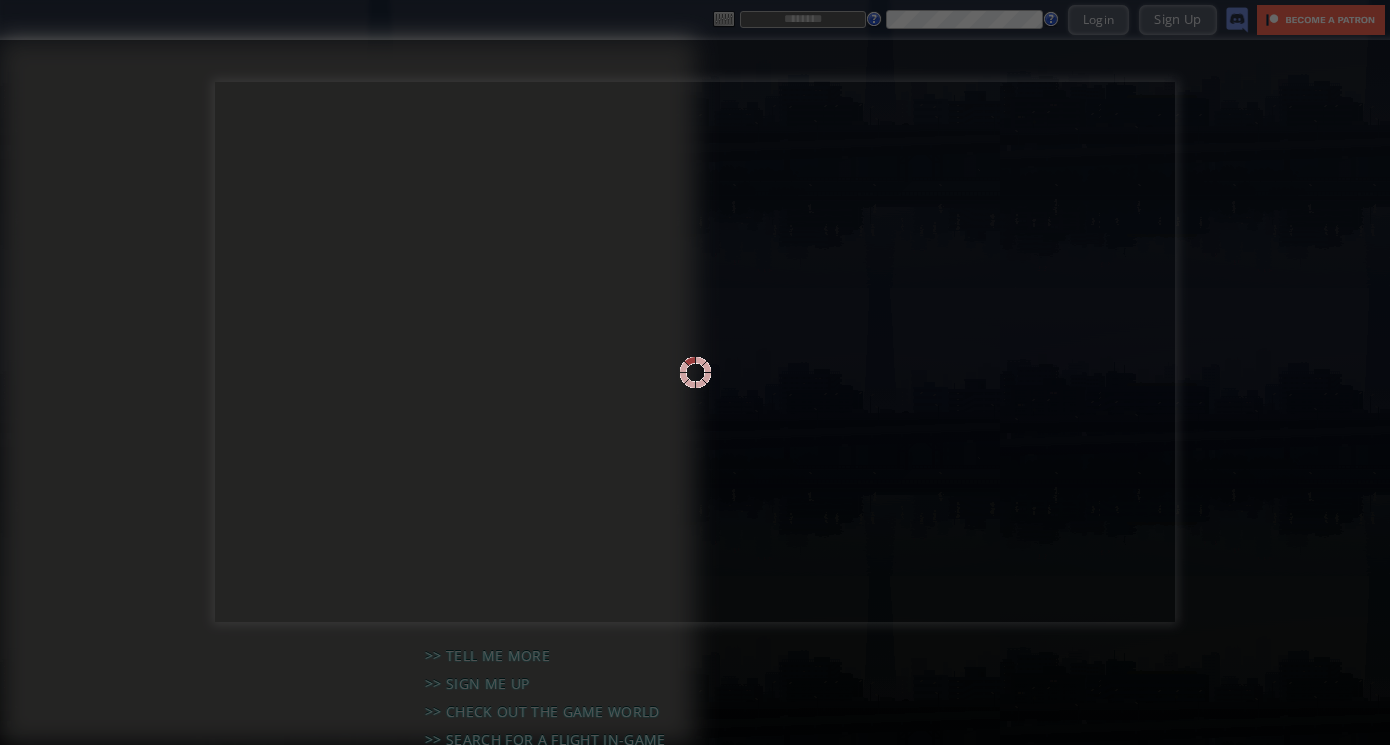 scroll, scrollTop: 0, scrollLeft: 0, axis: both 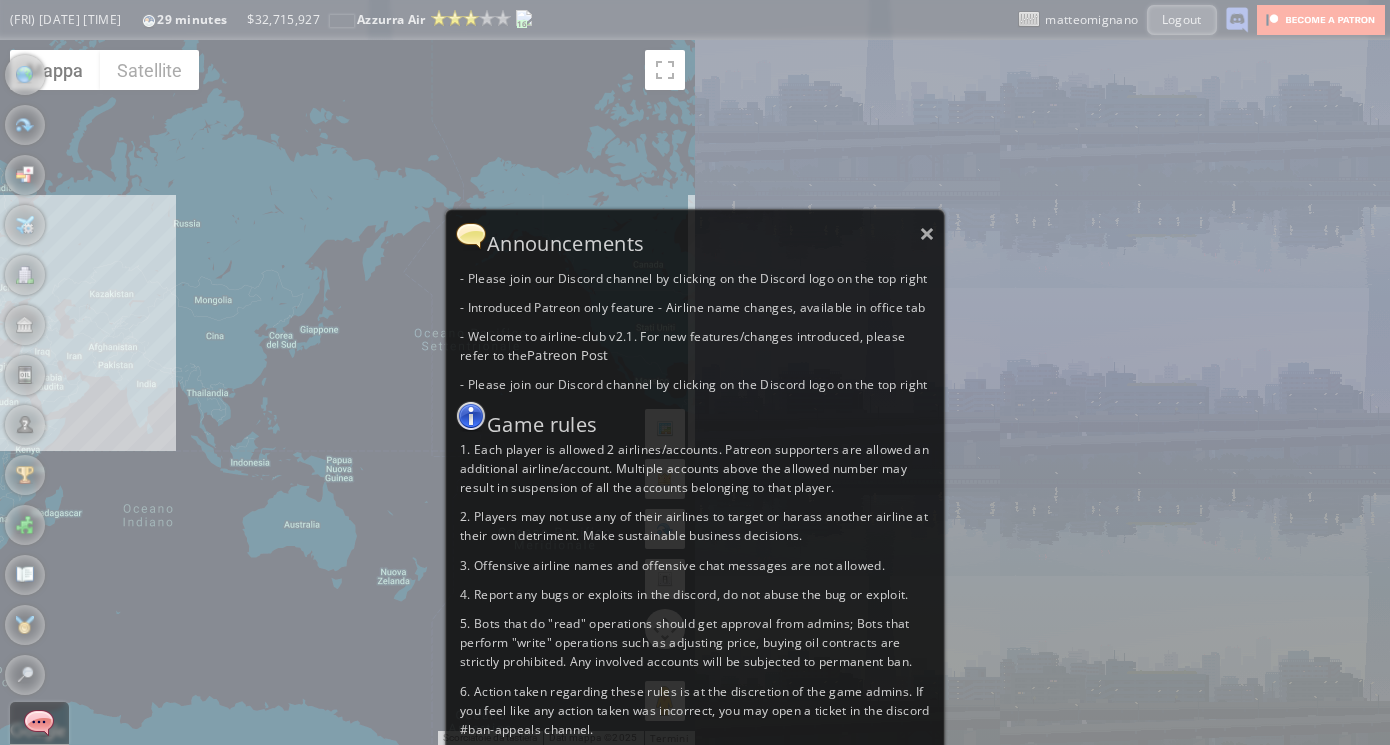 click on "×
Announcements
- Please join our Discord channel by clicking on the Discord logo on the top right
- Introduced Patreon only feature - Airline name changes, available in office tab
- Welcome to airline-club v2.1. For new features/changes introduced, please refer to the  Patreon Post
- Please join our Discord channel by clicking on the Discord logo on the top right
Game rules
1. Each player is allowed 2 airlines/accounts. Patreon supporters are allowed an additional airline/account. Multiple accounts above the allowed number may result in suspension of all the accounts belonging to that player.
2. Players may not use any of their airlines to target or harass another airline at their own detriment. Make sustainable business decisions.
3. Offensive airline names and offensive chat messages are not allowed.
4. Report any bugs or exploits in the discord, do not abuse the bug or exploit." at bounding box center (695, 487) 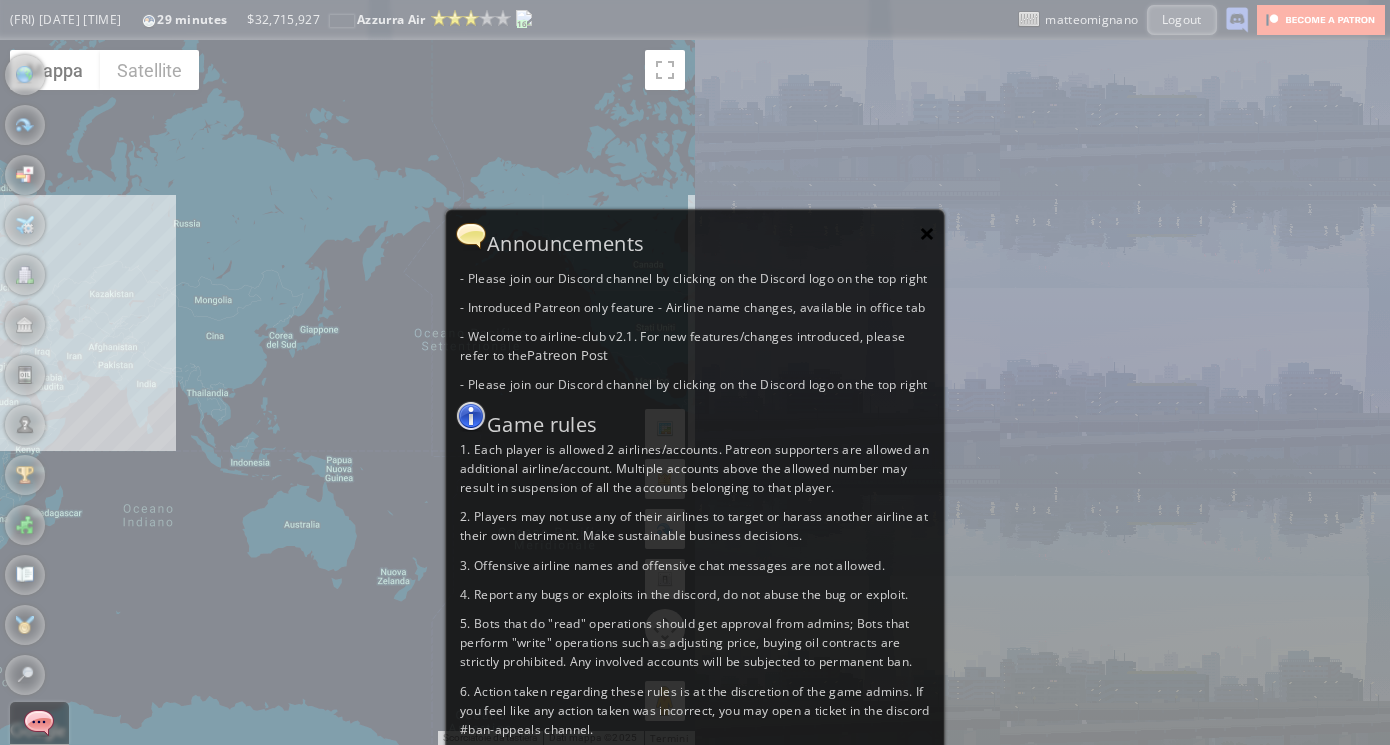 click on "×" at bounding box center [927, 233] 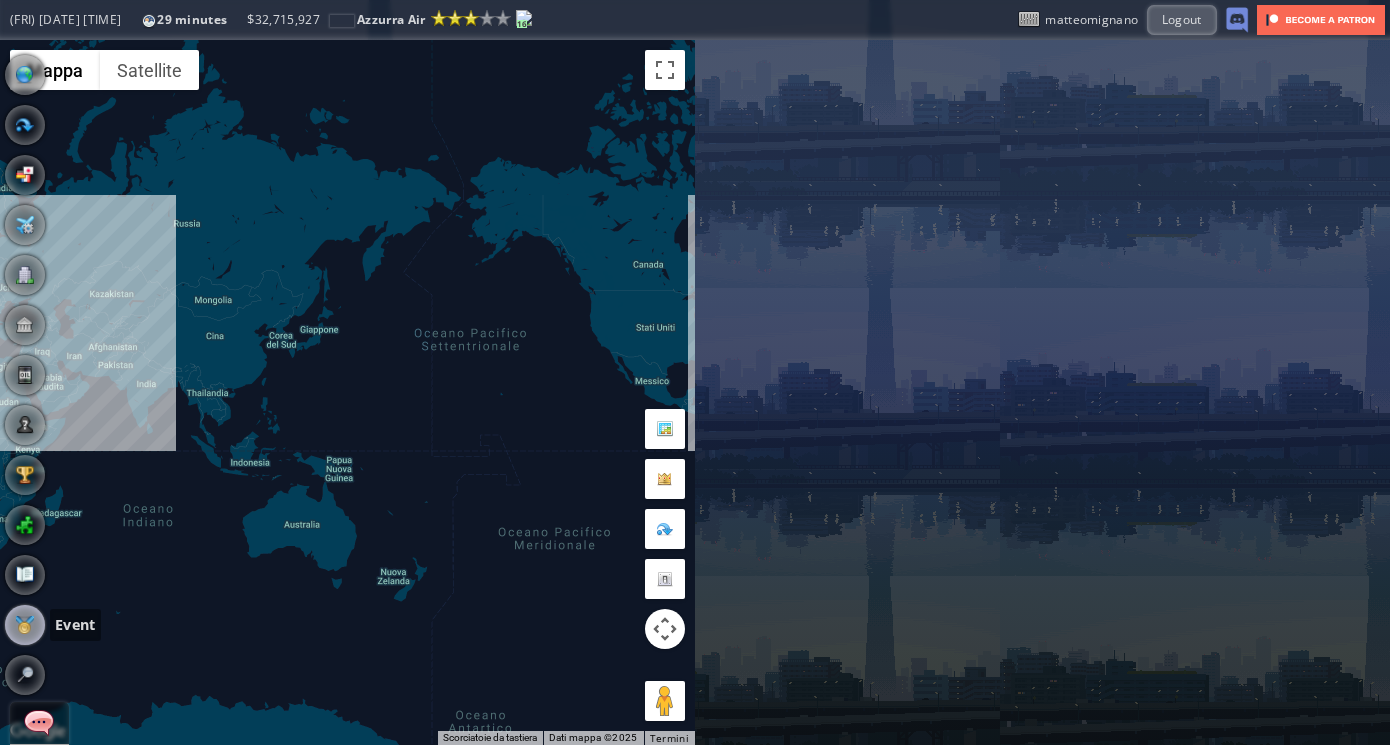 click at bounding box center (25, 625) 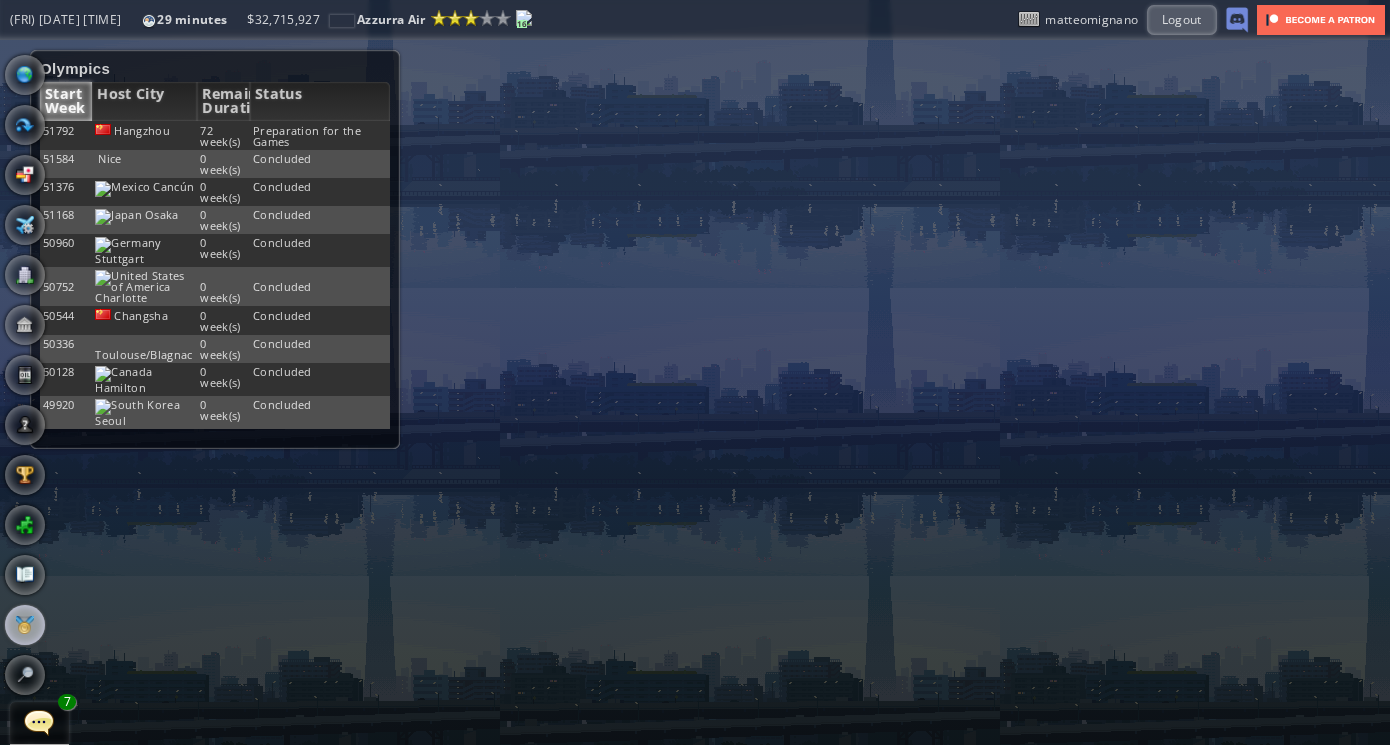 click on "General
United Air Alliance
7" at bounding box center [39, 723] 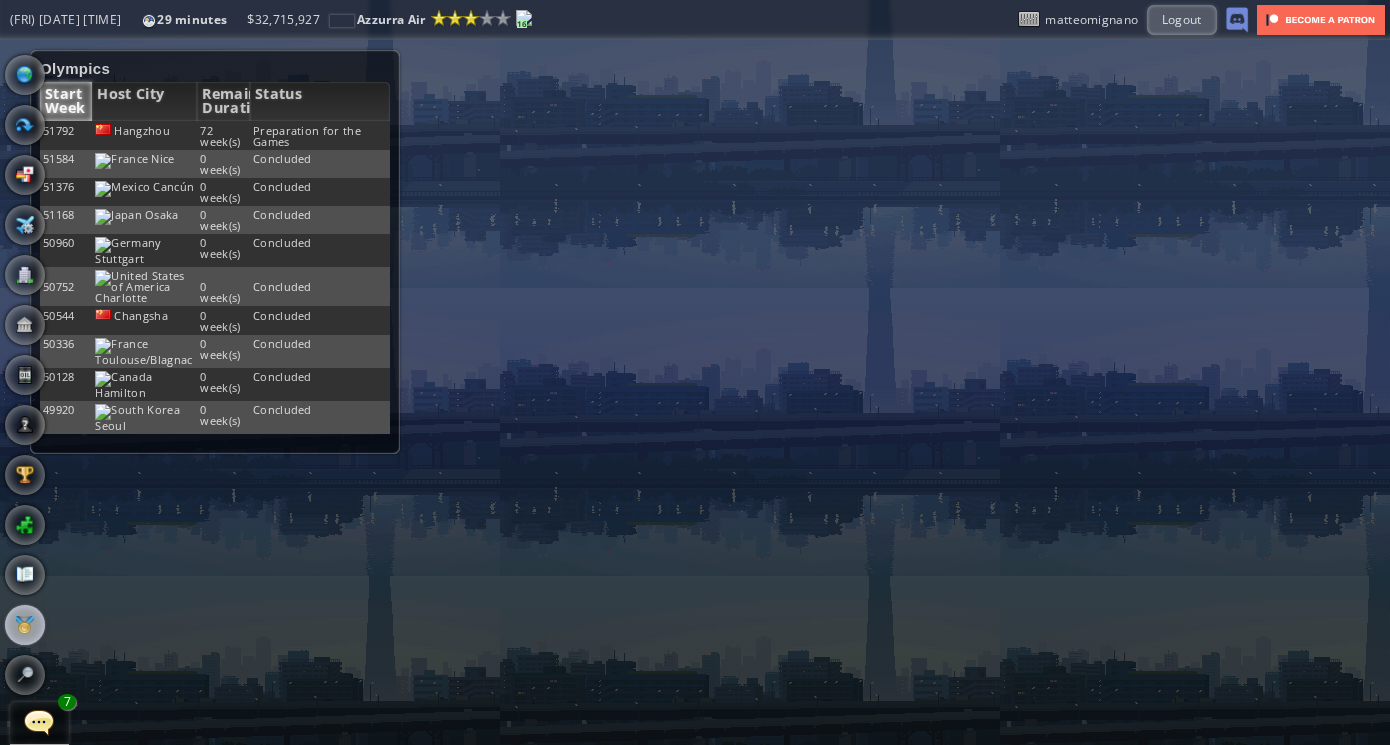 click at bounding box center [39, 722] 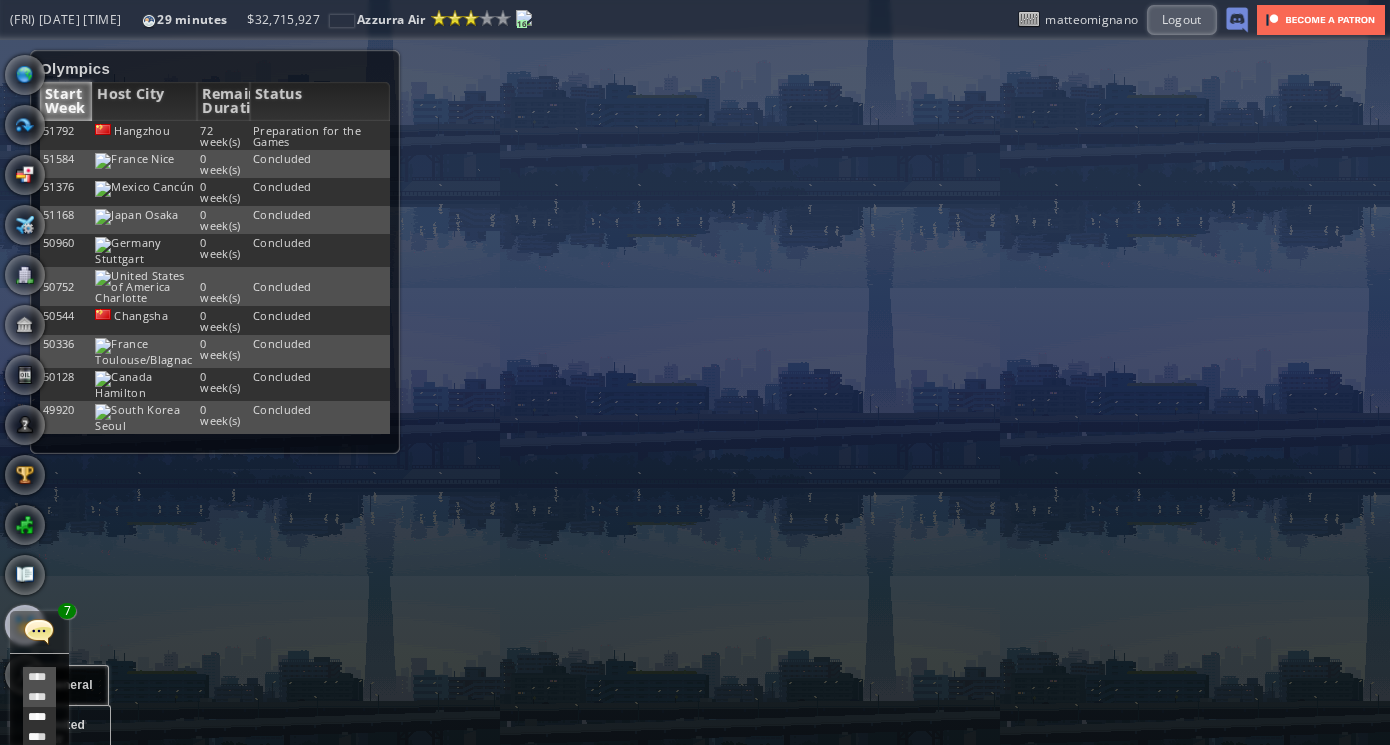 scroll, scrollTop: 340, scrollLeft: 0, axis: vertical 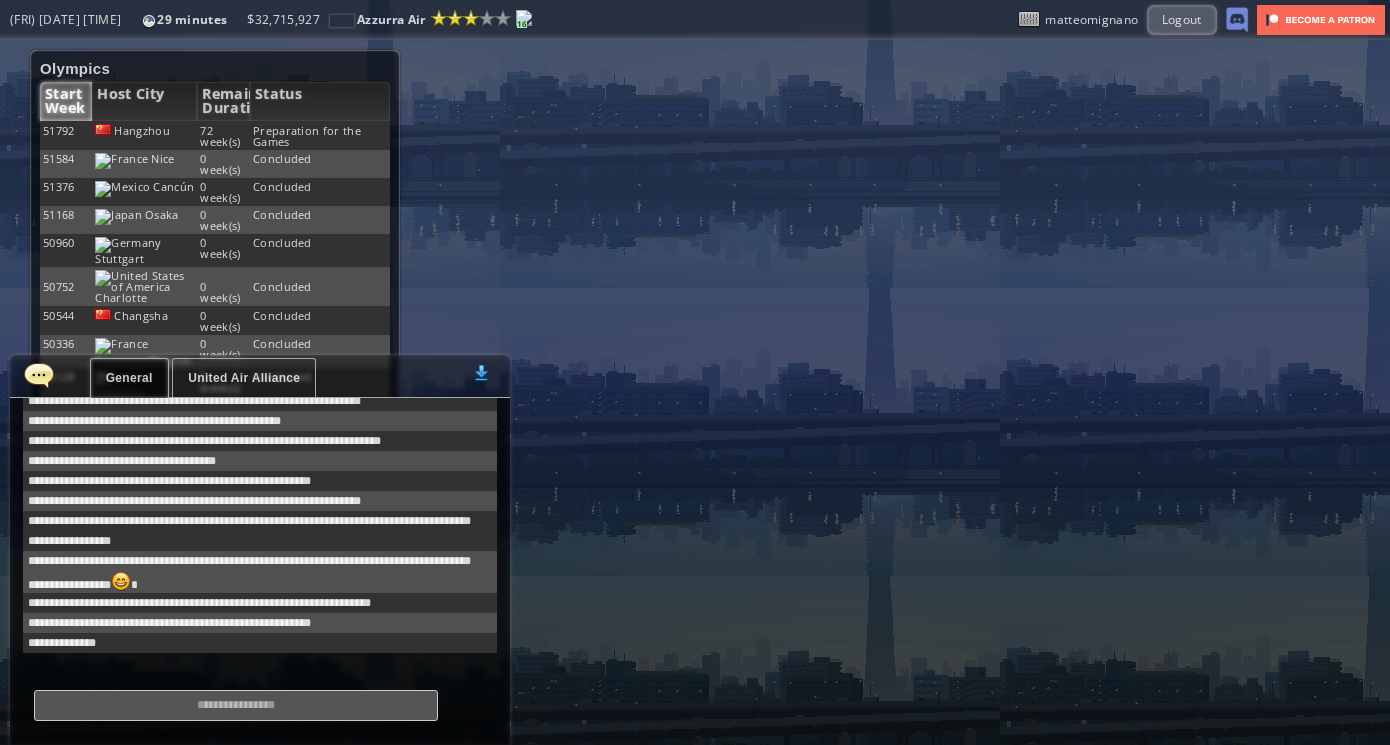 click on "United Air Alliance" at bounding box center [244, 378] 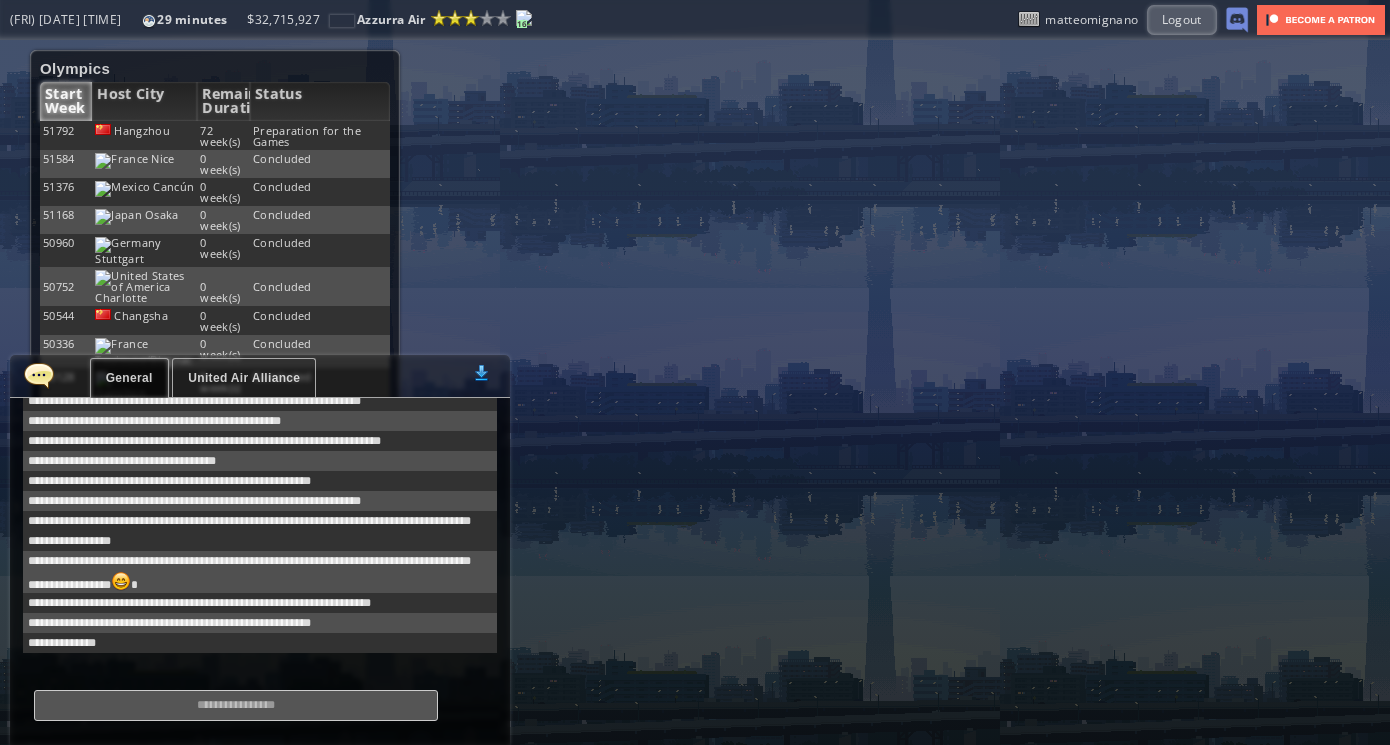 scroll, scrollTop: 100, scrollLeft: 0, axis: vertical 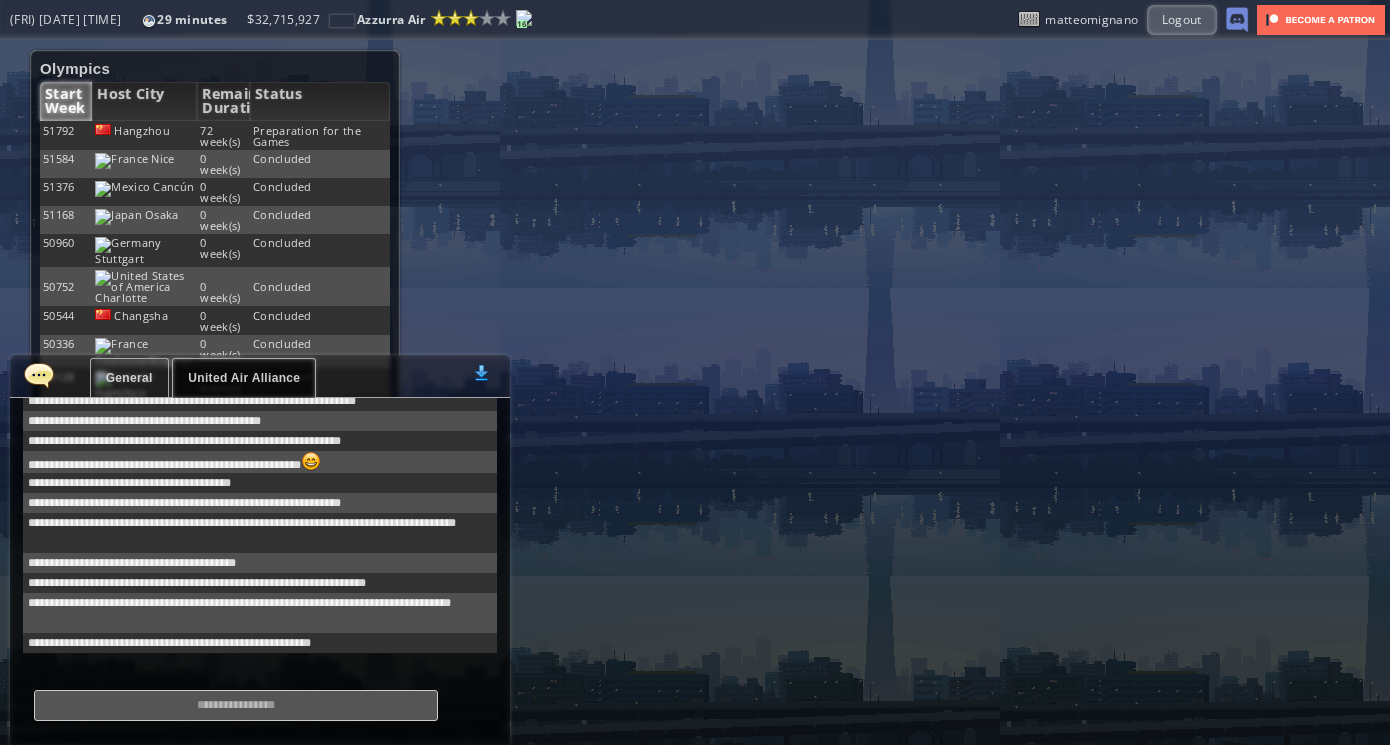click on "General" at bounding box center [129, 378] 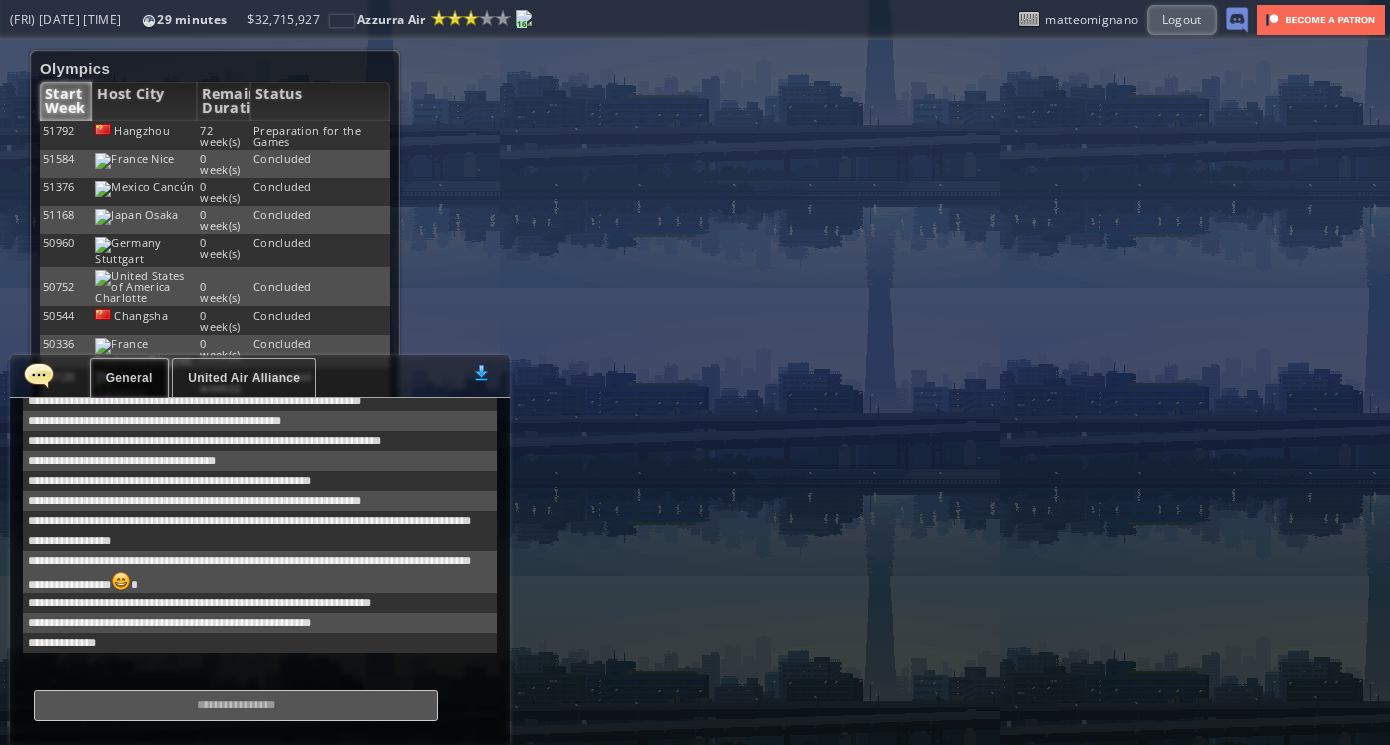 click at bounding box center (39, 375) 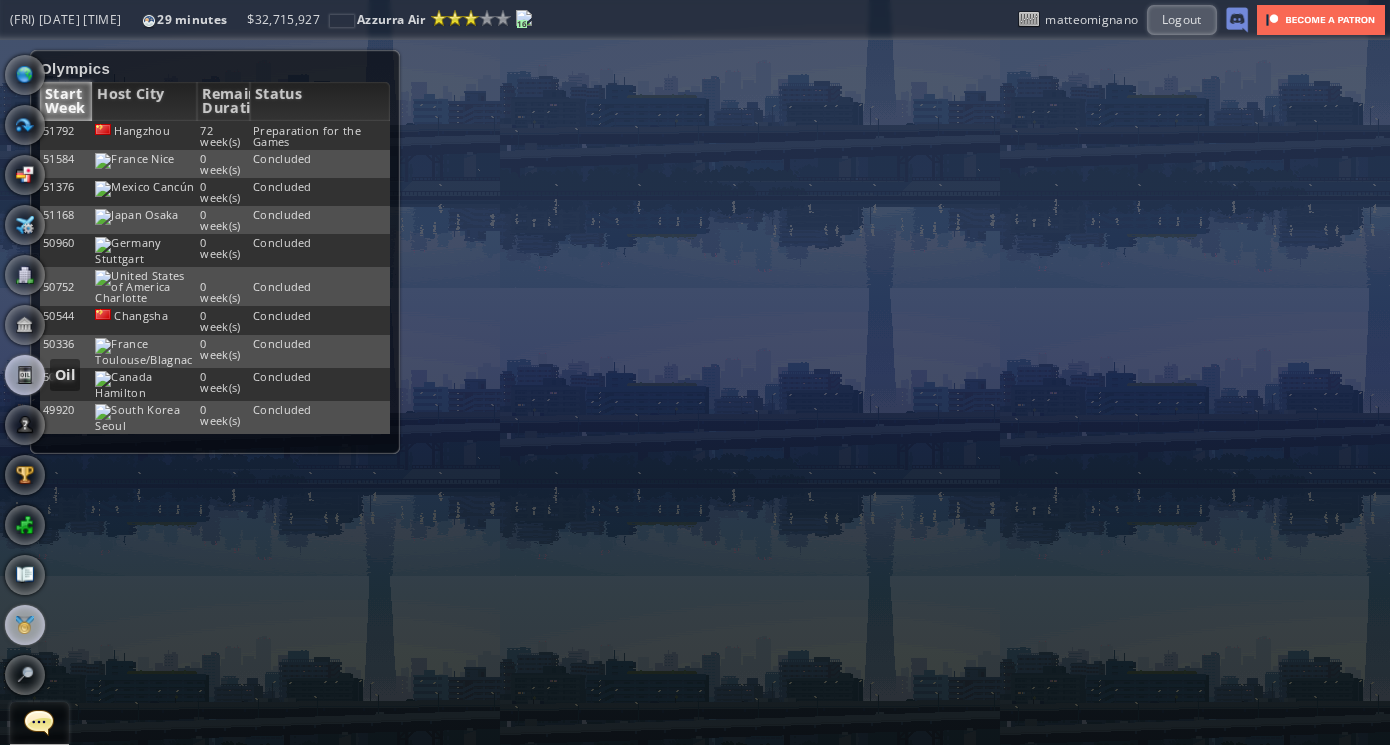 click at bounding box center (25, 375) 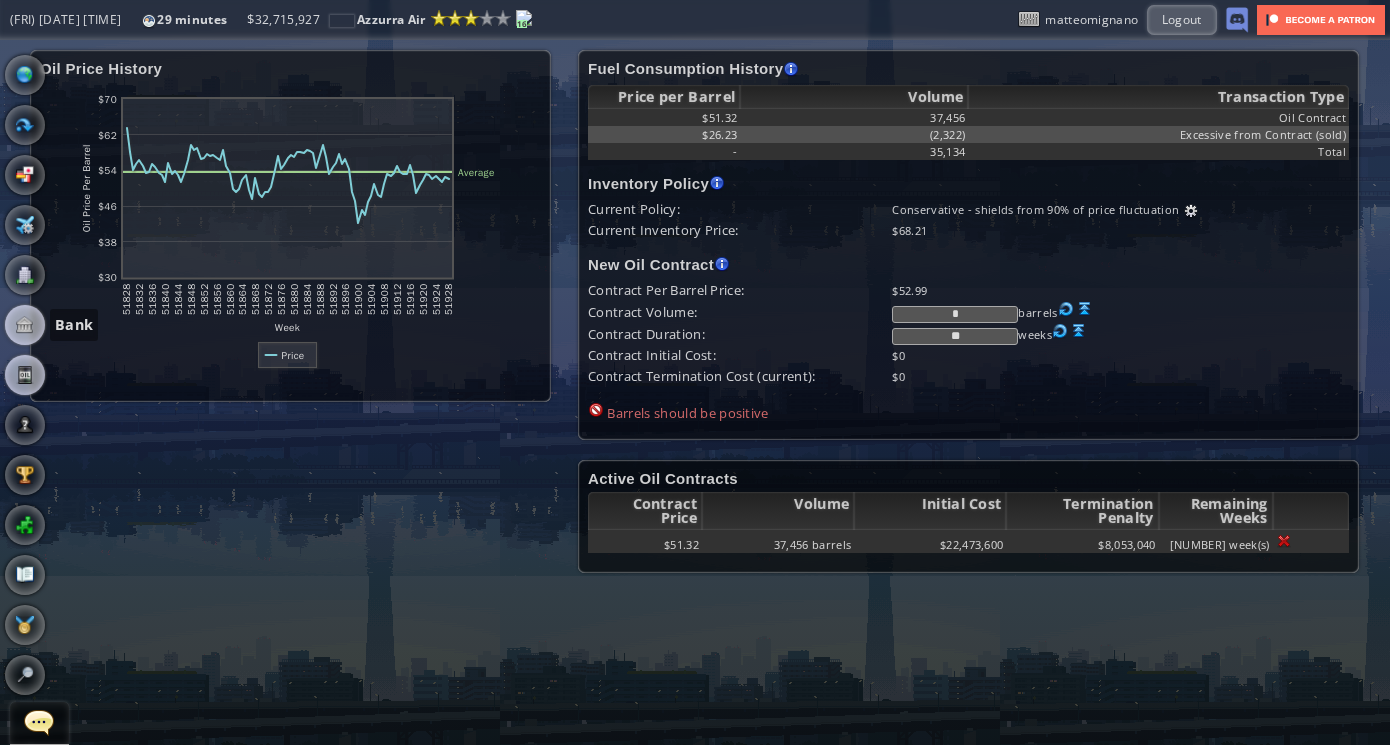click at bounding box center [25, 325] 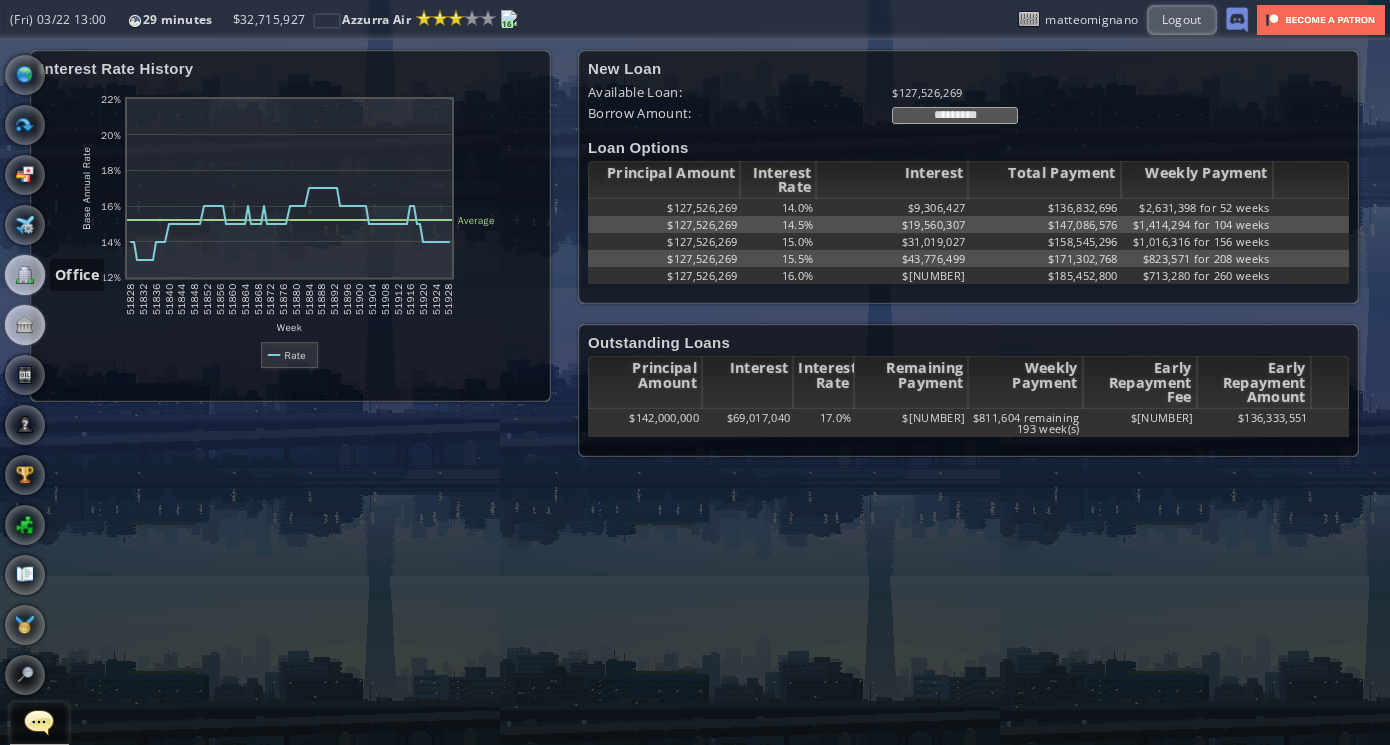 click at bounding box center (25, 275) 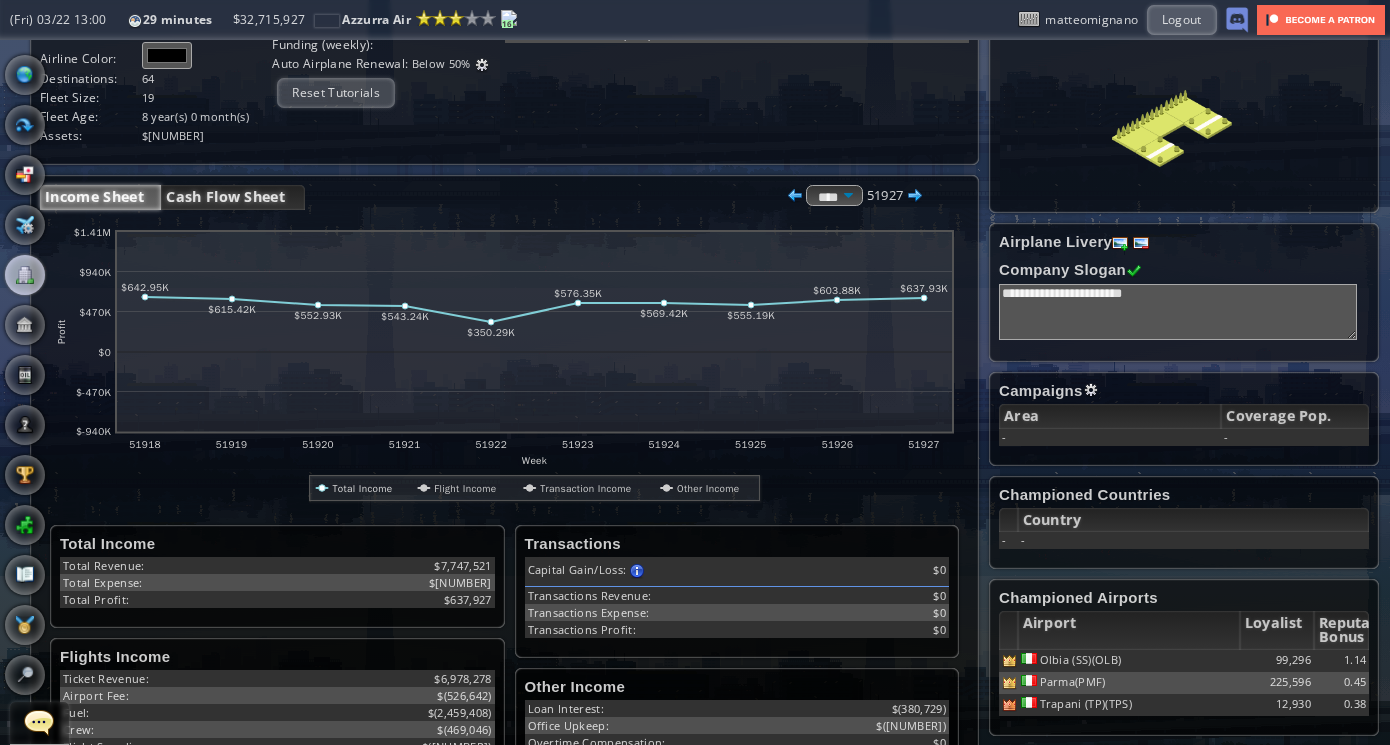 scroll, scrollTop: 146, scrollLeft: 0, axis: vertical 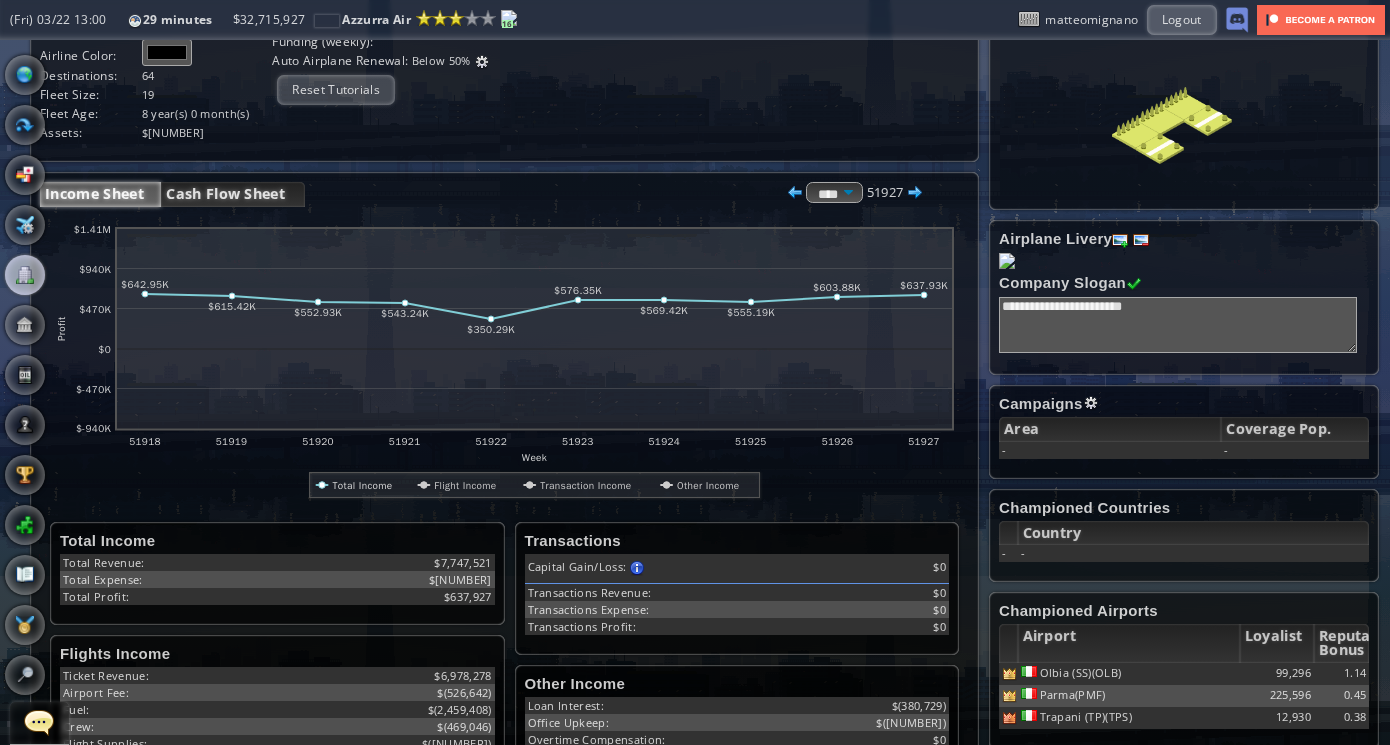click on "Cash Flow Sheet" at bounding box center (233, 194) 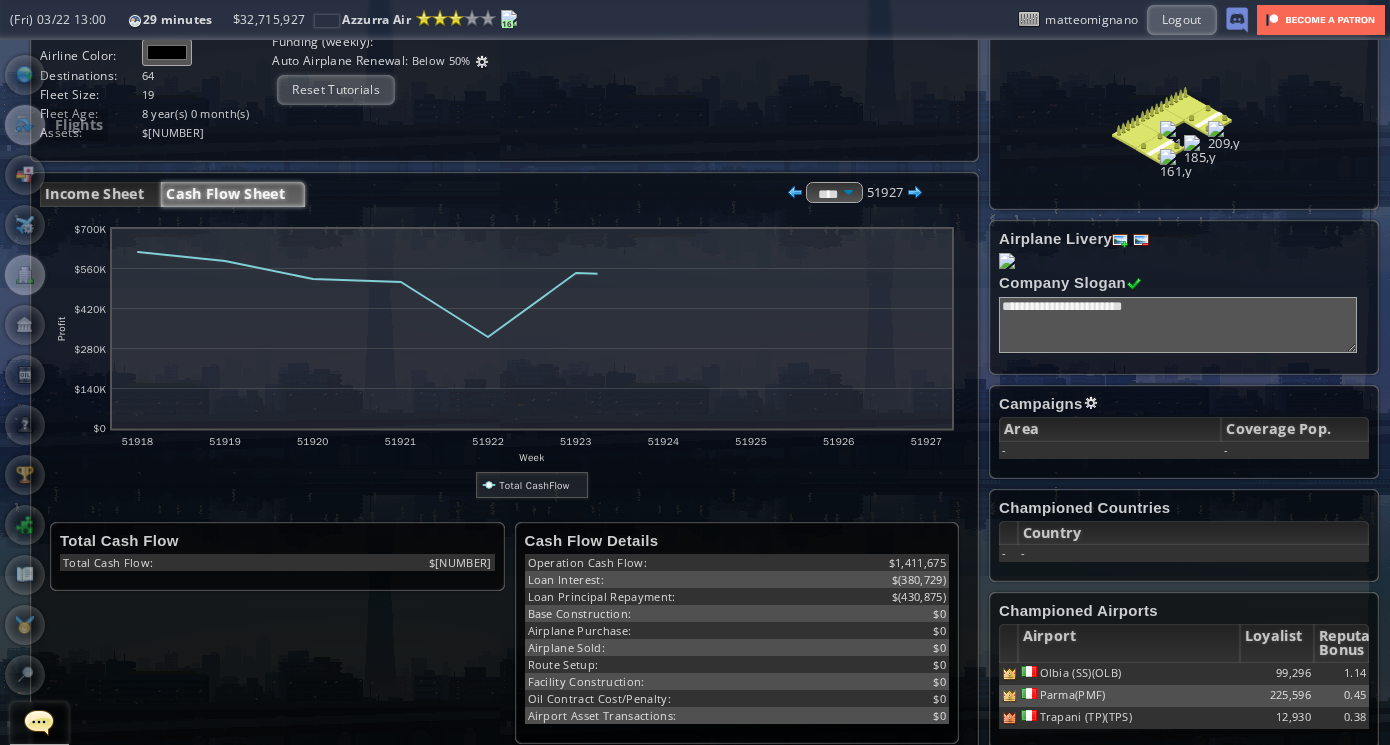 click at bounding box center [25, 125] 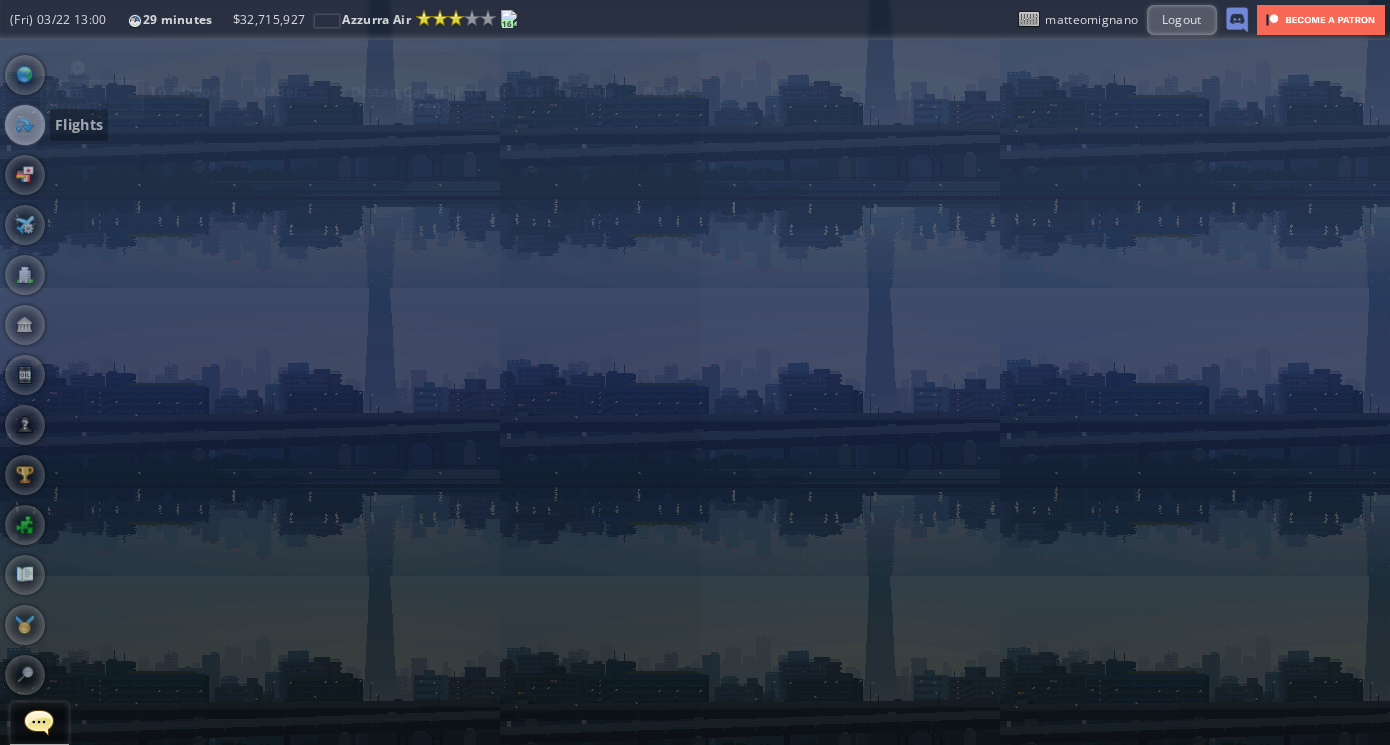 scroll, scrollTop: 0, scrollLeft: 0, axis: both 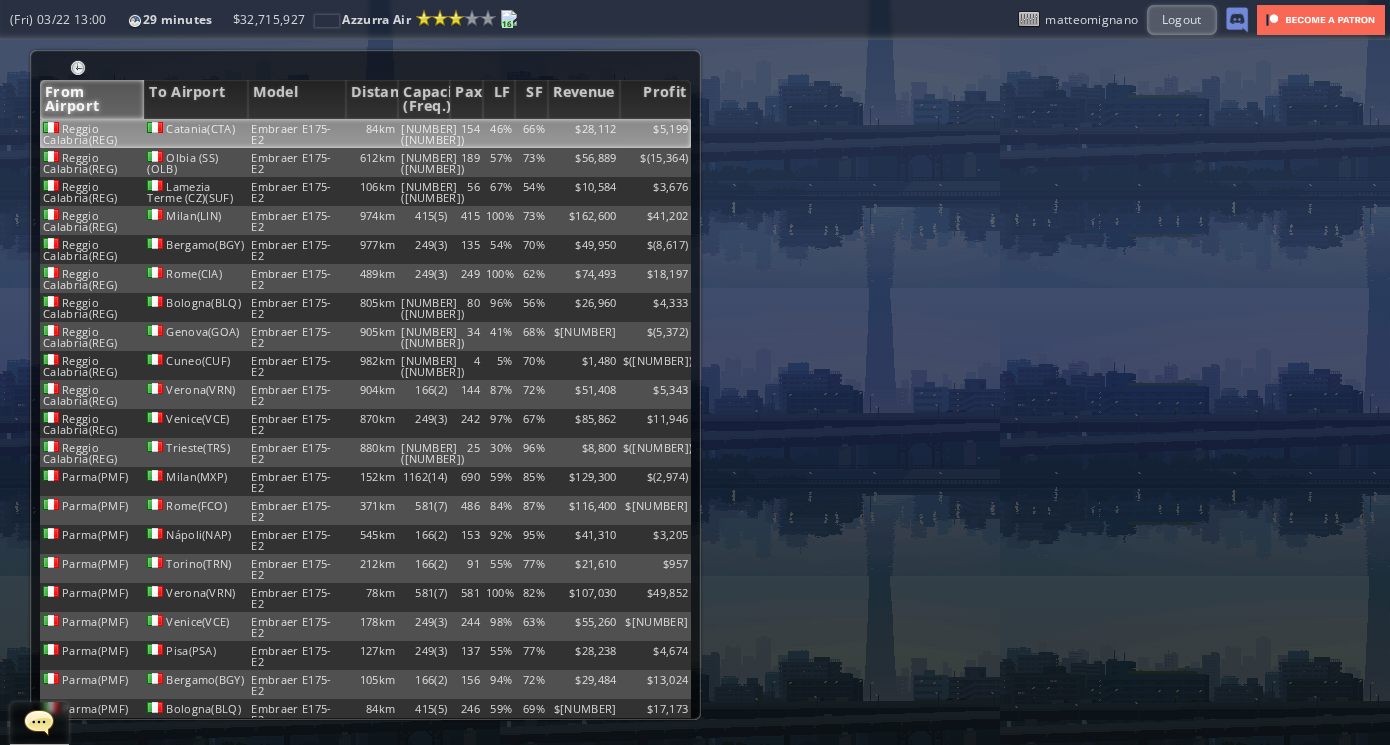 click on "84km" at bounding box center [372, 133] 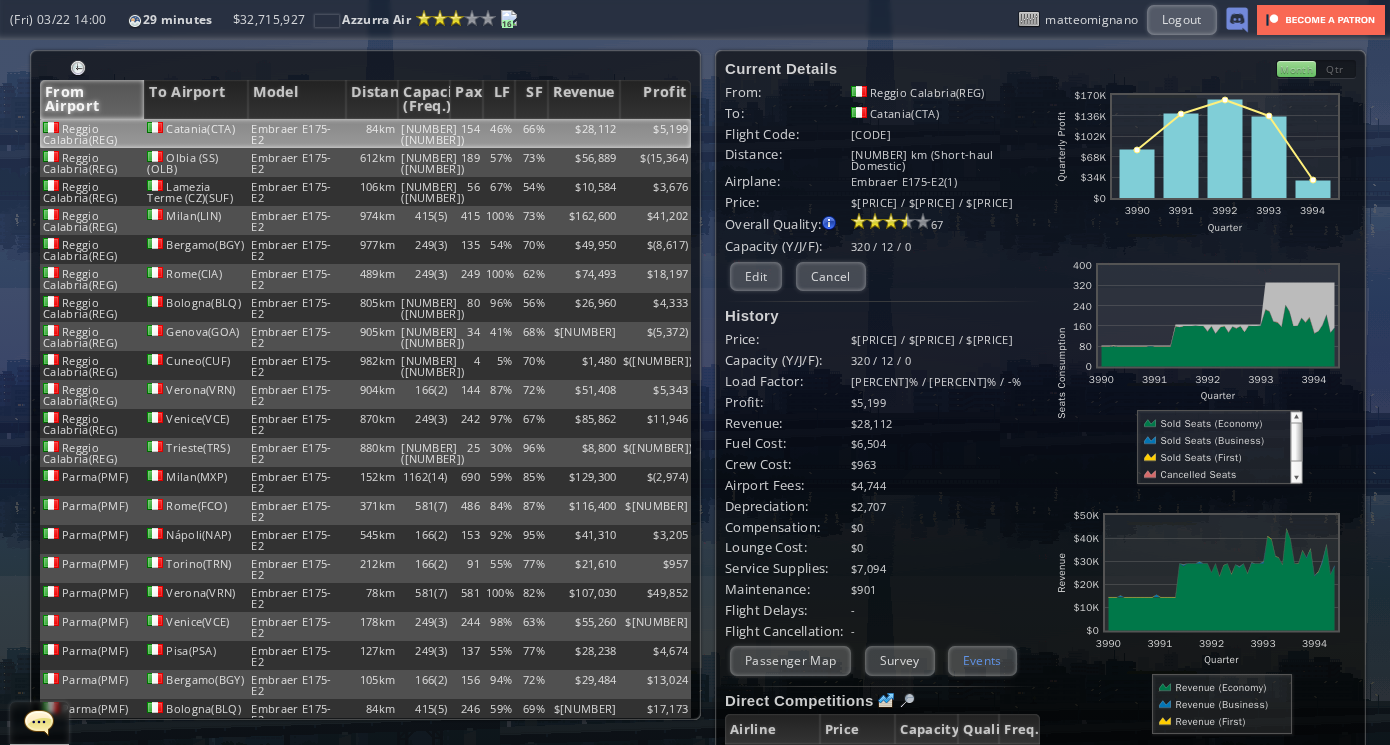click on "Events" at bounding box center [982, 660] 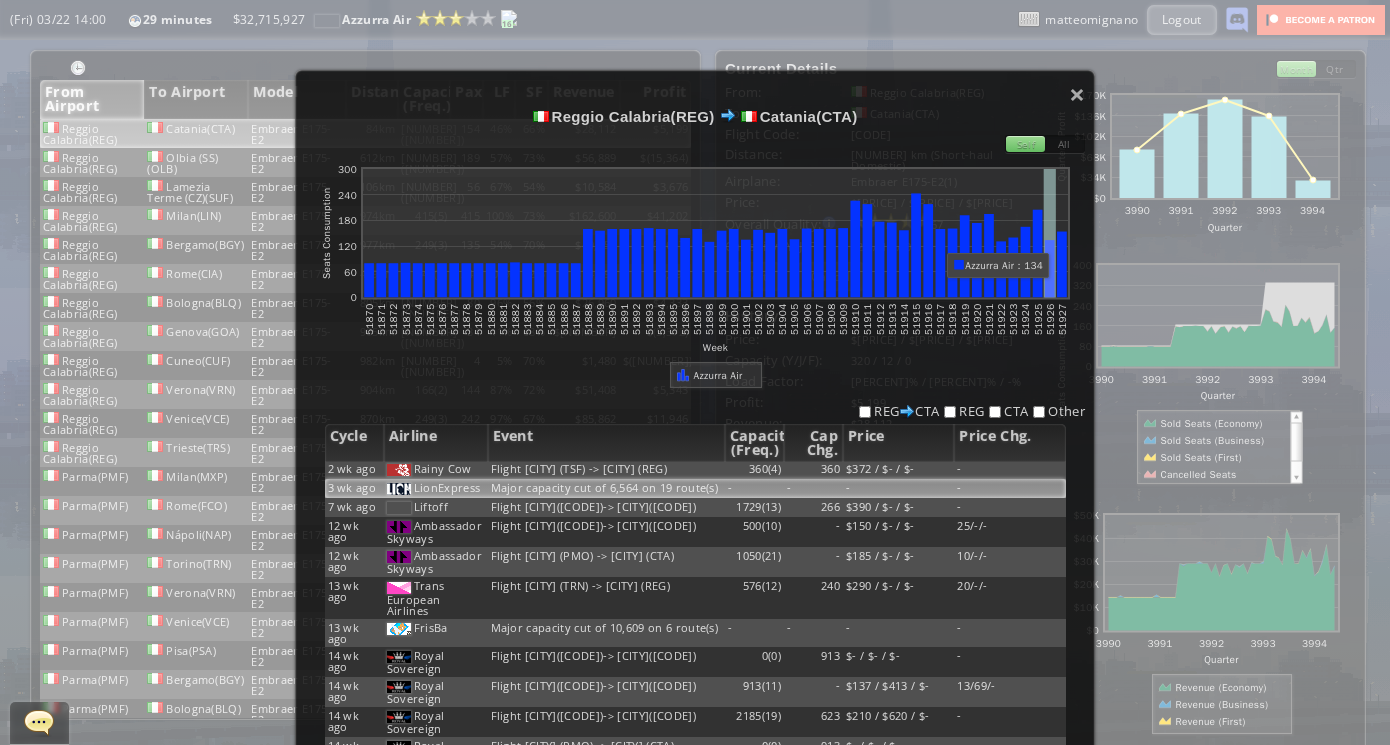 scroll, scrollTop: 38, scrollLeft: 0, axis: vertical 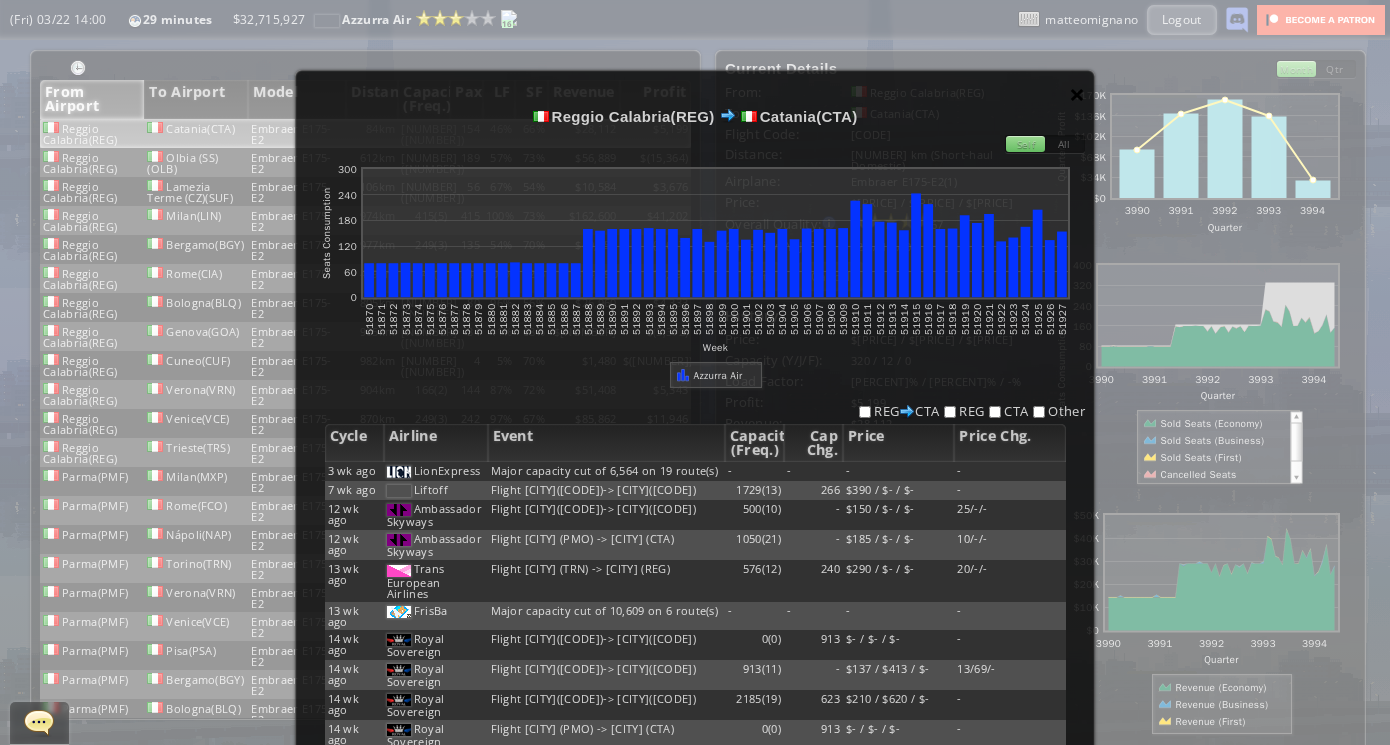 click on "×" at bounding box center [1077, 94] 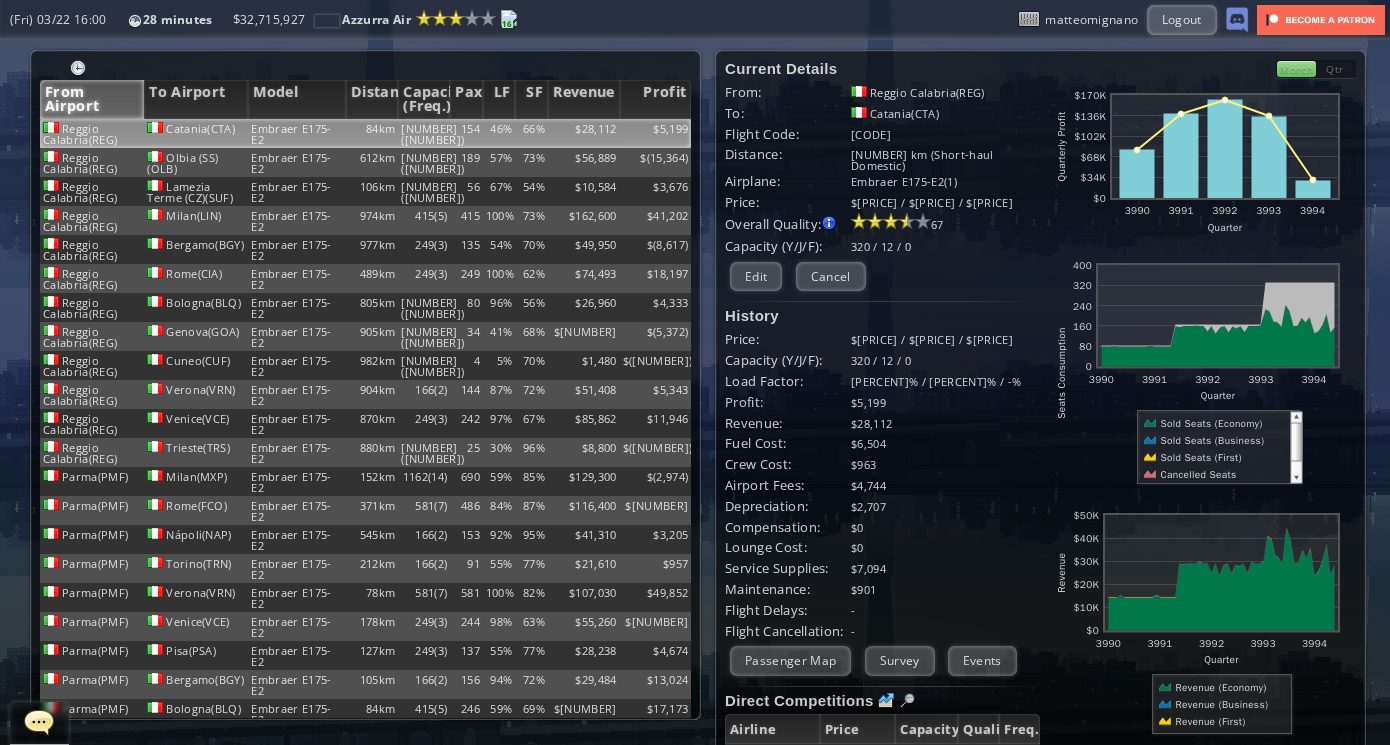 scroll, scrollTop: 0, scrollLeft: 0, axis: both 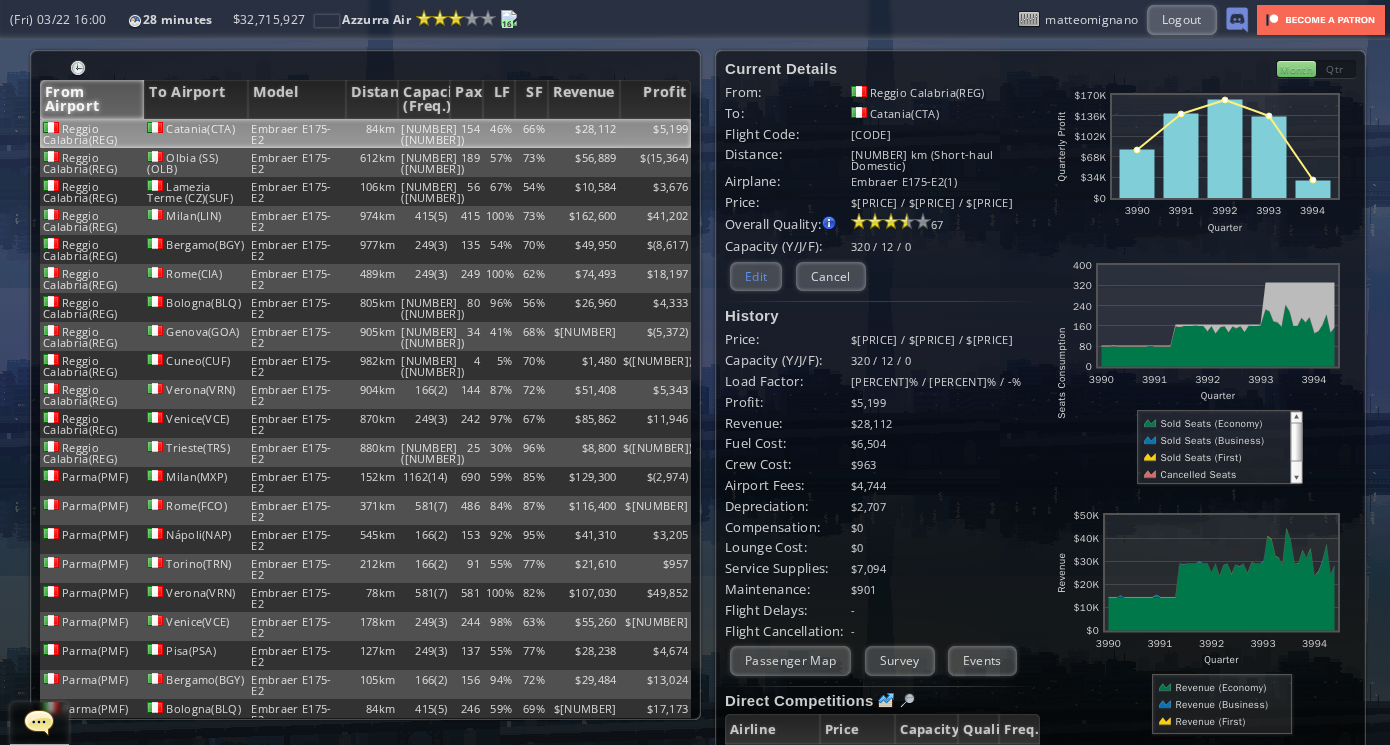 click on "Edit" at bounding box center [756, 276] 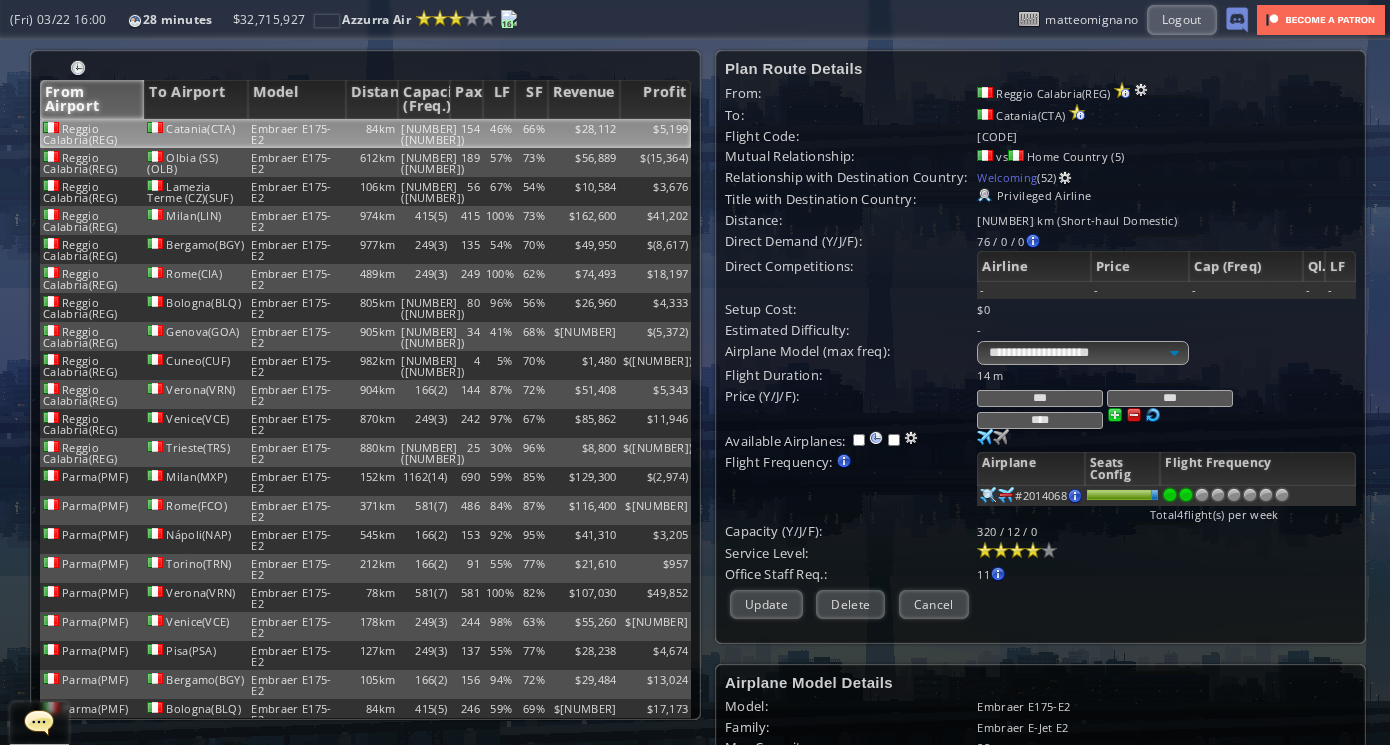 click at bounding box center (1186, 495) 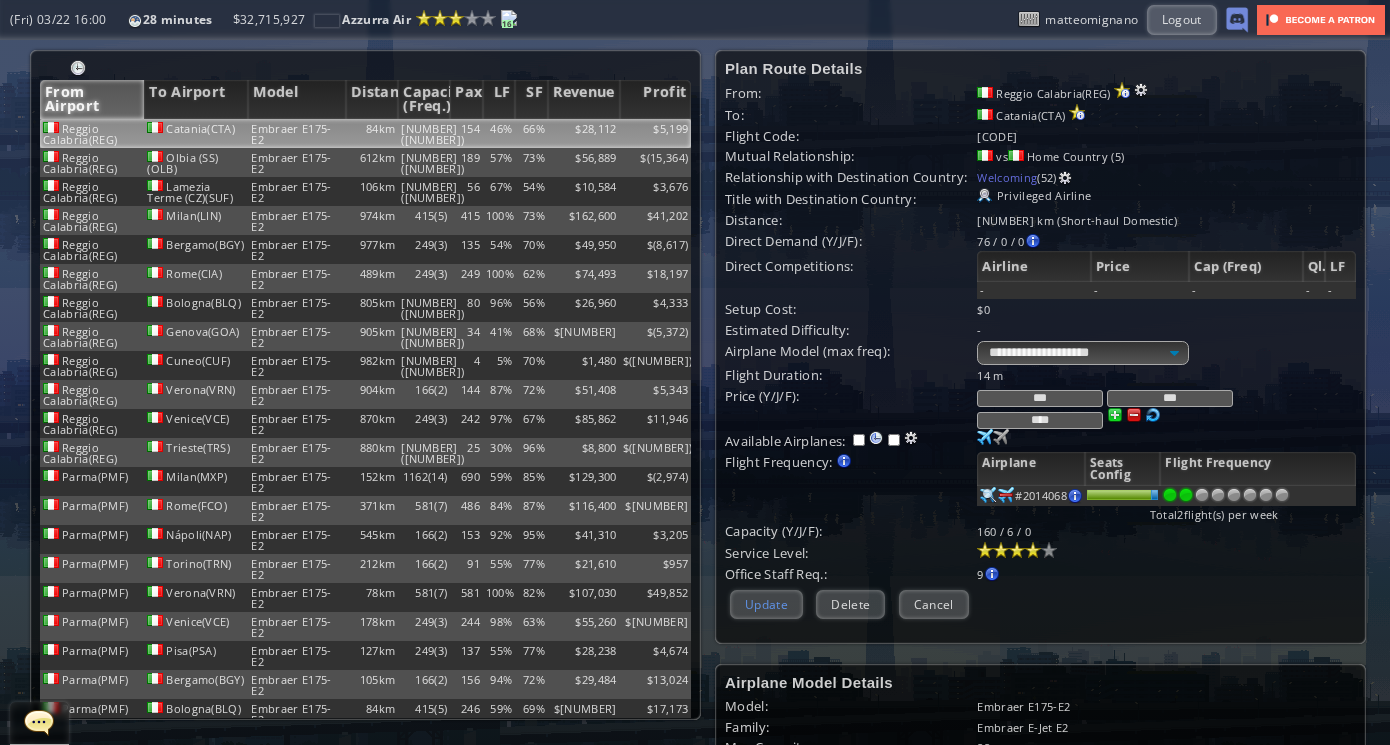 click on "Update" at bounding box center (766, 604) 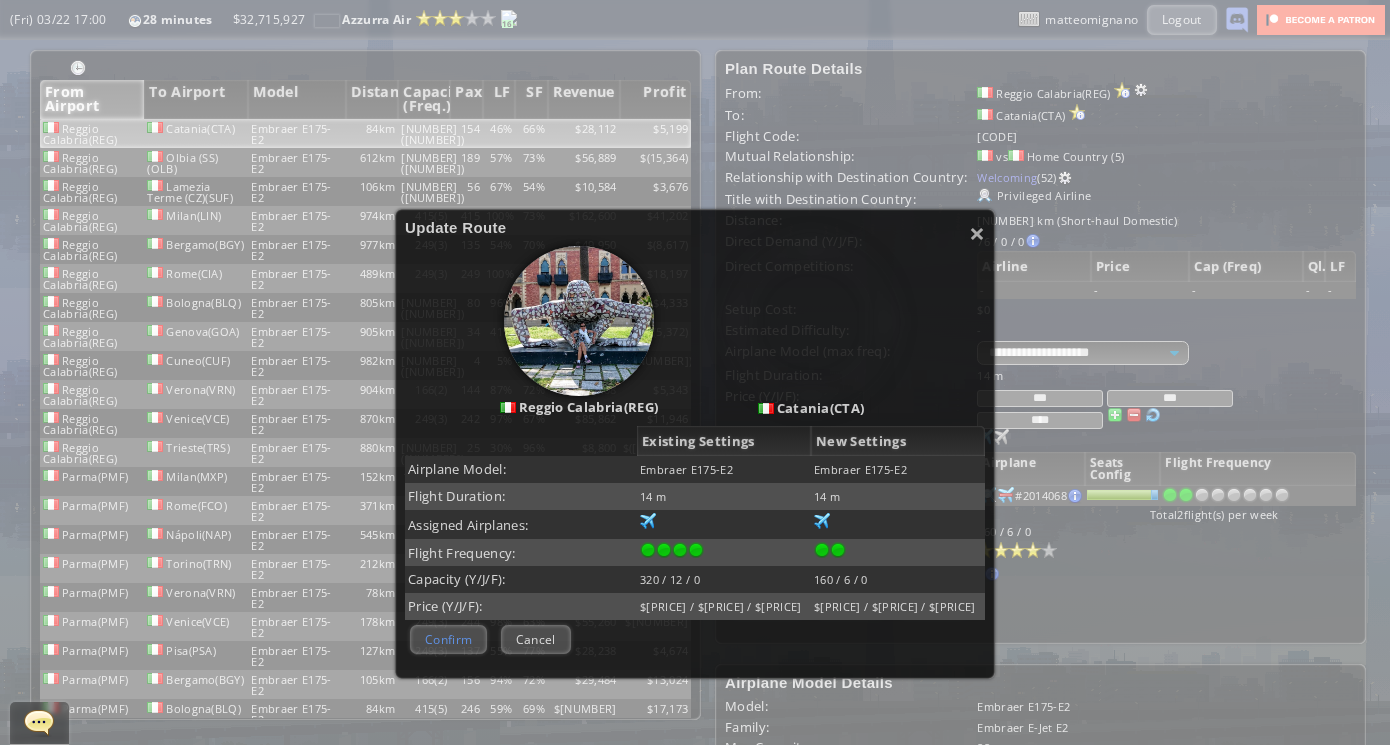 click on "Confirm" at bounding box center (448, 639) 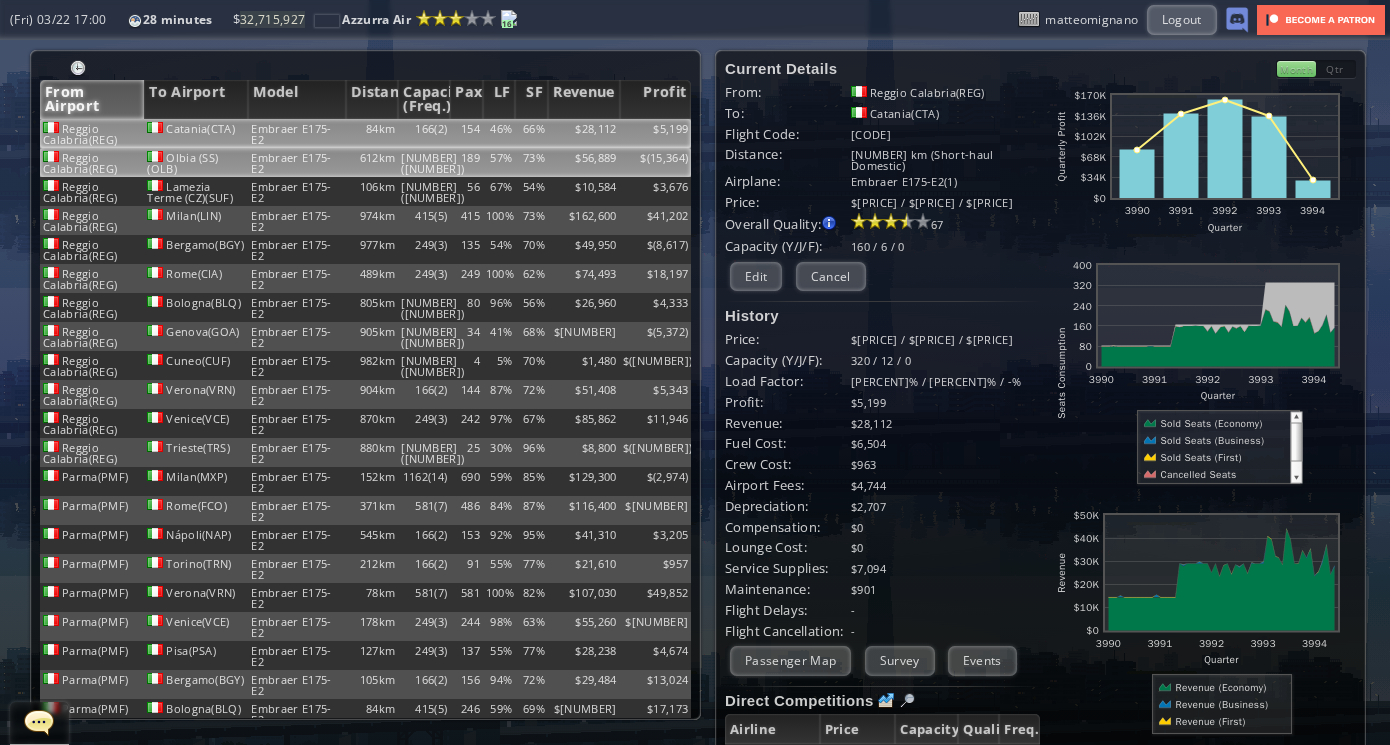 click on "73%" at bounding box center (531, 133) 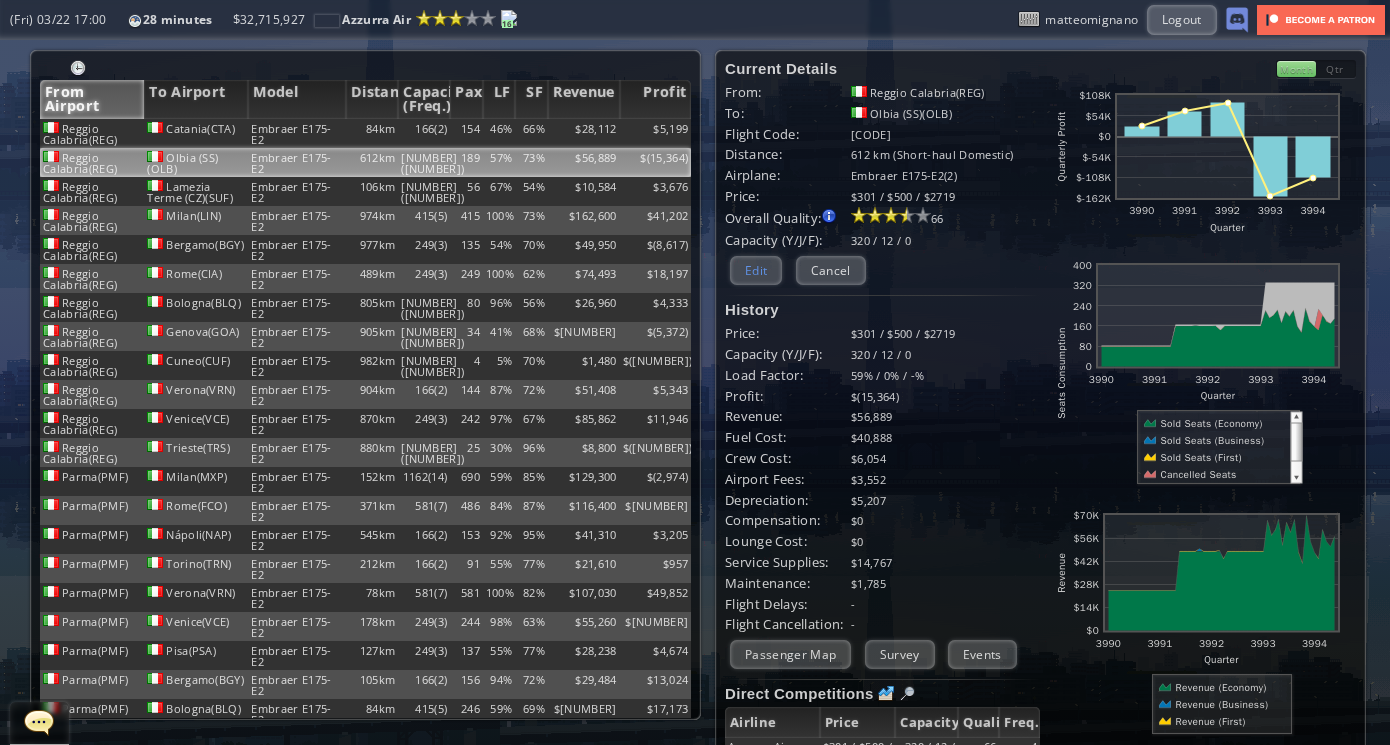 click on "Edit" at bounding box center (756, 270) 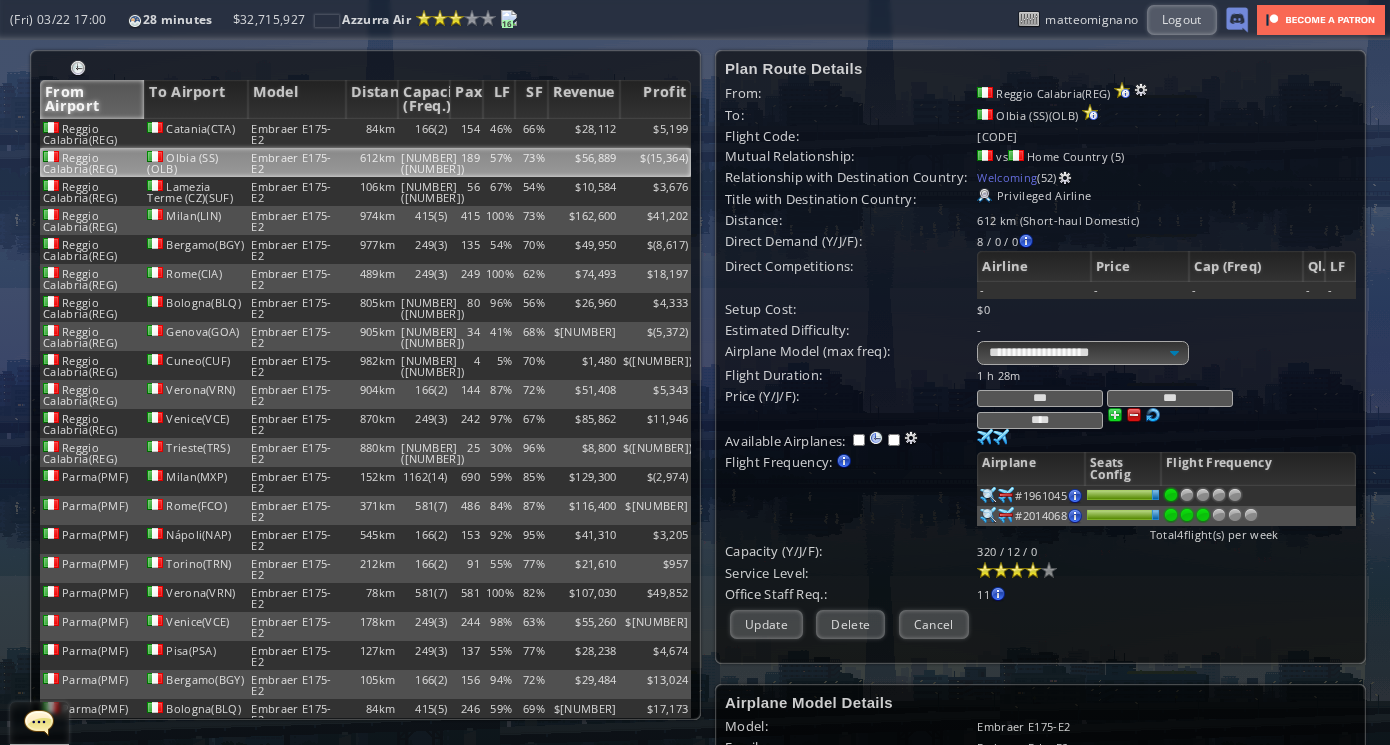 click at bounding box center [988, 495] 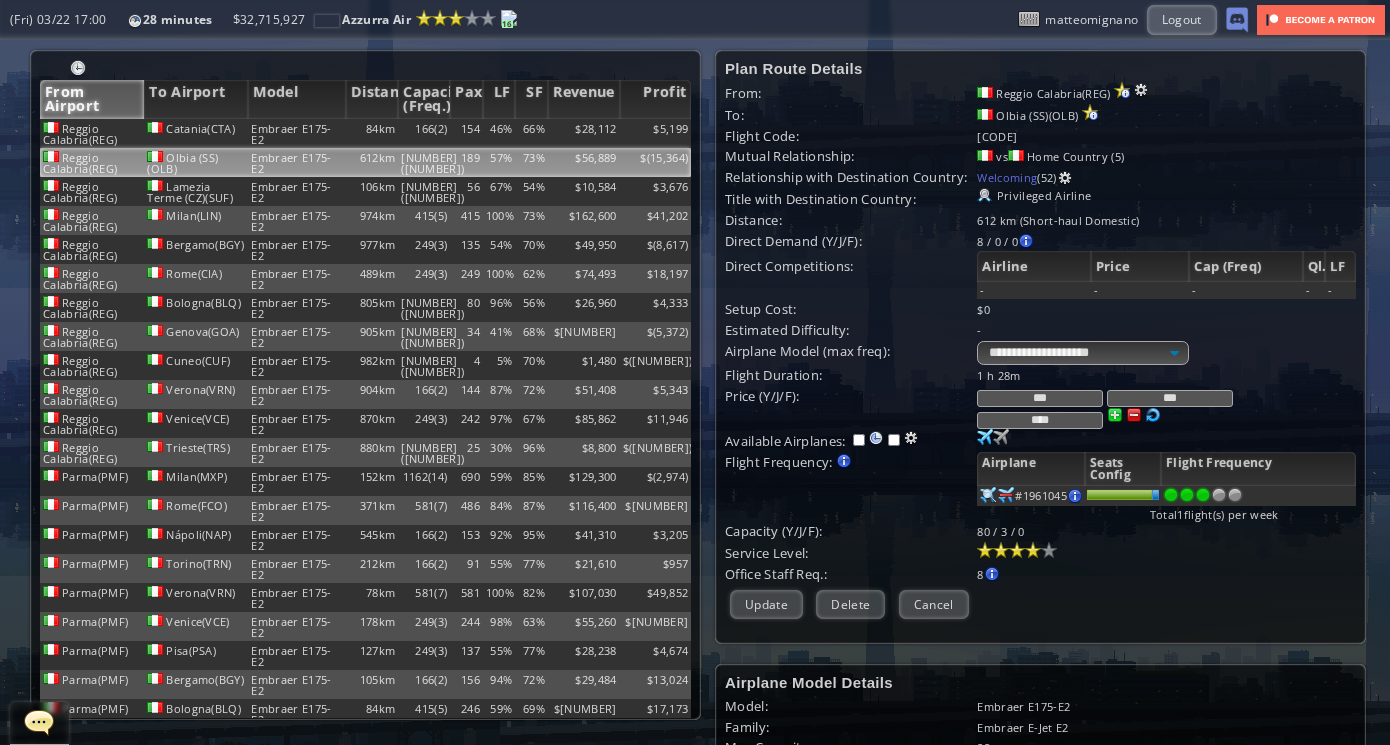 click at bounding box center [1203, 495] 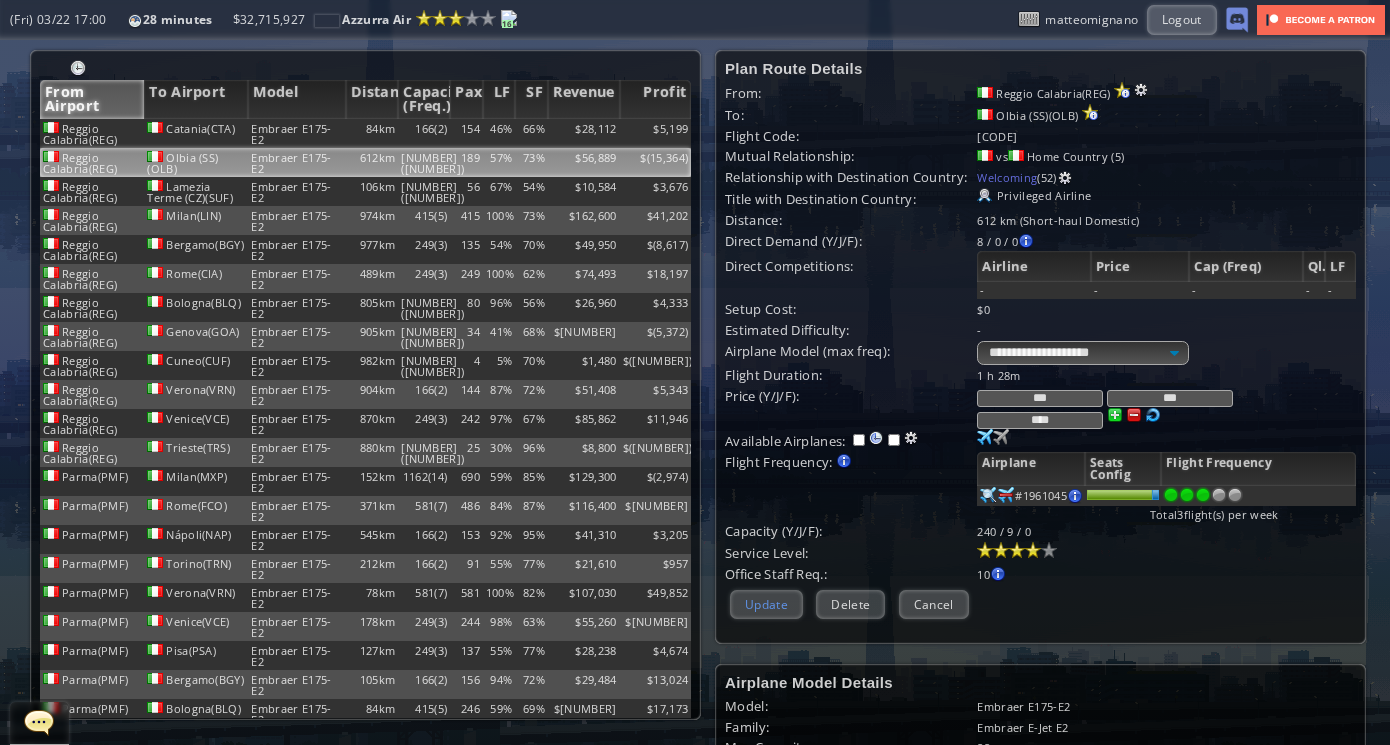 click on "Update" at bounding box center [766, 604] 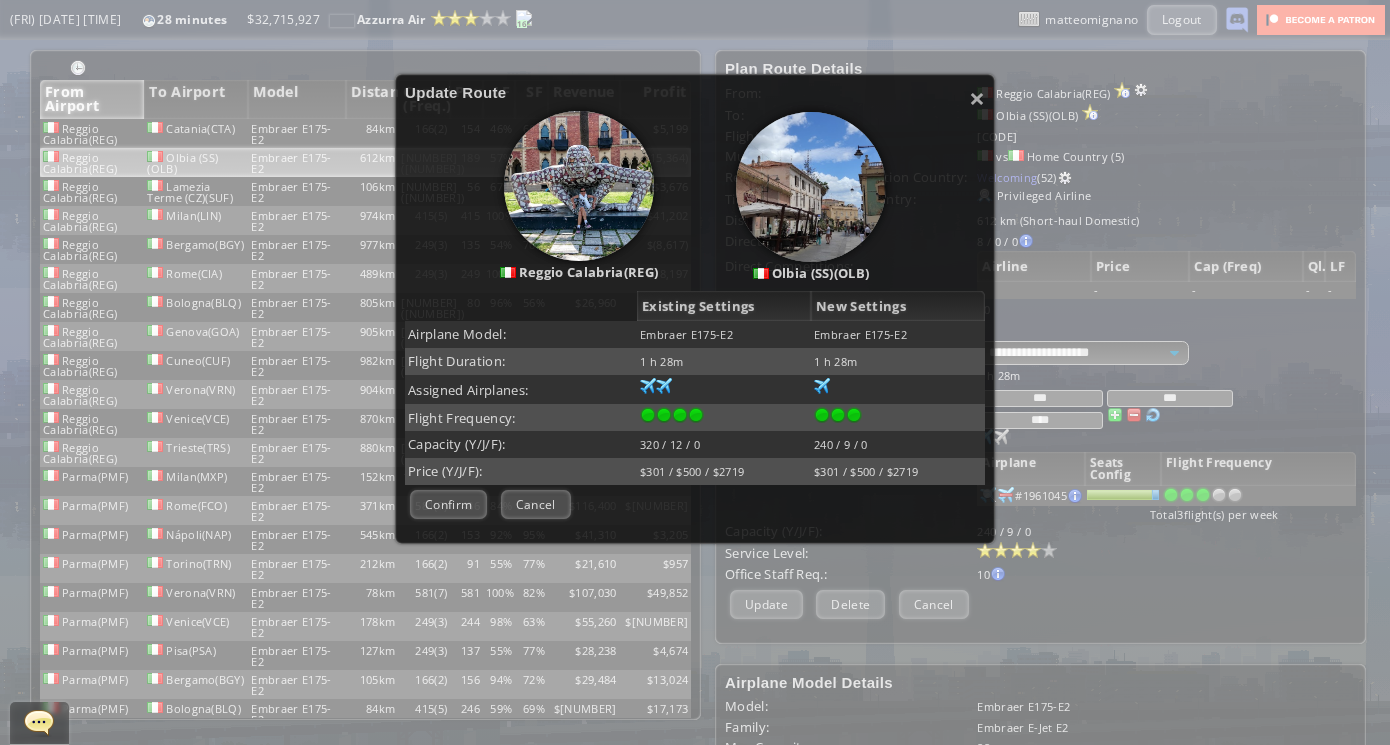 scroll, scrollTop: 134, scrollLeft: 0, axis: vertical 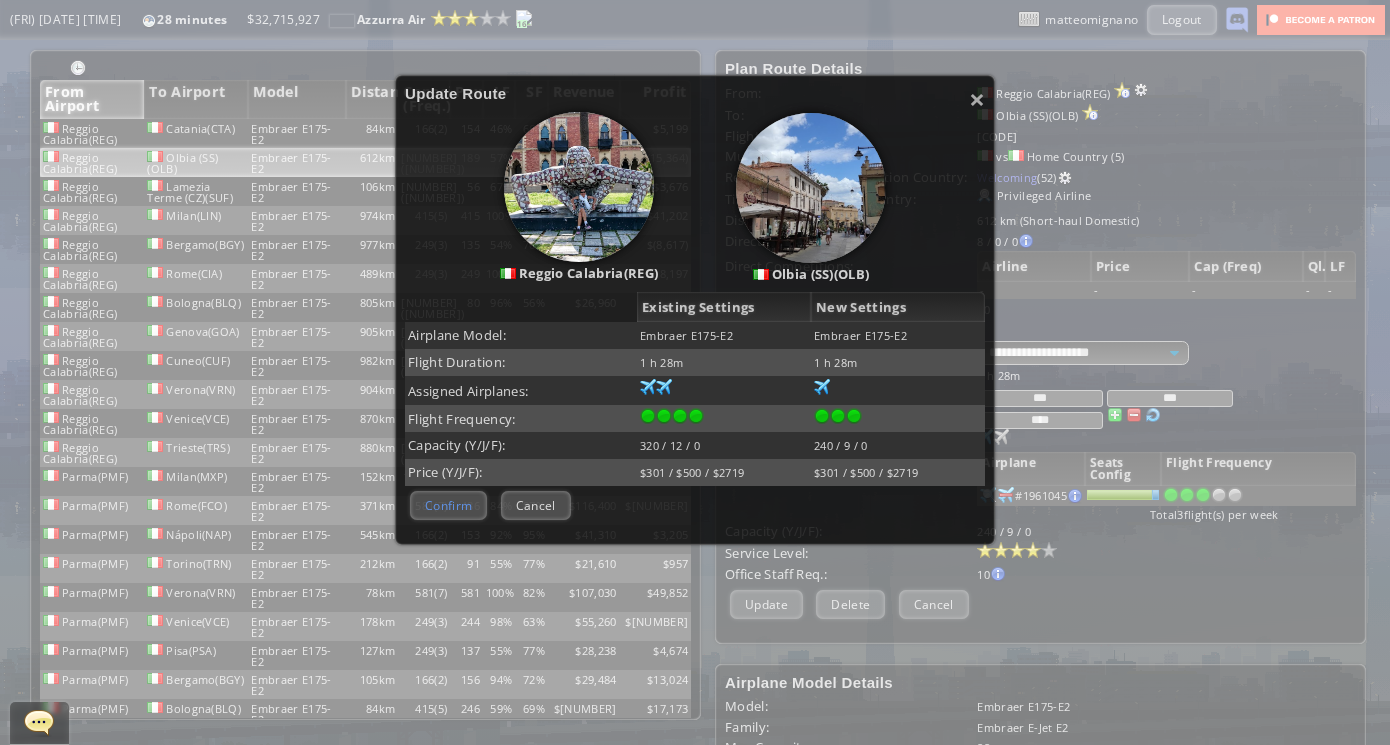 click on "Confirm" at bounding box center (448, 505) 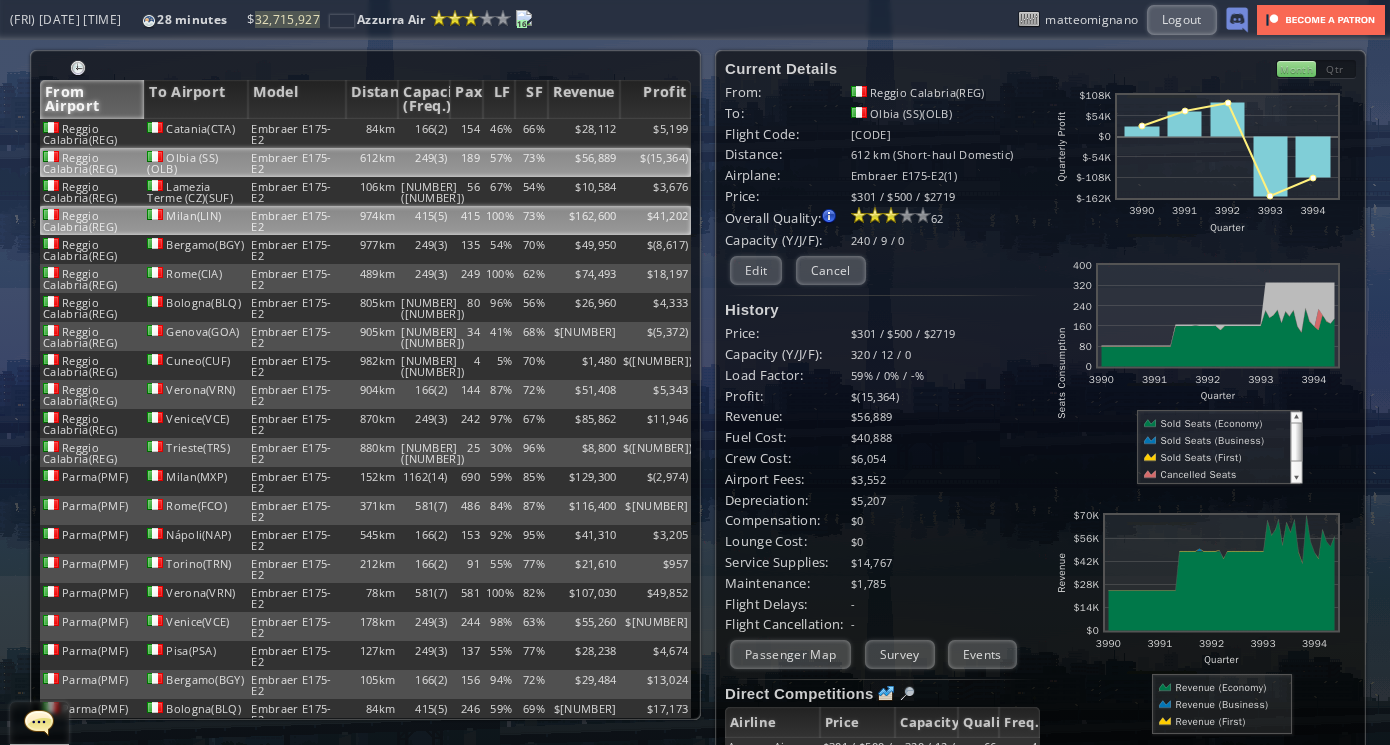 click on "974km" at bounding box center [372, 133] 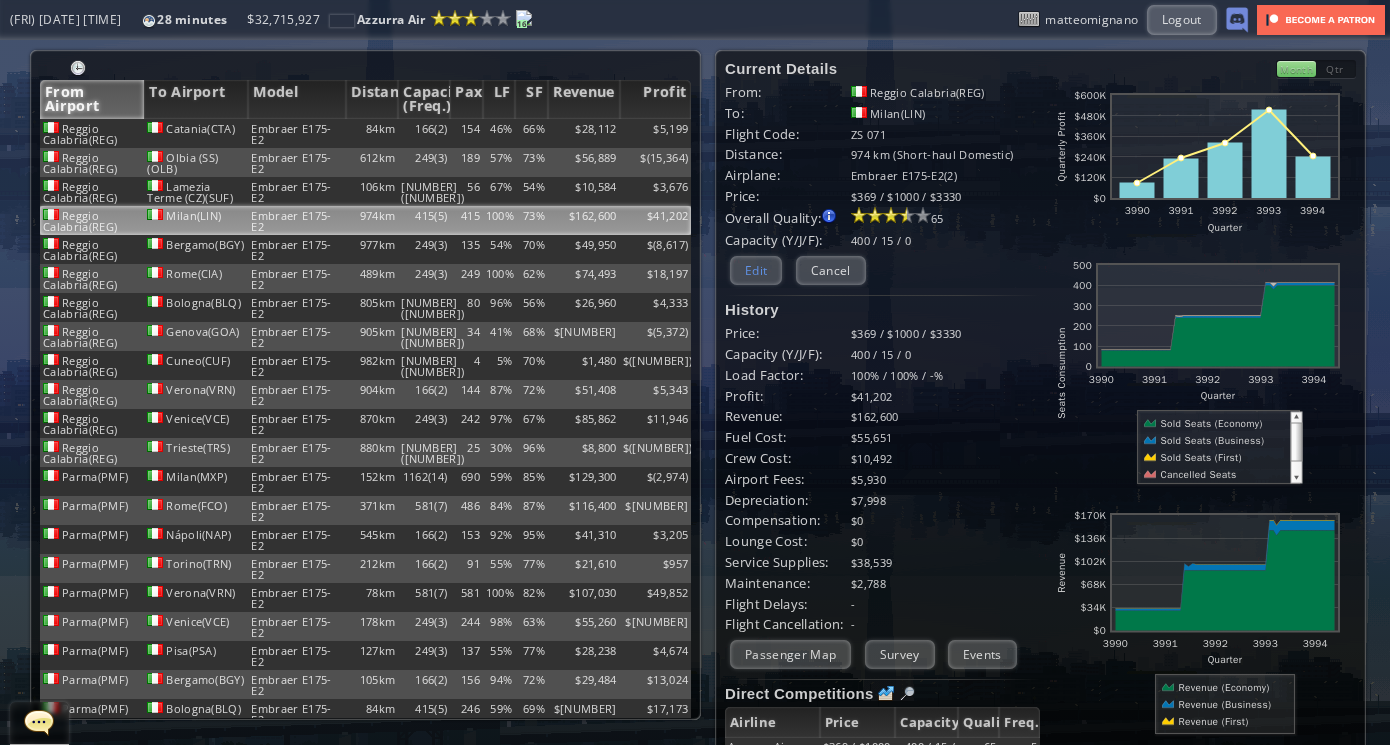 click on "Edit" at bounding box center (756, 270) 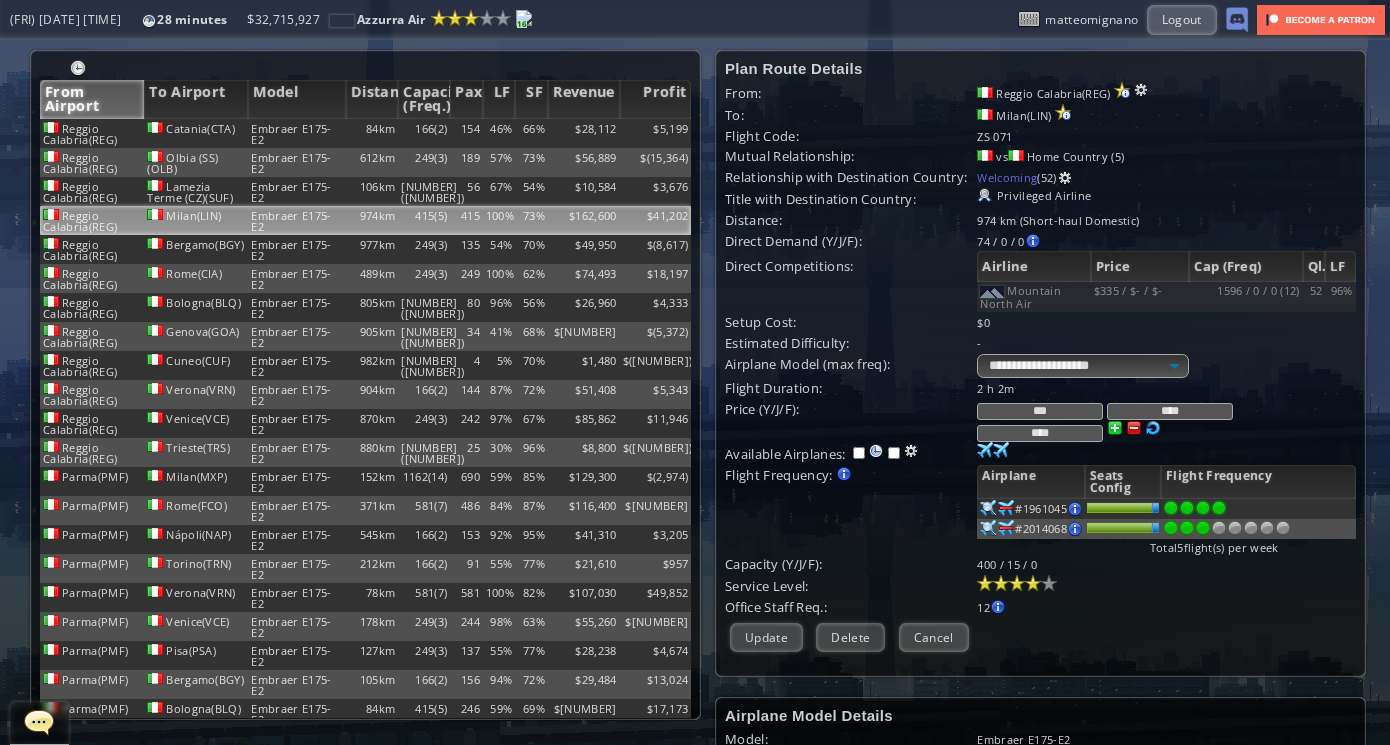 click at bounding box center (1219, 508) 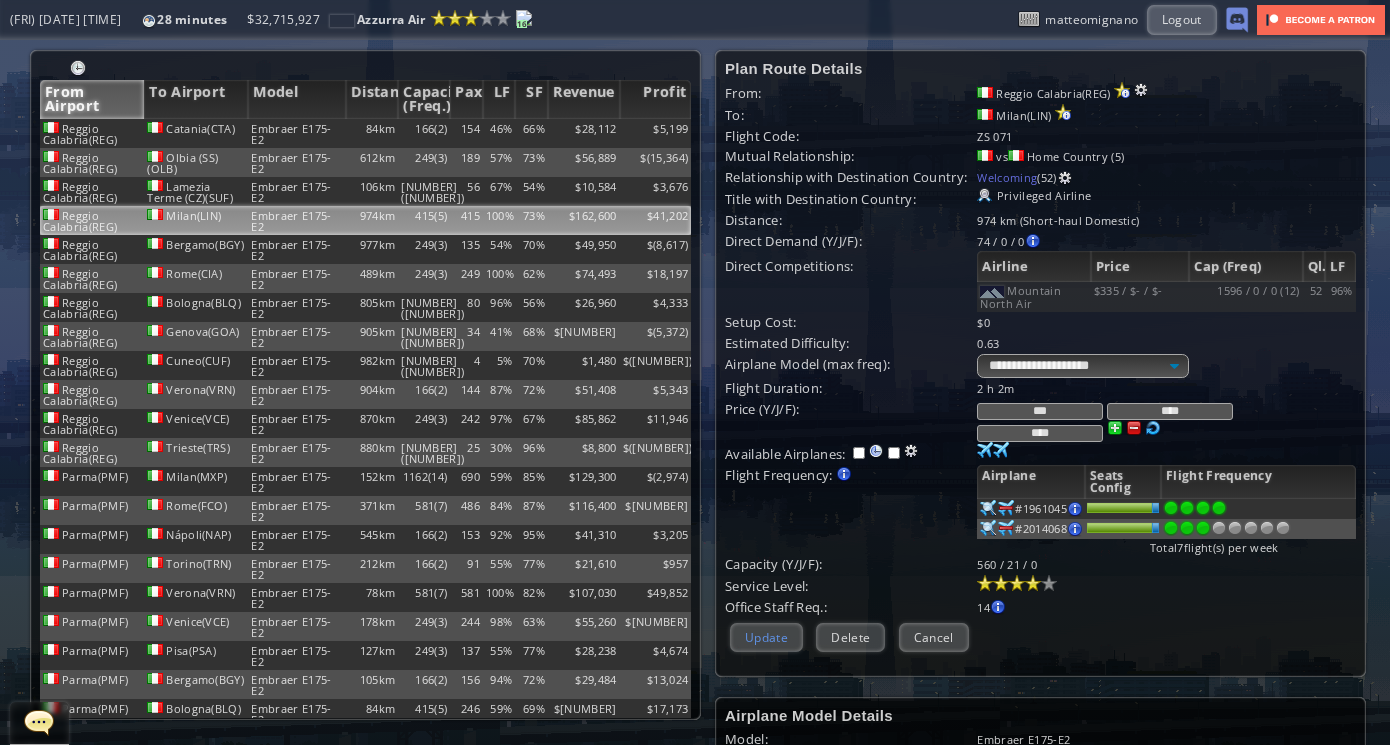 click on "Update" at bounding box center (766, 637) 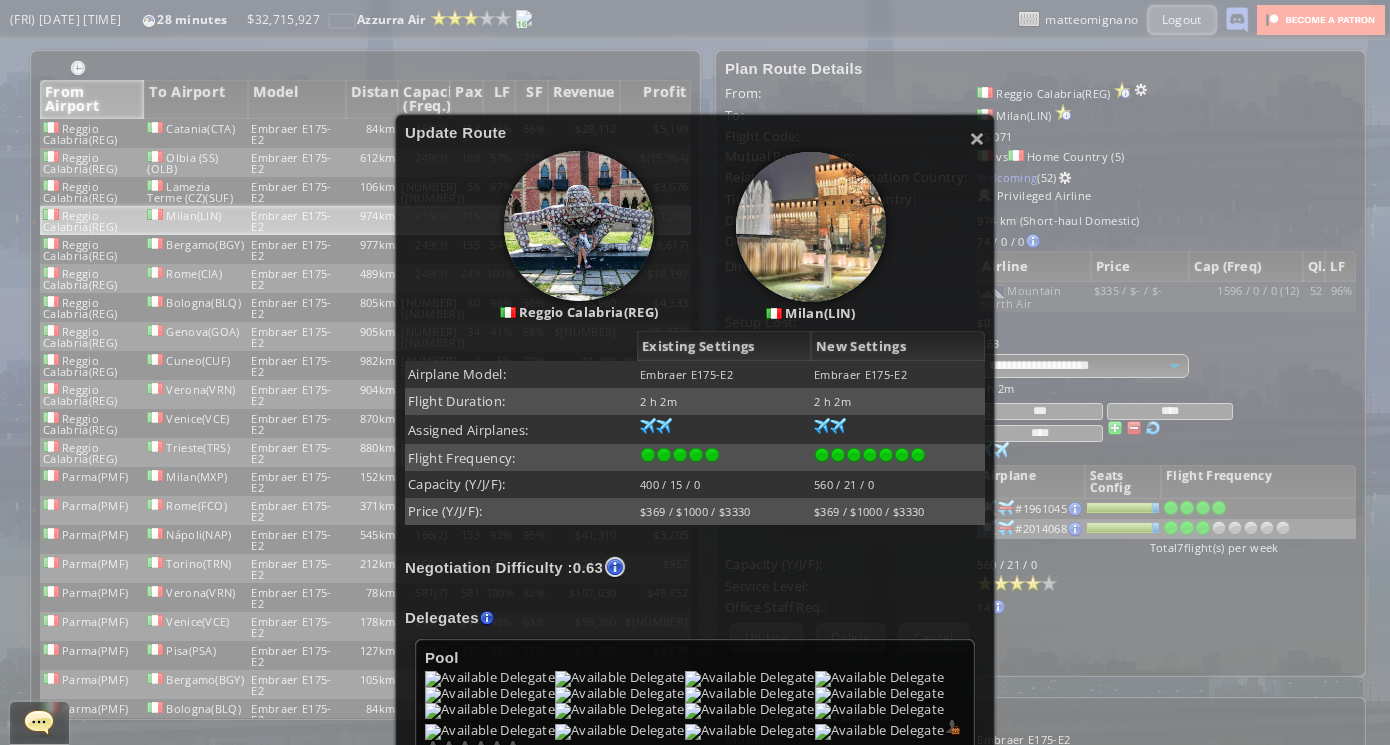 scroll, scrollTop: 256, scrollLeft: 0, axis: vertical 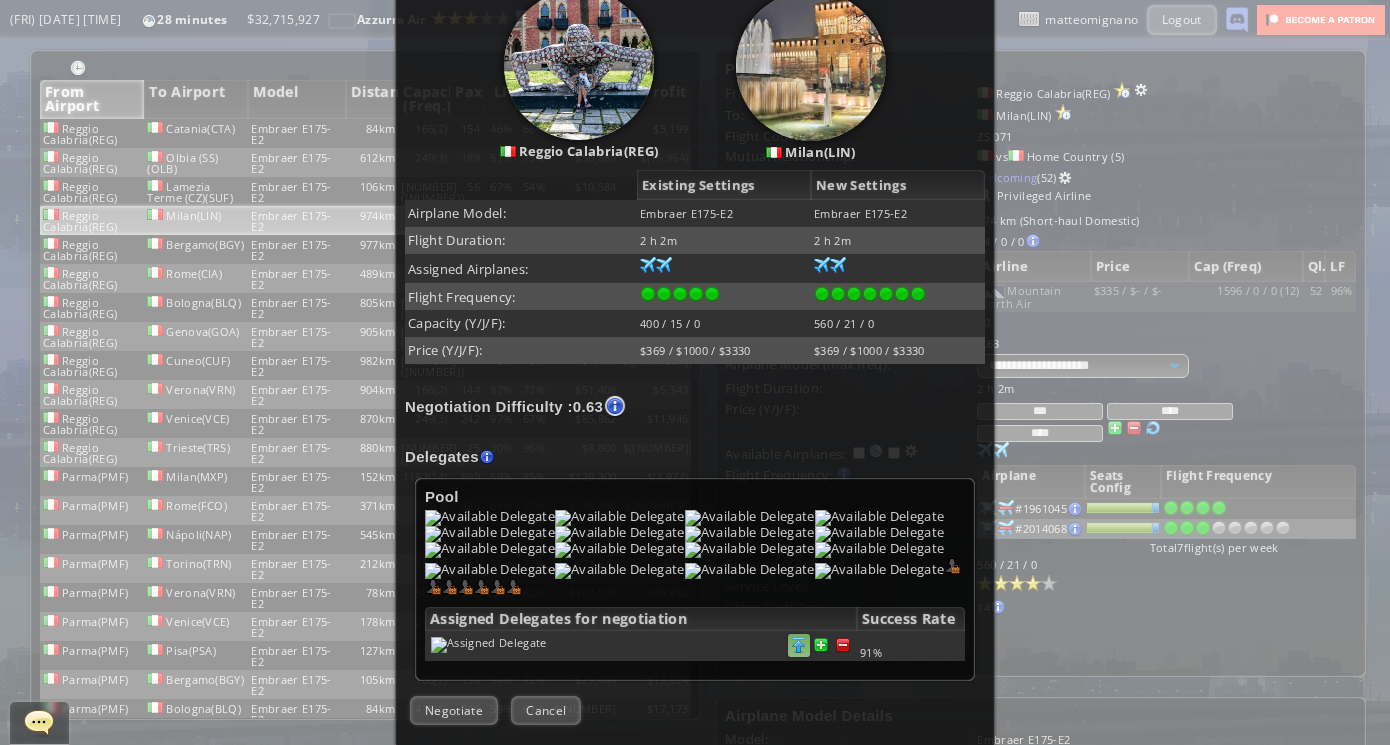 click at bounding box center (843, 645) 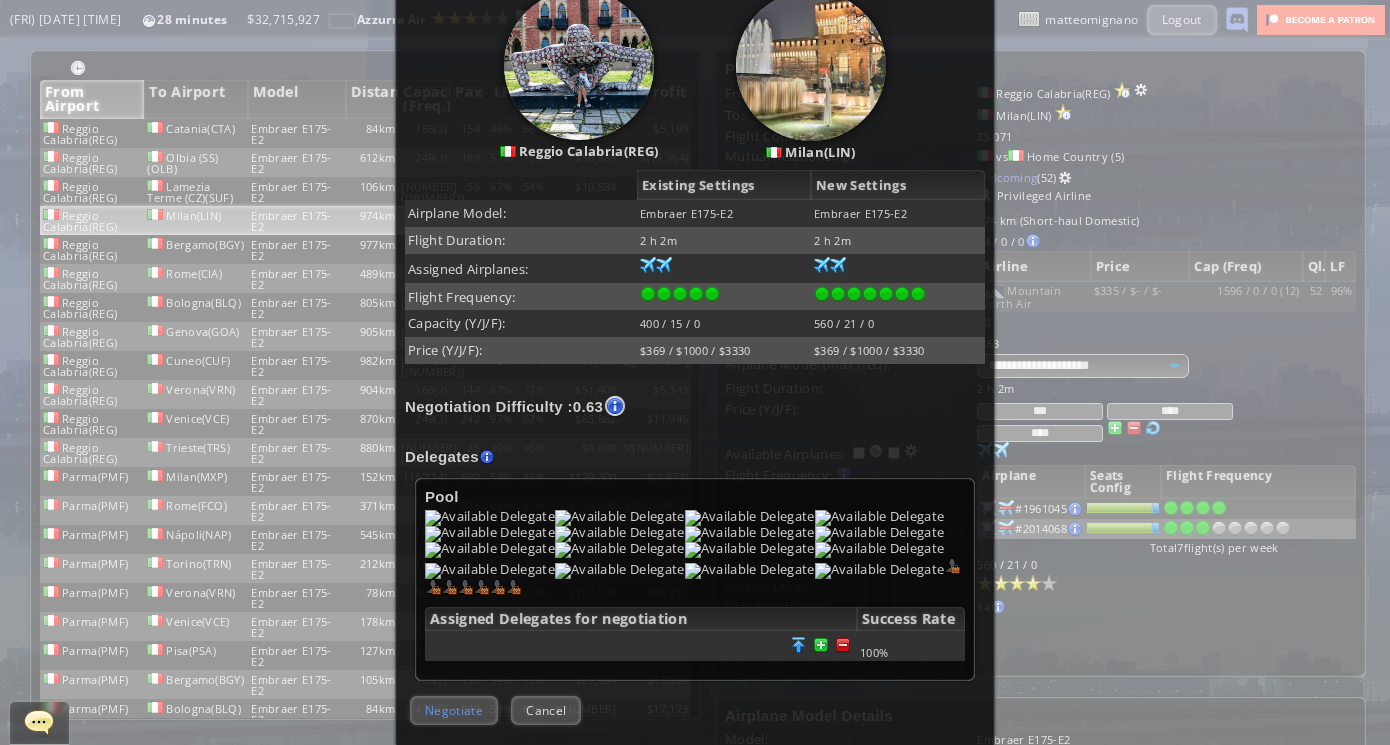 click on "Negotiate" at bounding box center (454, 710) 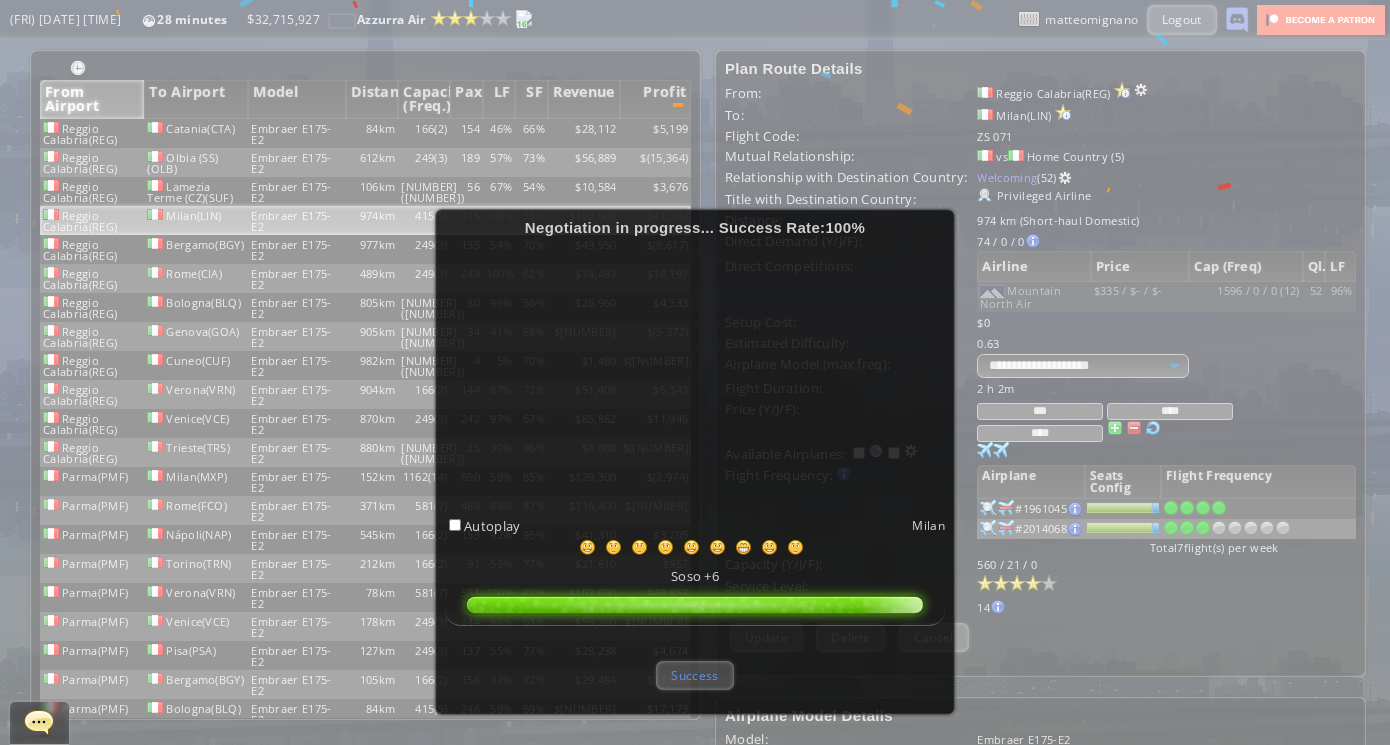 click on "Success" at bounding box center (694, 675) 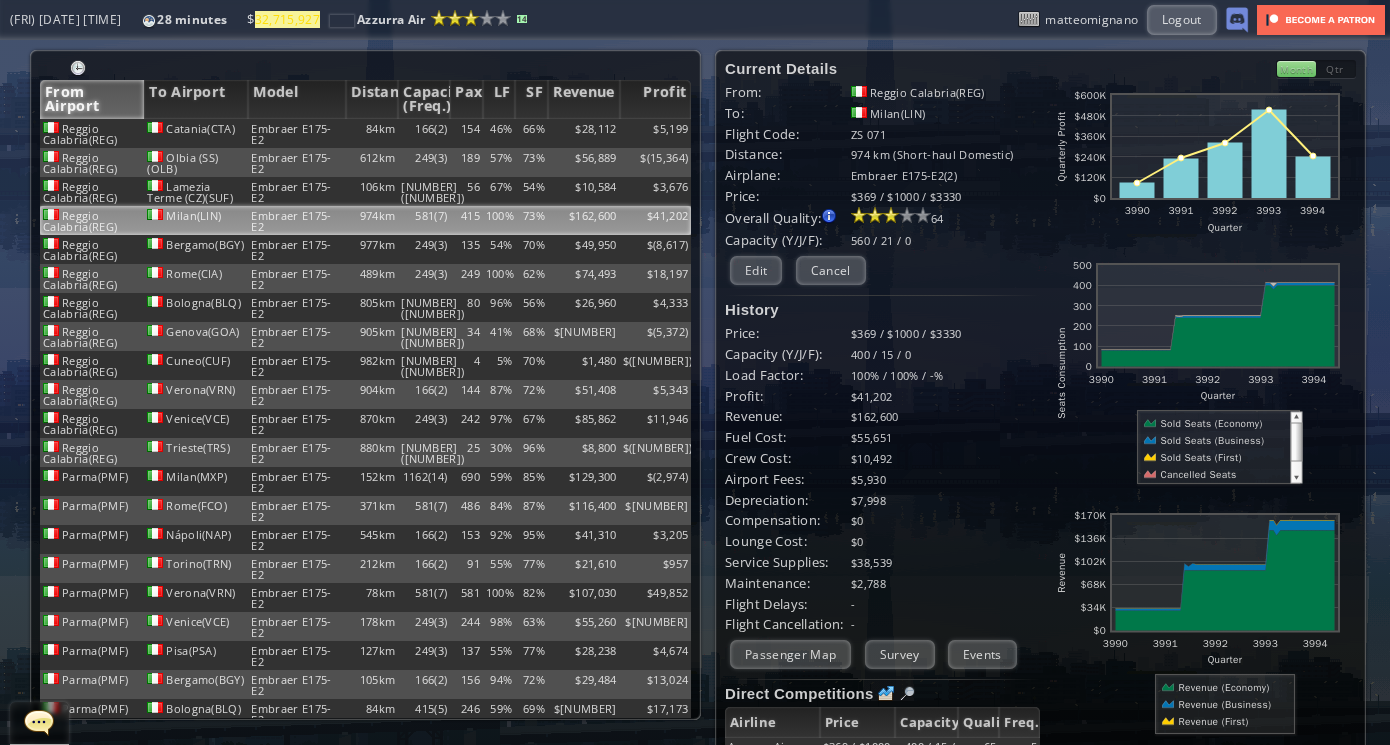 click on "249(3)" at bounding box center (424, 133) 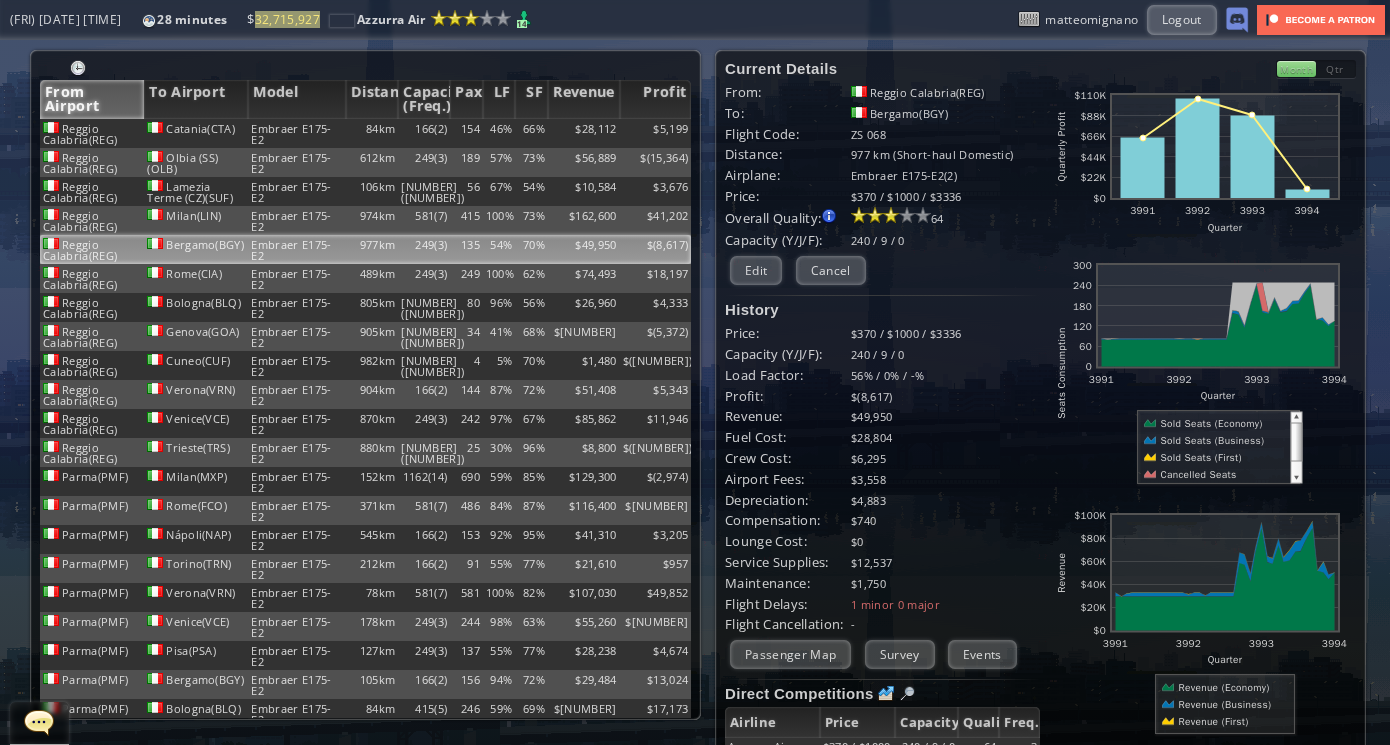 scroll, scrollTop: 79, scrollLeft: 0, axis: vertical 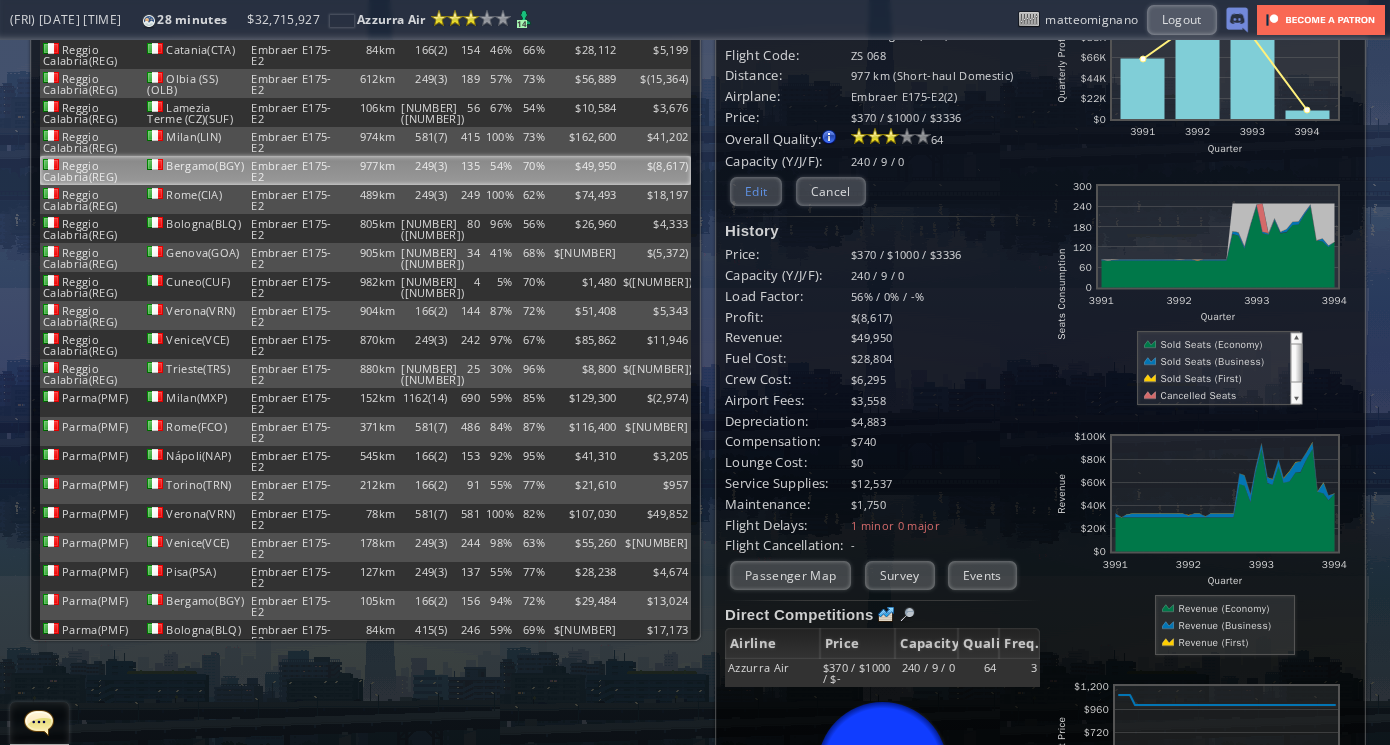 click on "Edit" at bounding box center (756, 191) 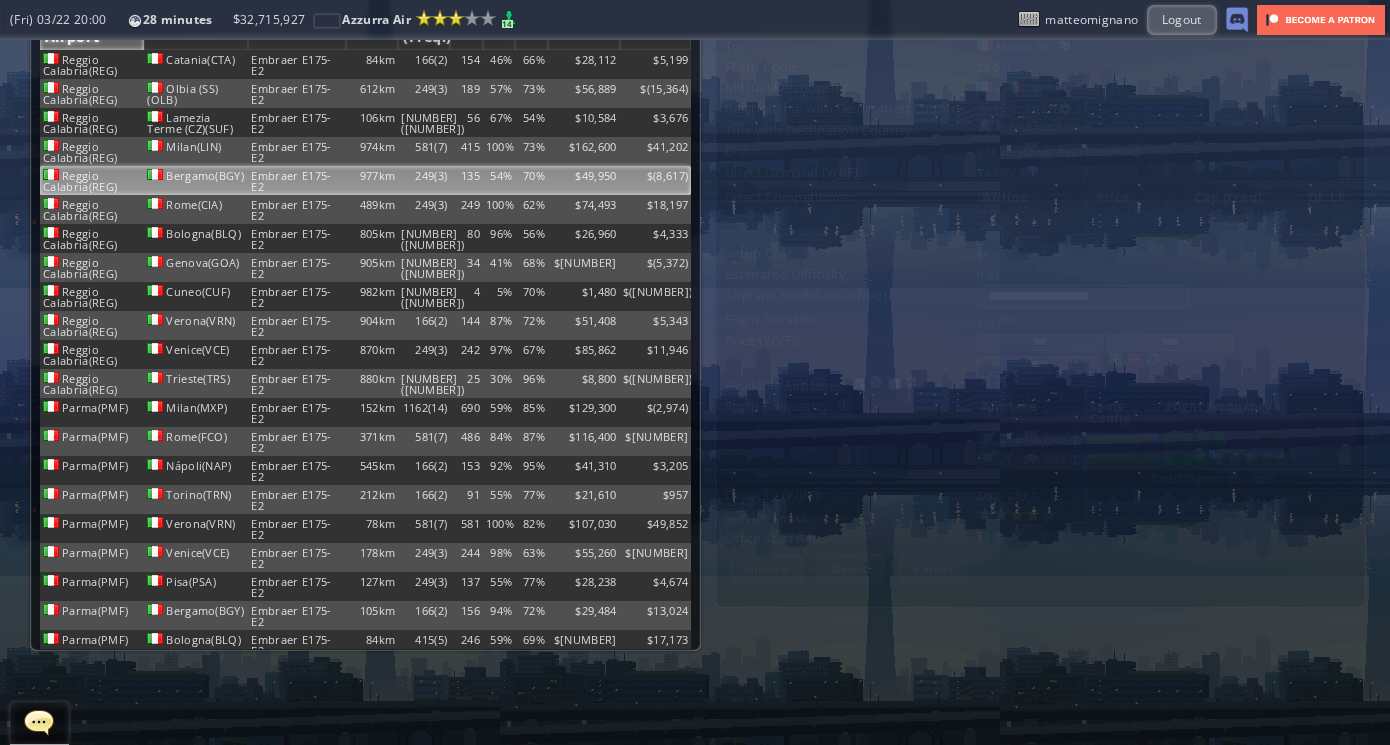 scroll, scrollTop: 0, scrollLeft: 0, axis: both 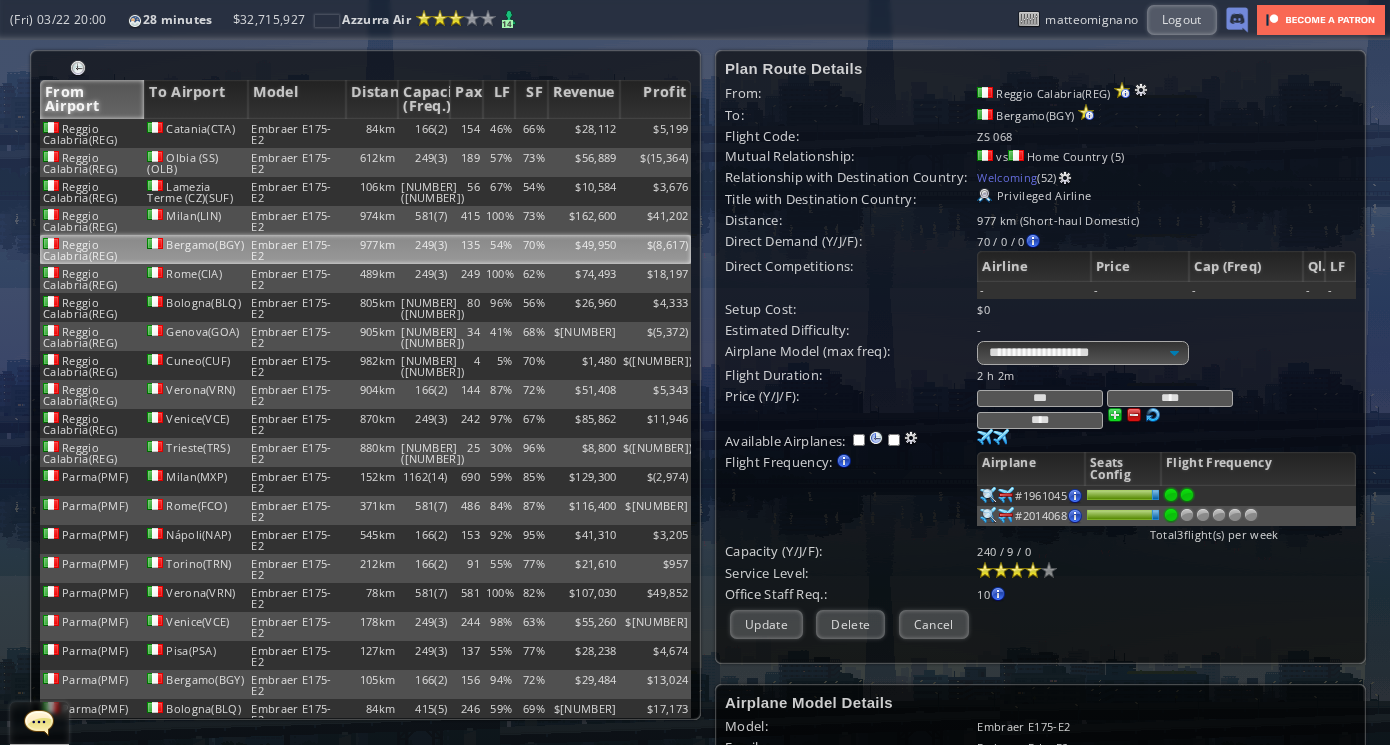 click at bounding box center (988, 495) 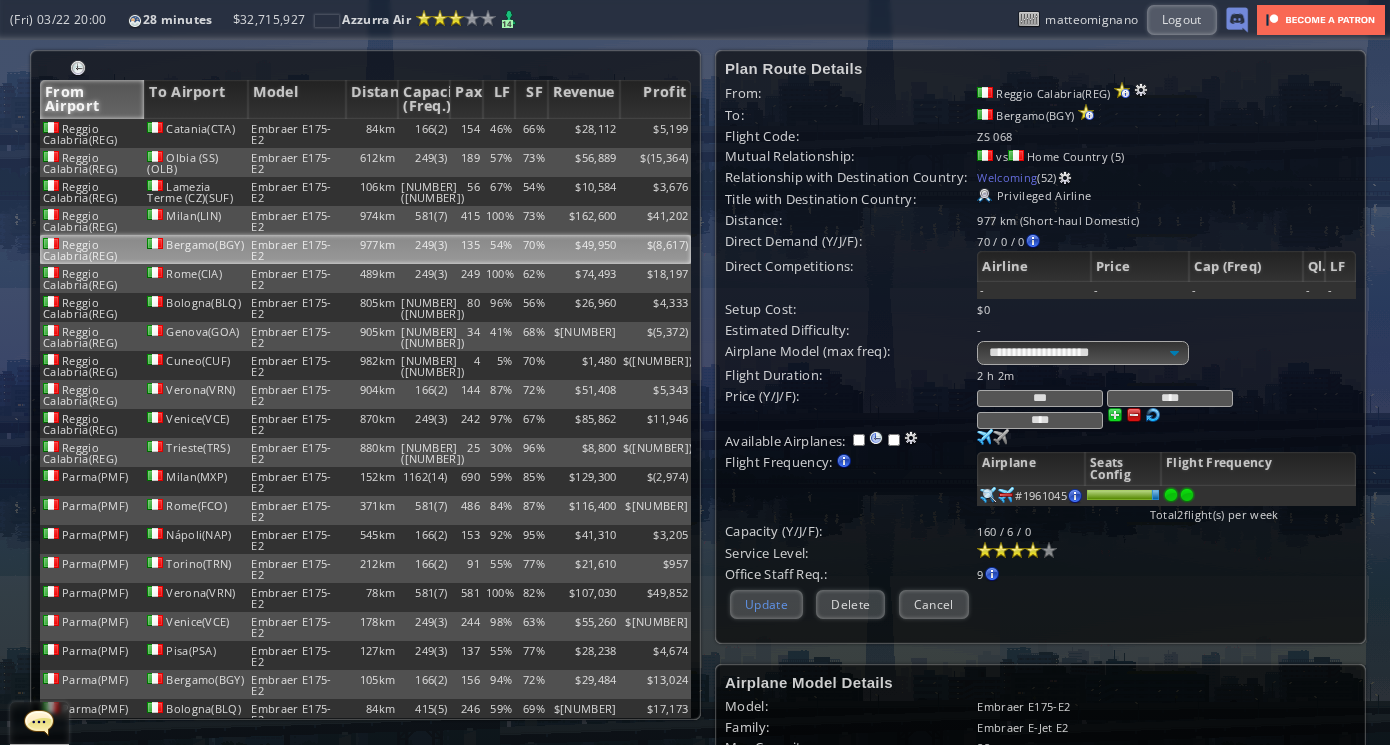 click on "Update" at bounding box center [766, 604] 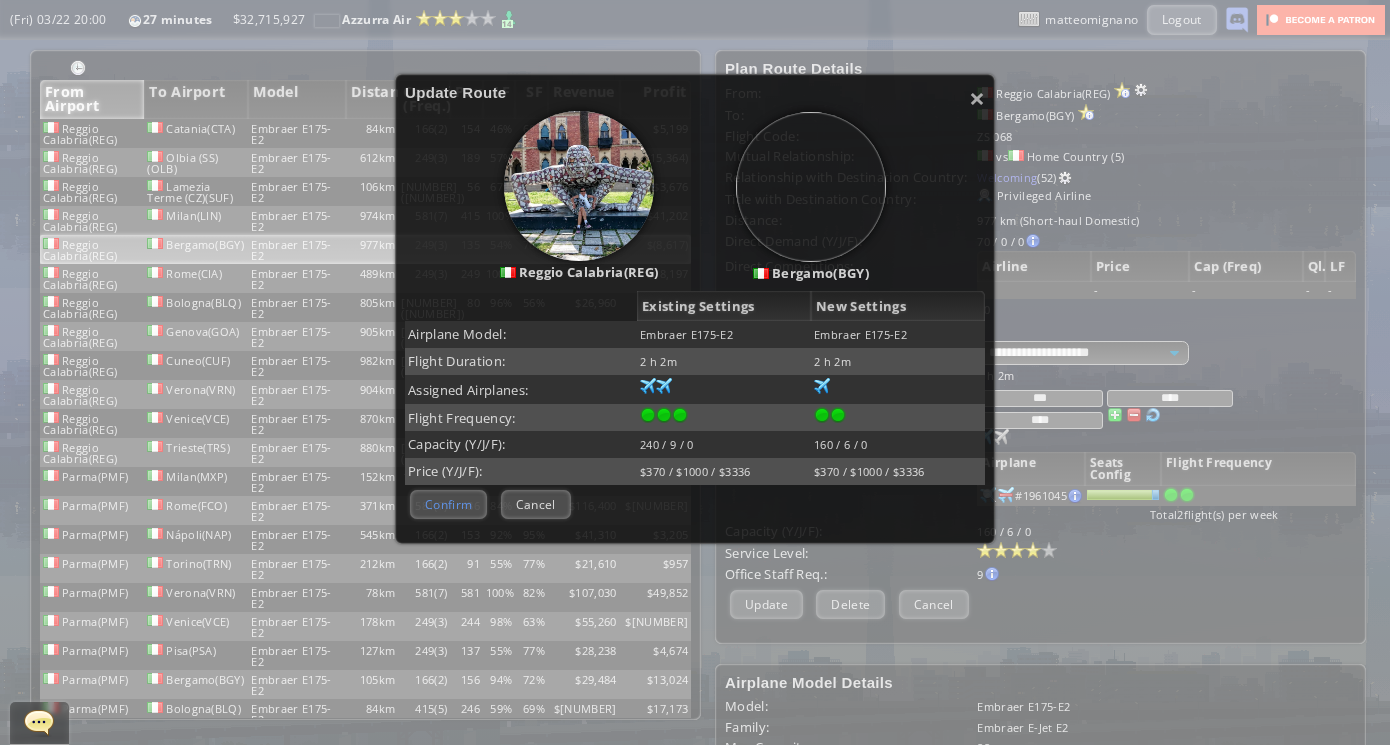 scroll, scrollTop: 134, scrollLeft: 0, axis: vertical 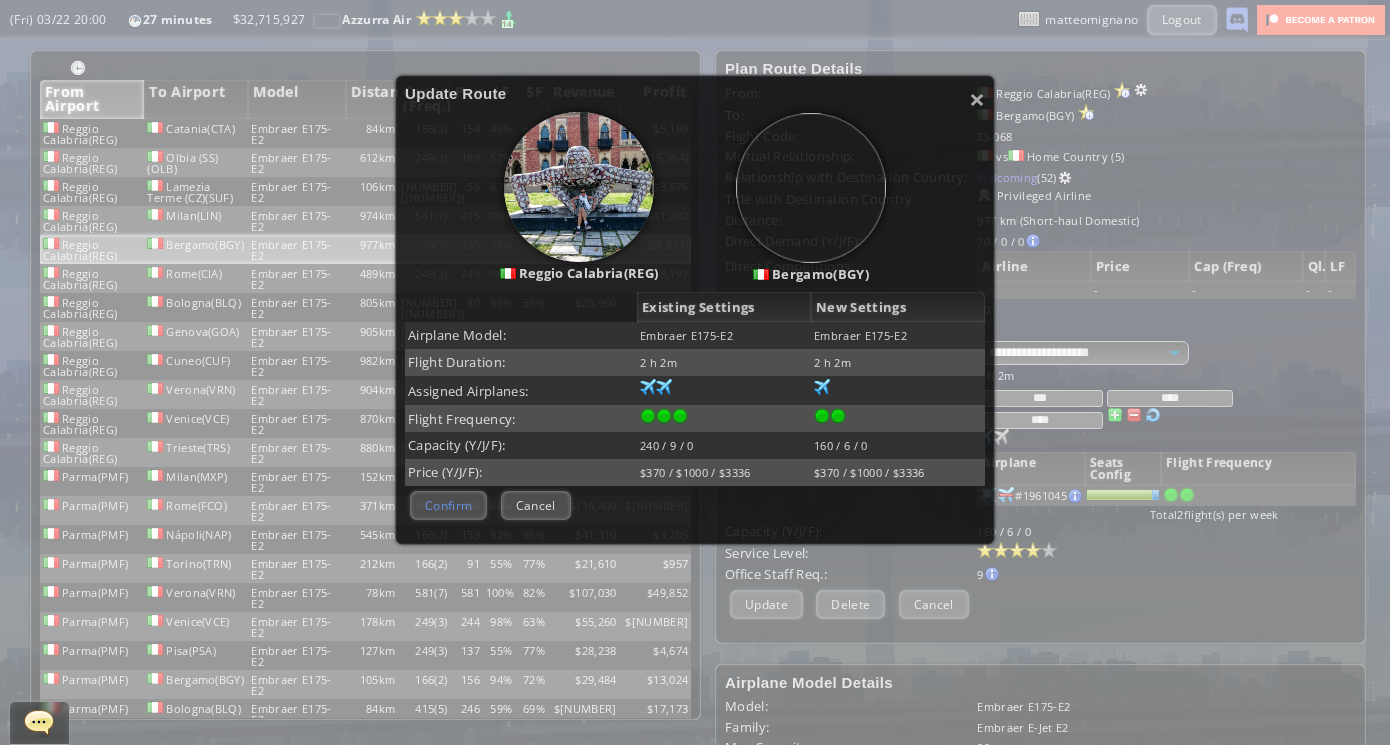 click on "Confirm" at bounding box center (448, 505) 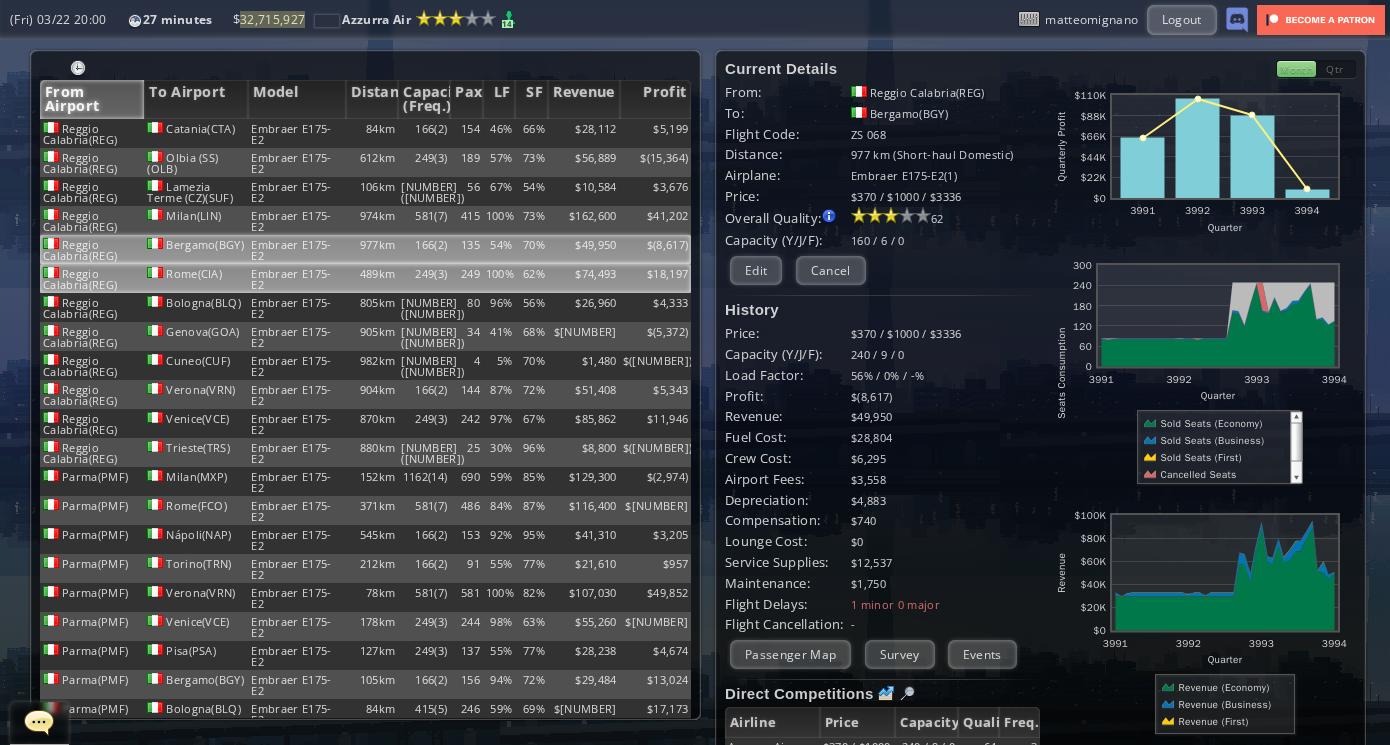 click on "Rome(CIA)" at bounding box center [196, 133] 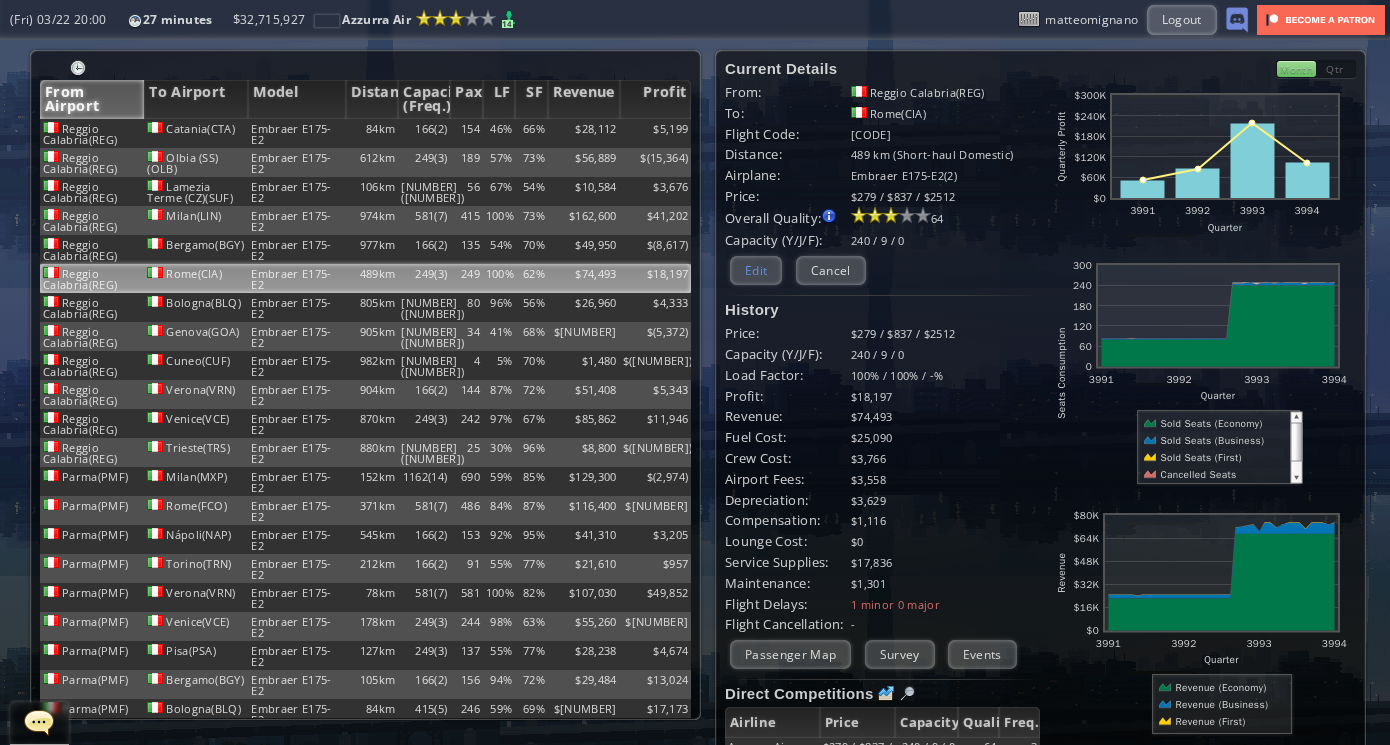 click on "Edit" at bounding box center [756, 270] 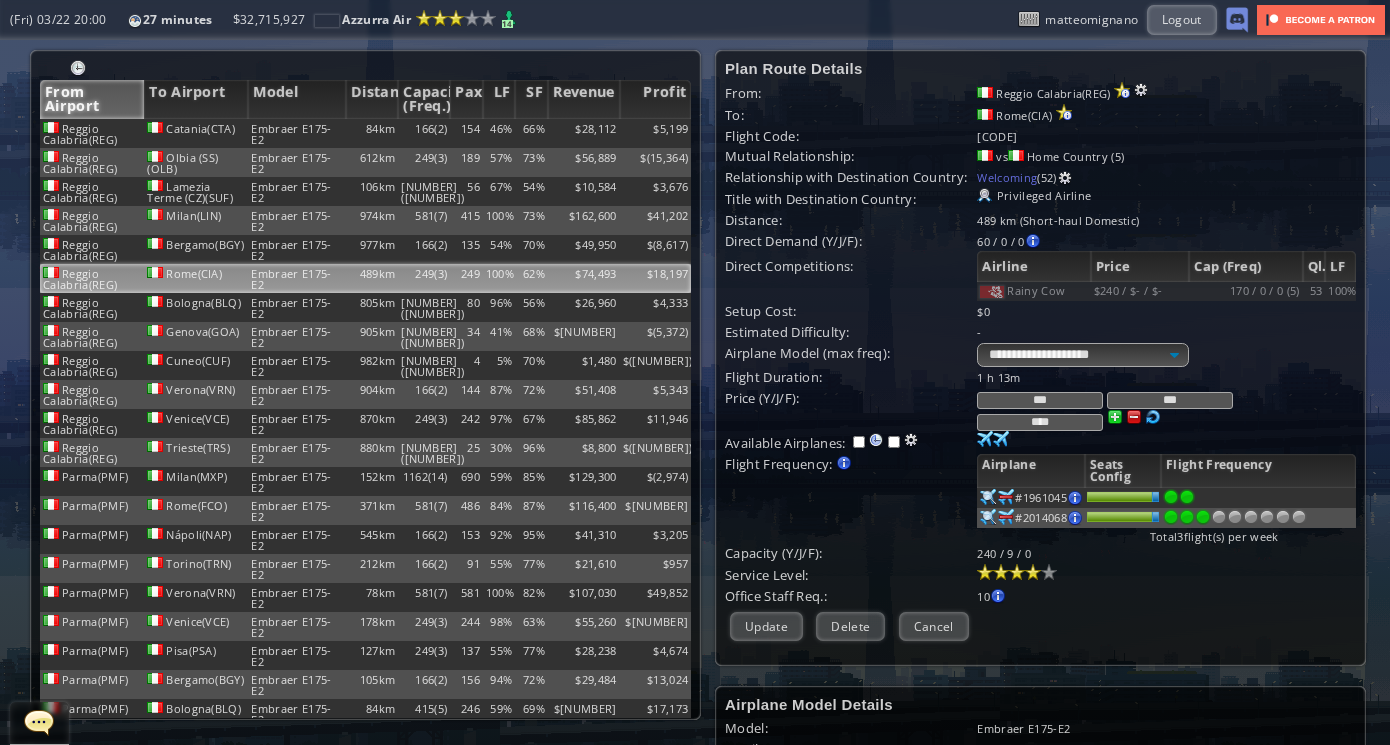 click at bounding box center (1203, 517) 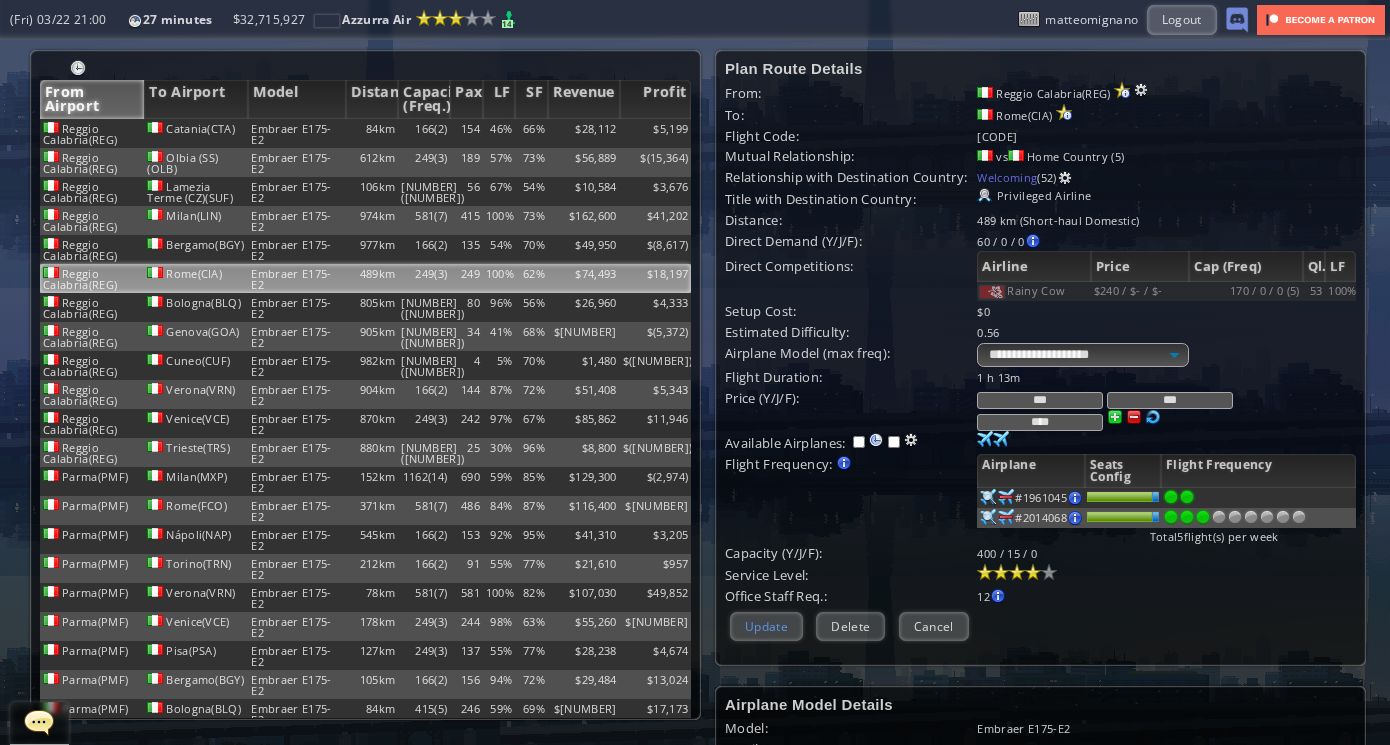 click on "Update" at bounding box center (766, 626) 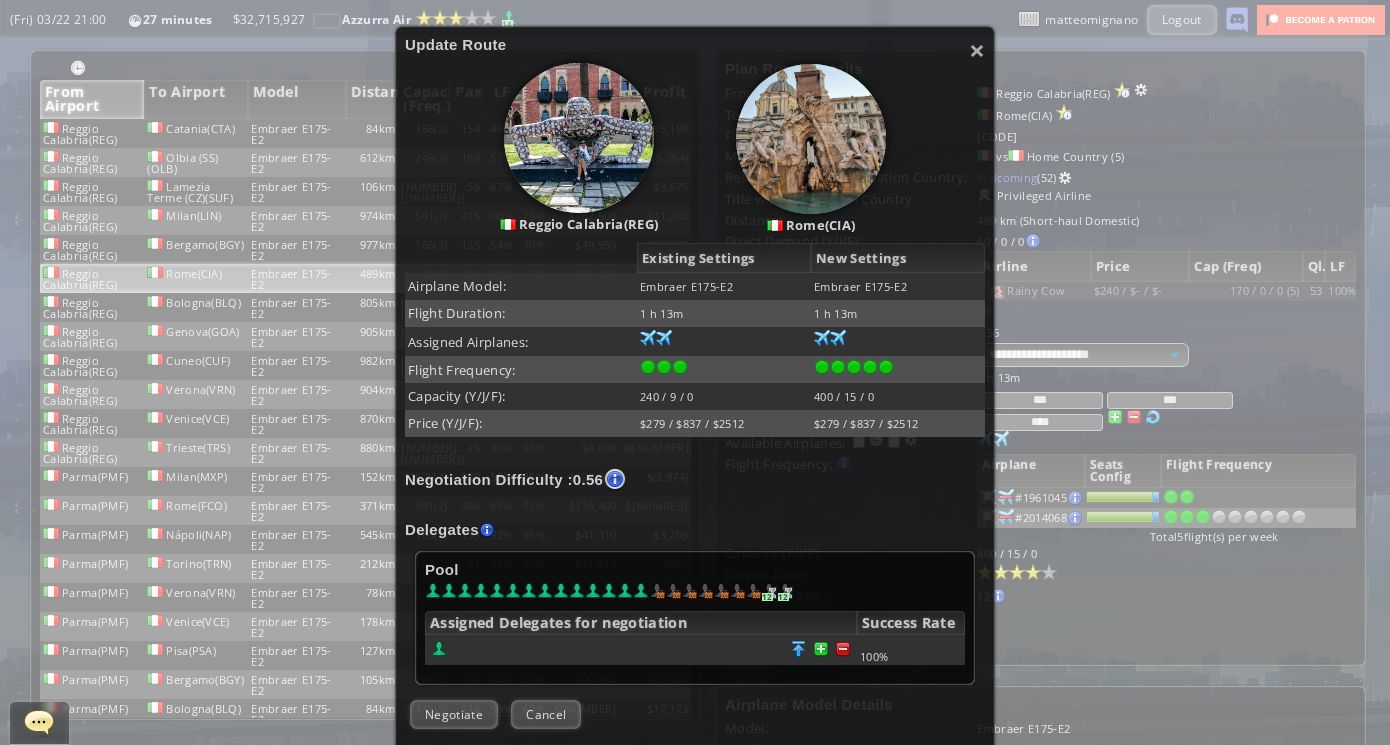 scroll, scrollTop: 232, scrollLeft: 0, axis: vertical 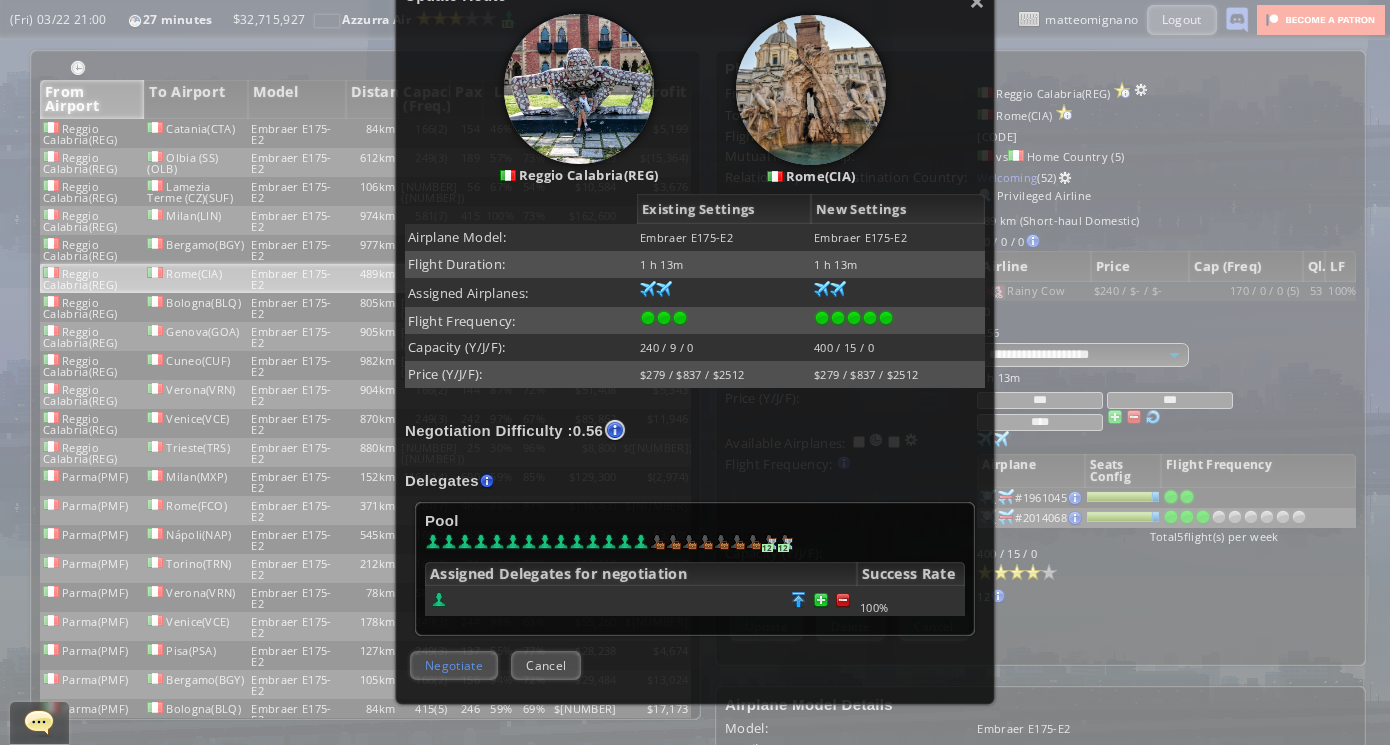 click on "Negotiate" at bounding box center (454, 665) 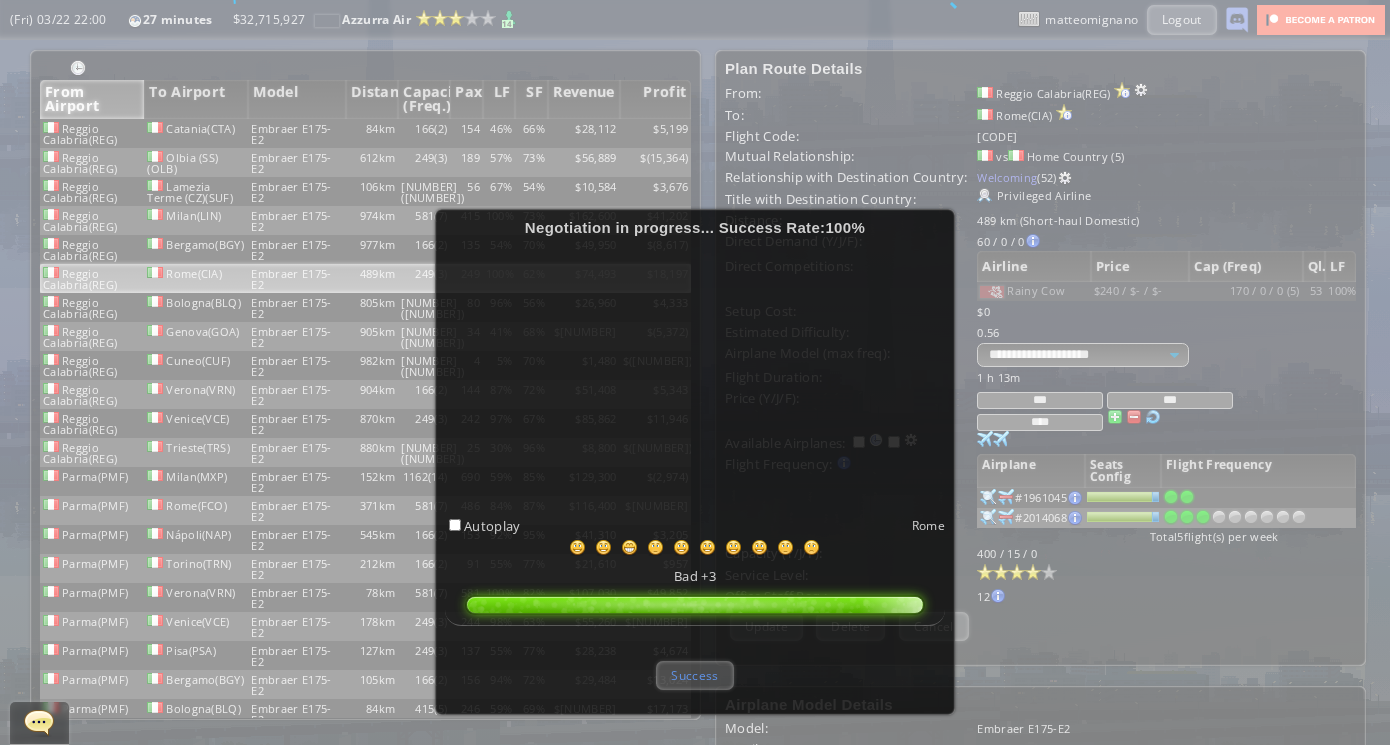 click on "Success" at bounding box center [694, 675] 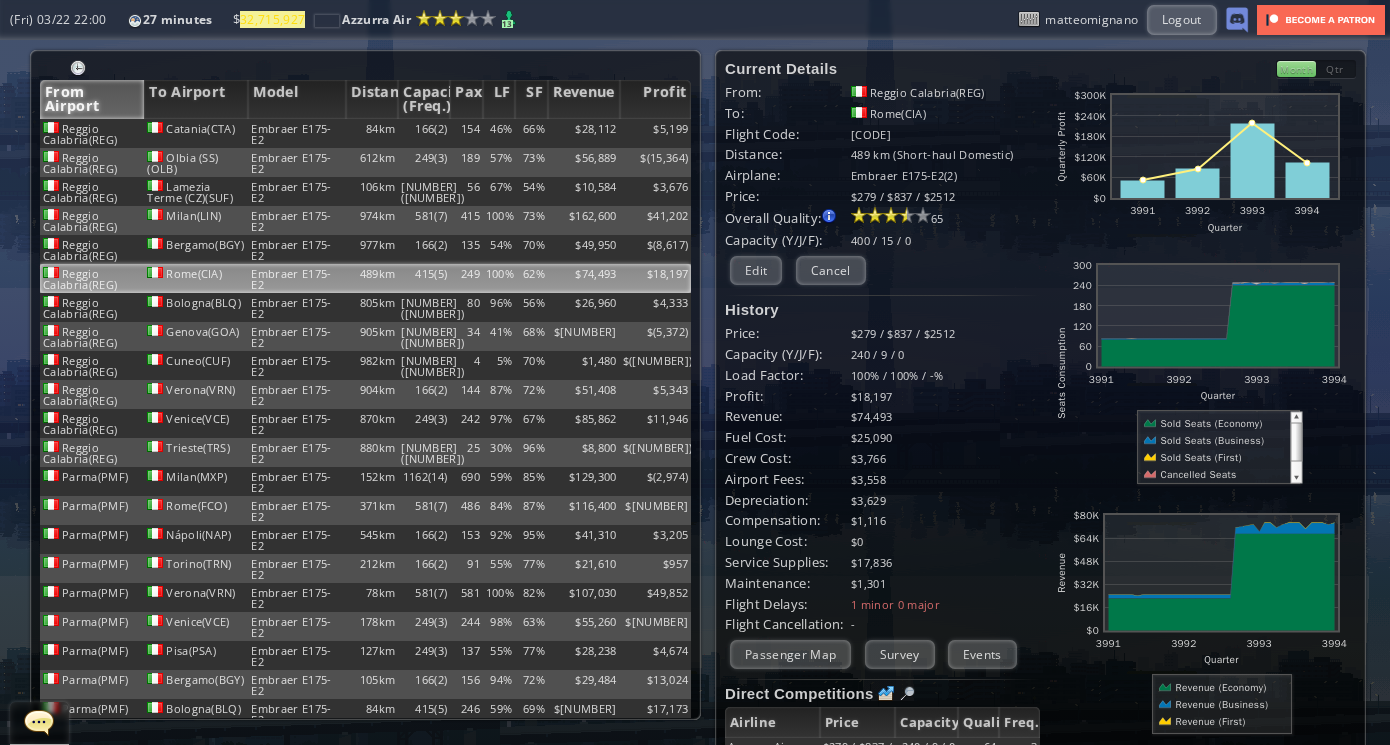 click on "[NUMBER]([NUMBER])" at bounding box center (424, 133) 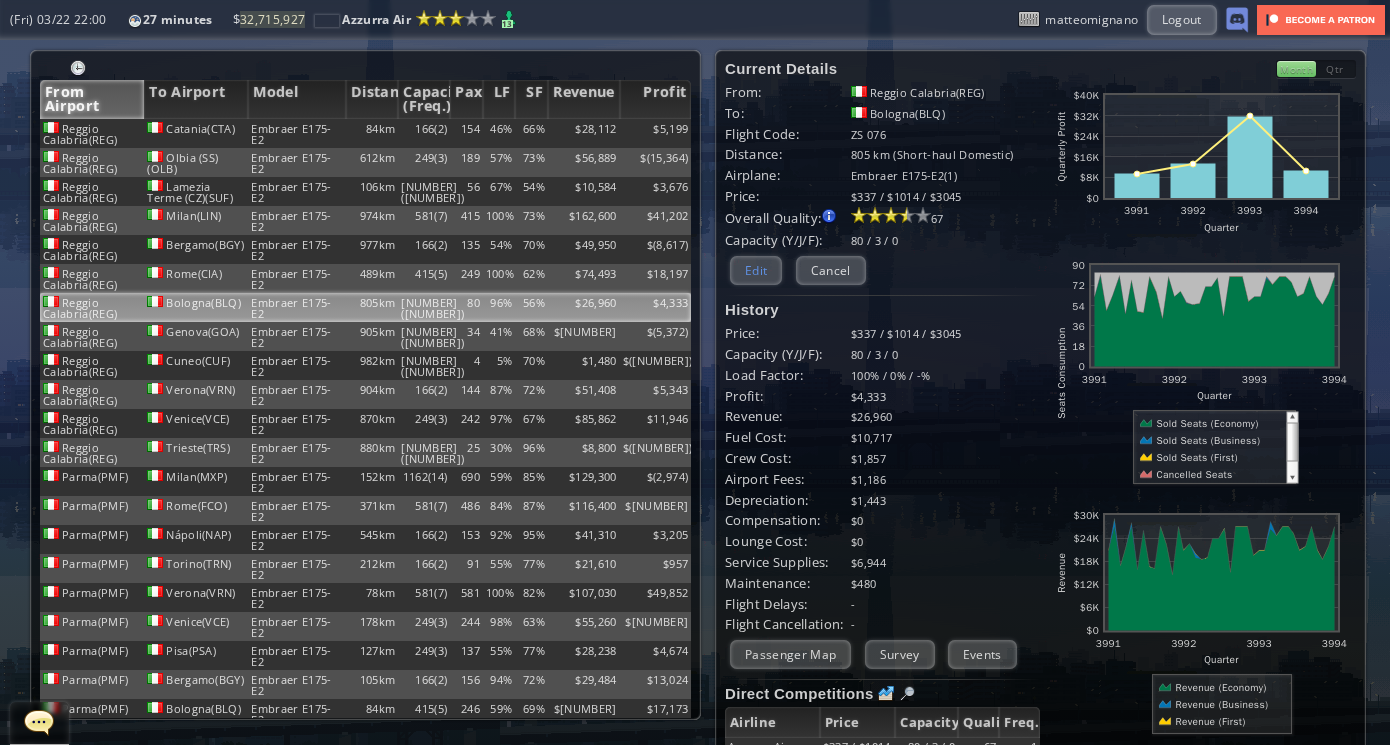 click on "Edit" at bounding box center (756, 270) 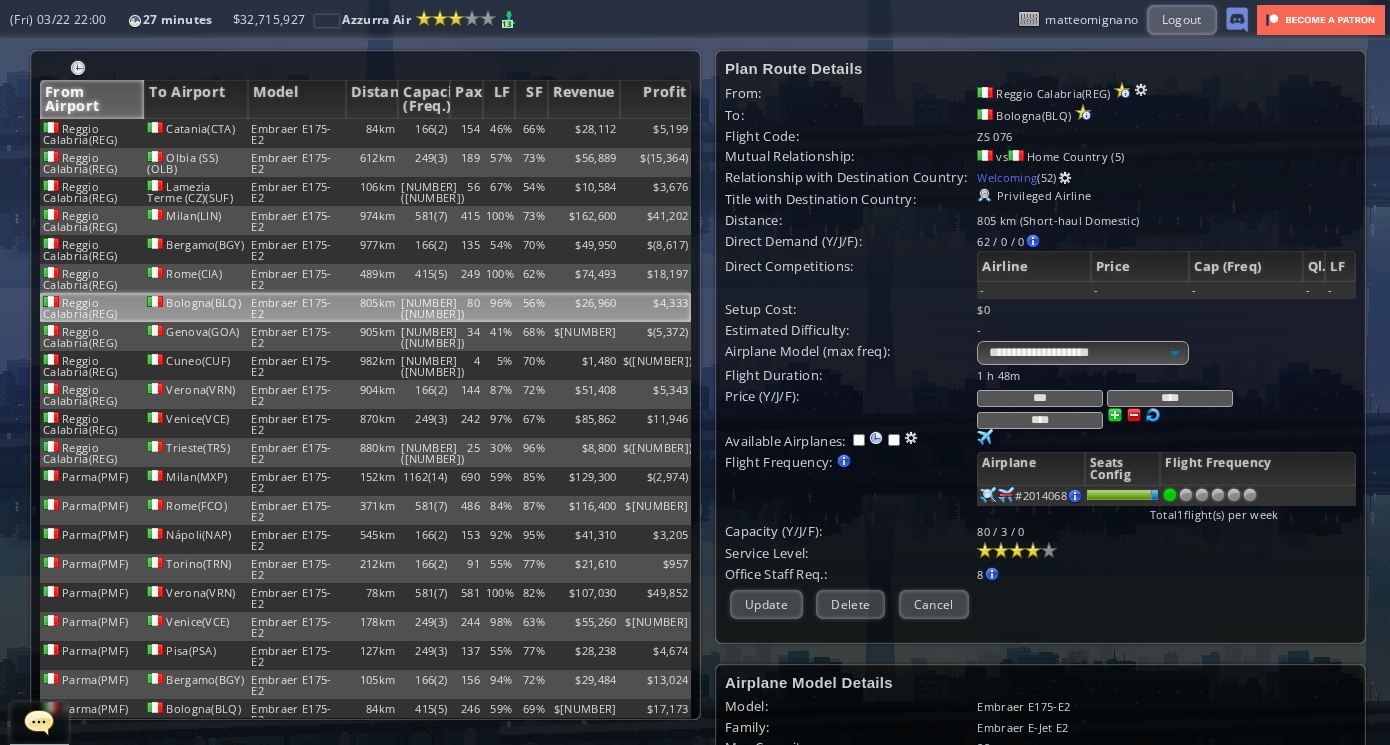 click on "****" at bounding box center [1170, 398] 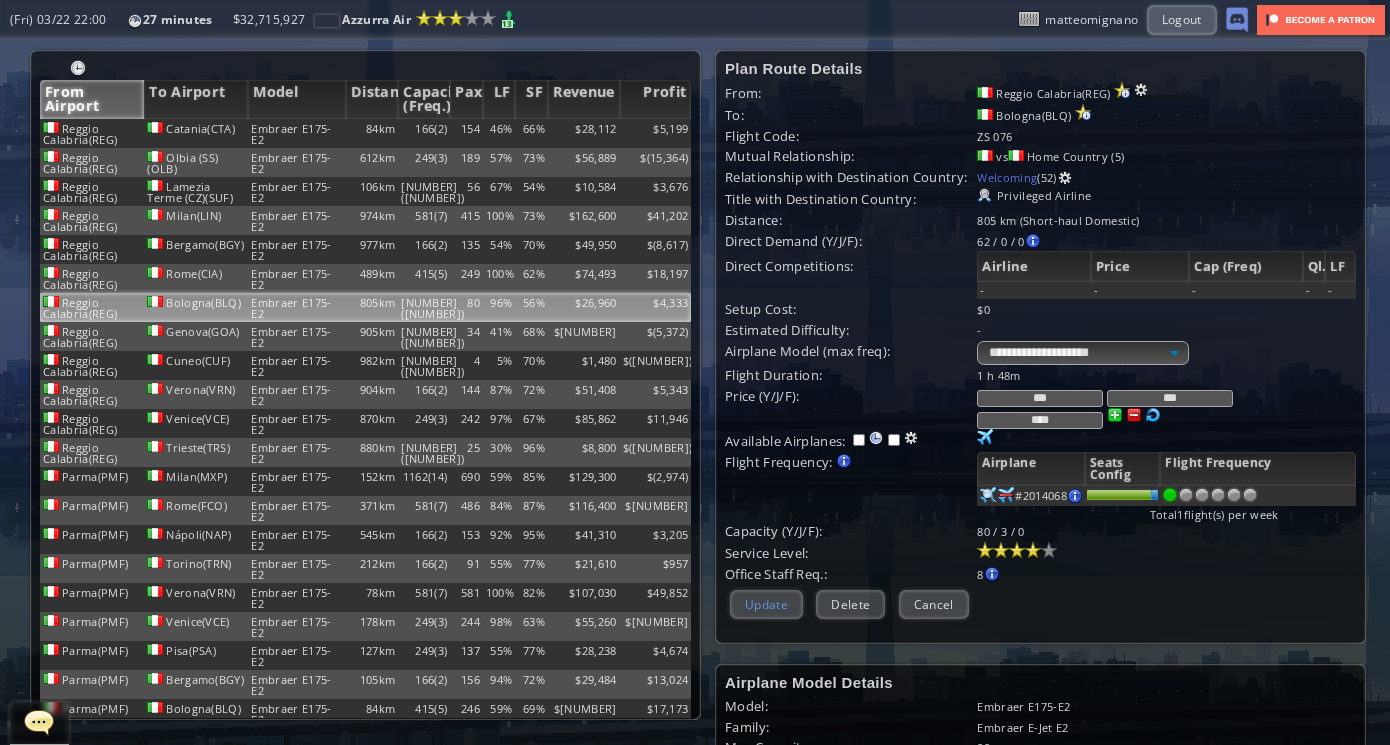 type on "***" 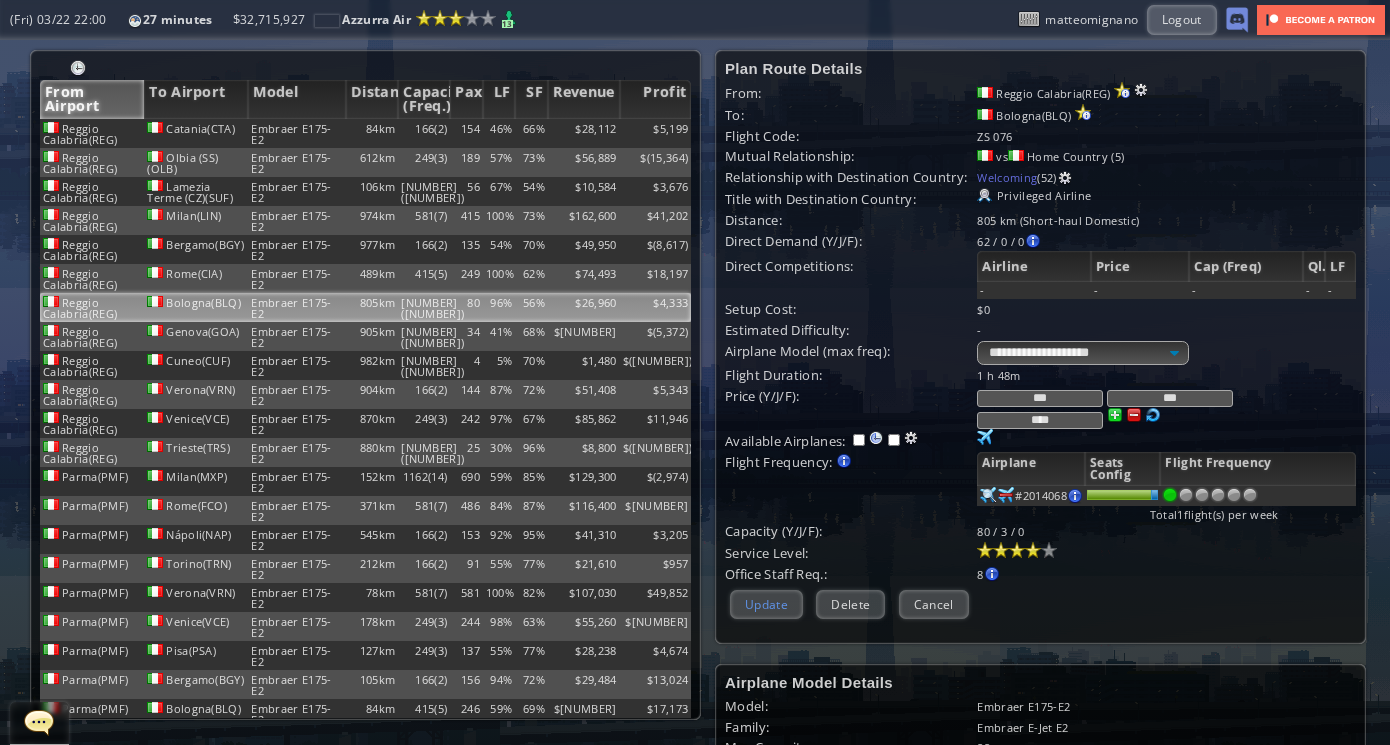 click on "Update" at bounding box center [766, 604] 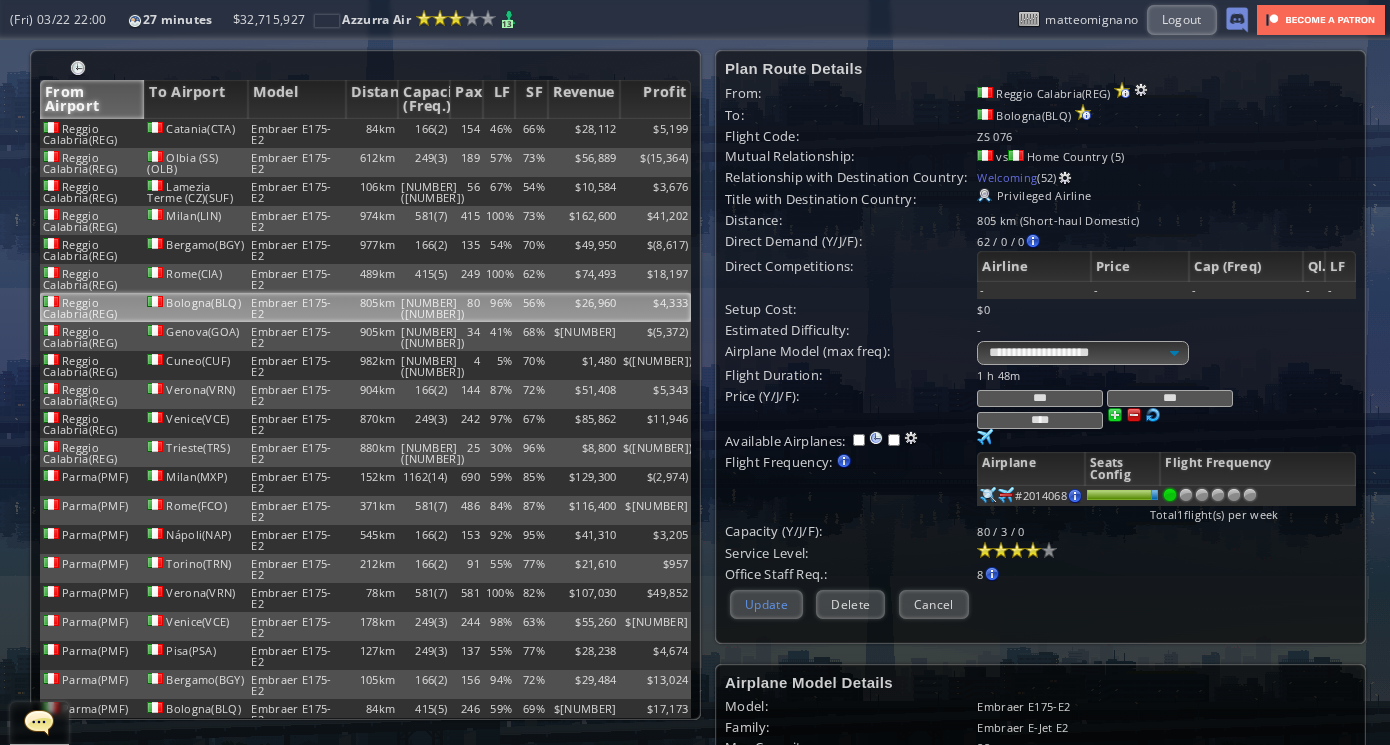 scroll, scrollTop: 95, scrollLeft: 0, axis: vertical 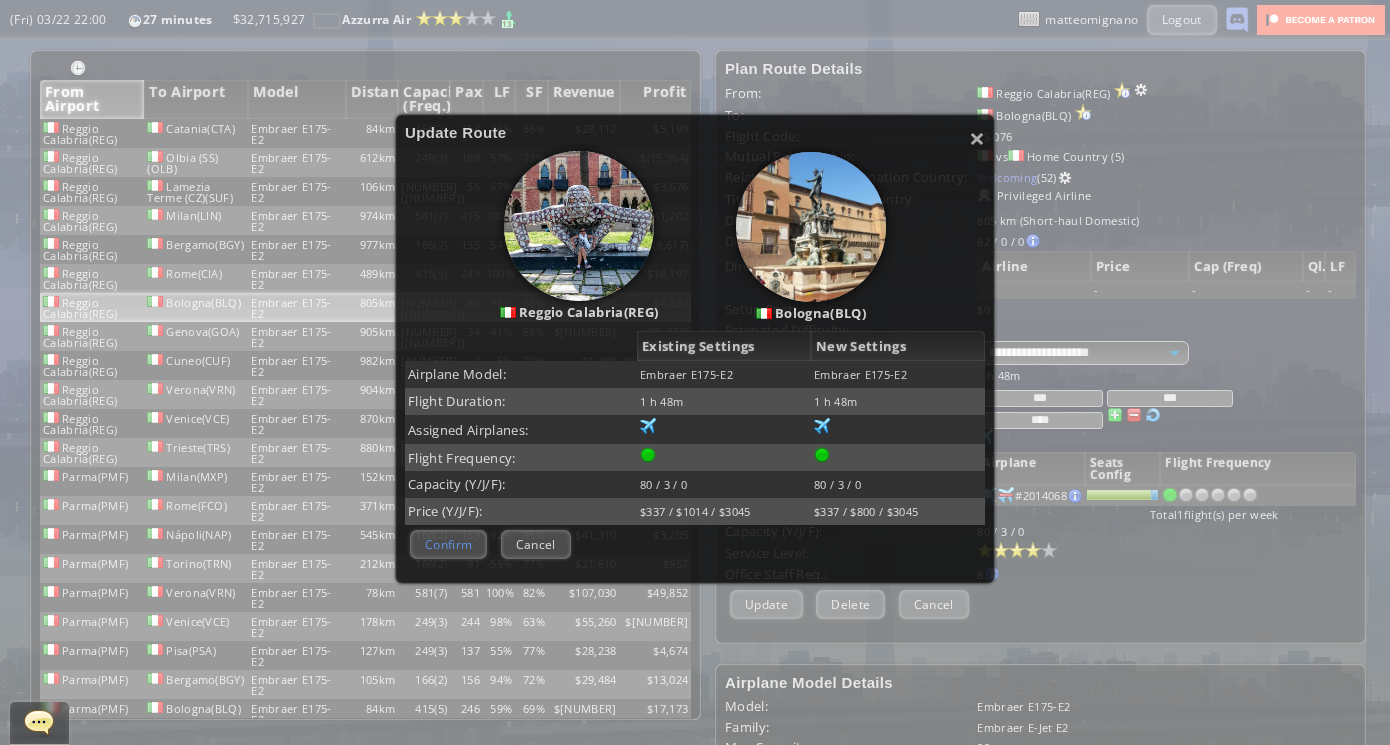 click on "Confirm" at bounding box center [448, 544] 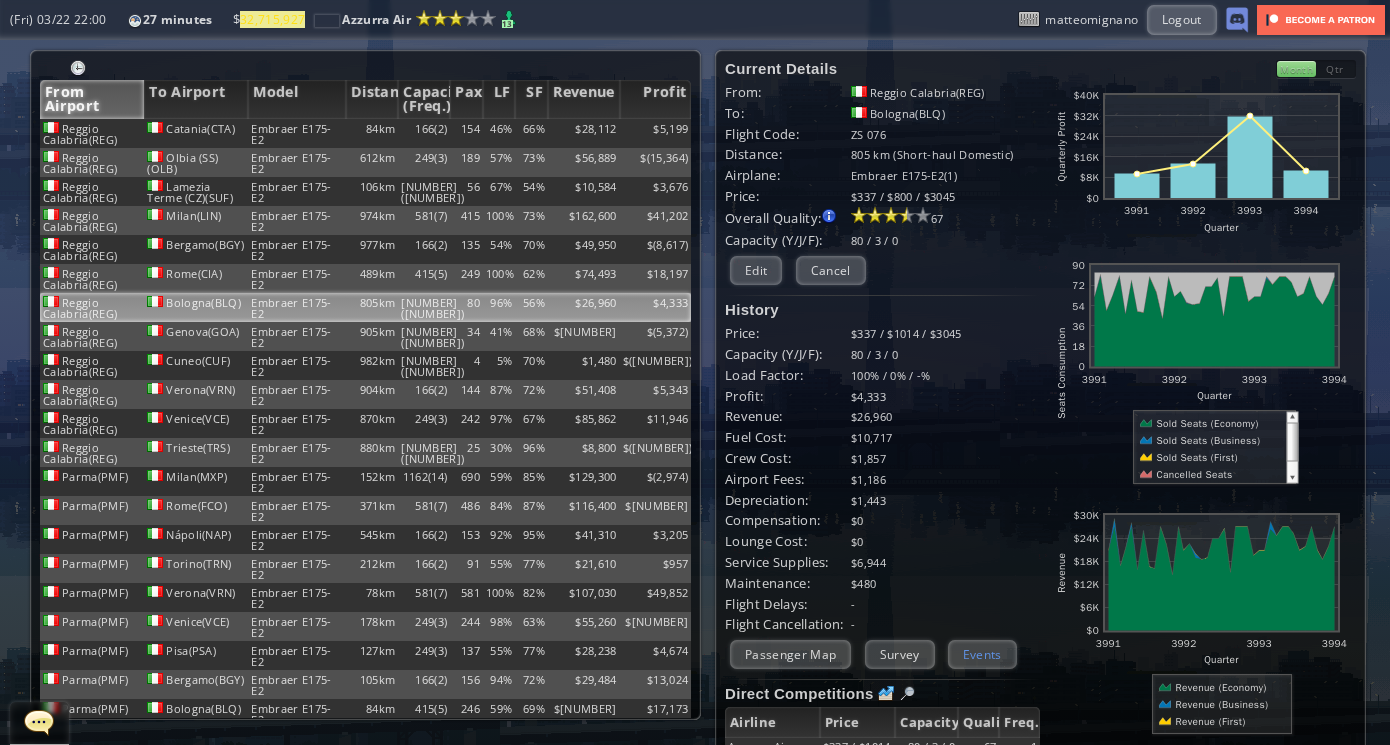 click on "Events" at bounding box center [982, 654] 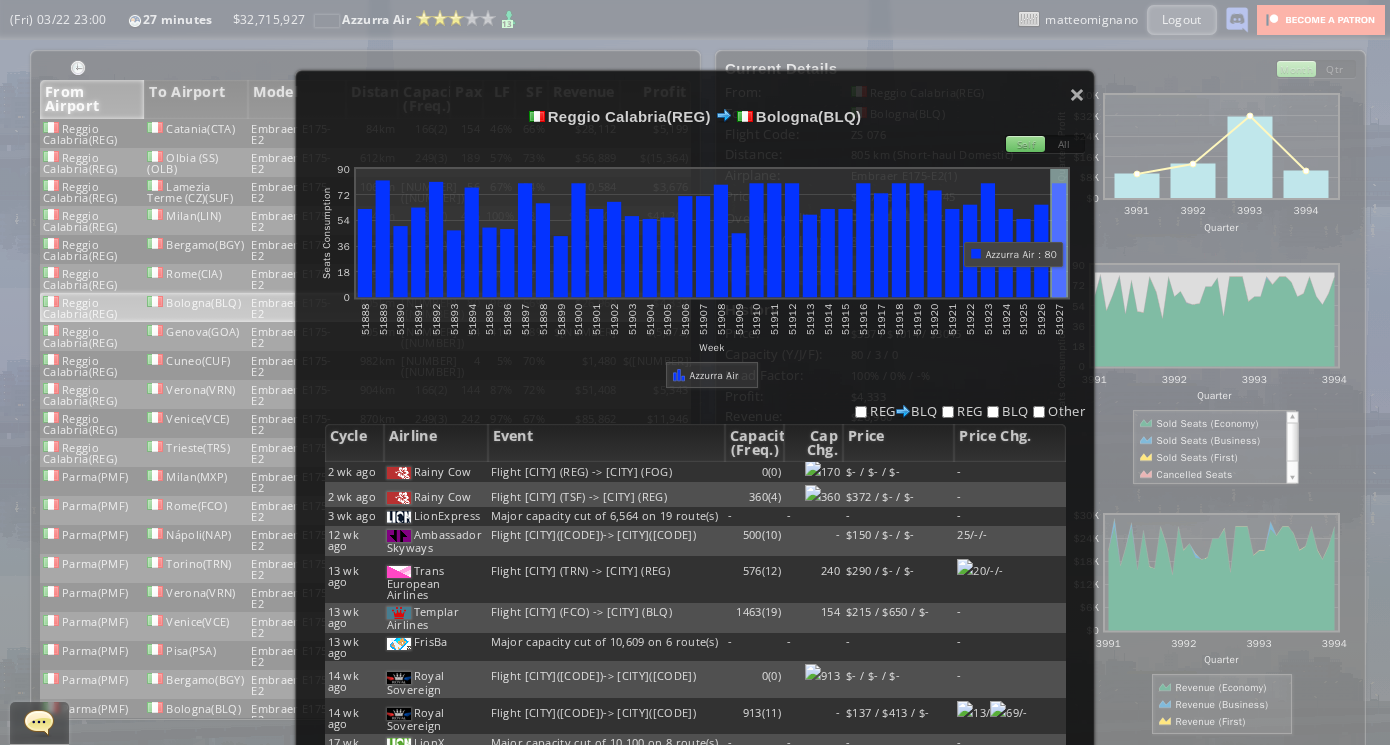 scroll, scrollTop: 0, scrollLeft: 0, axis: both 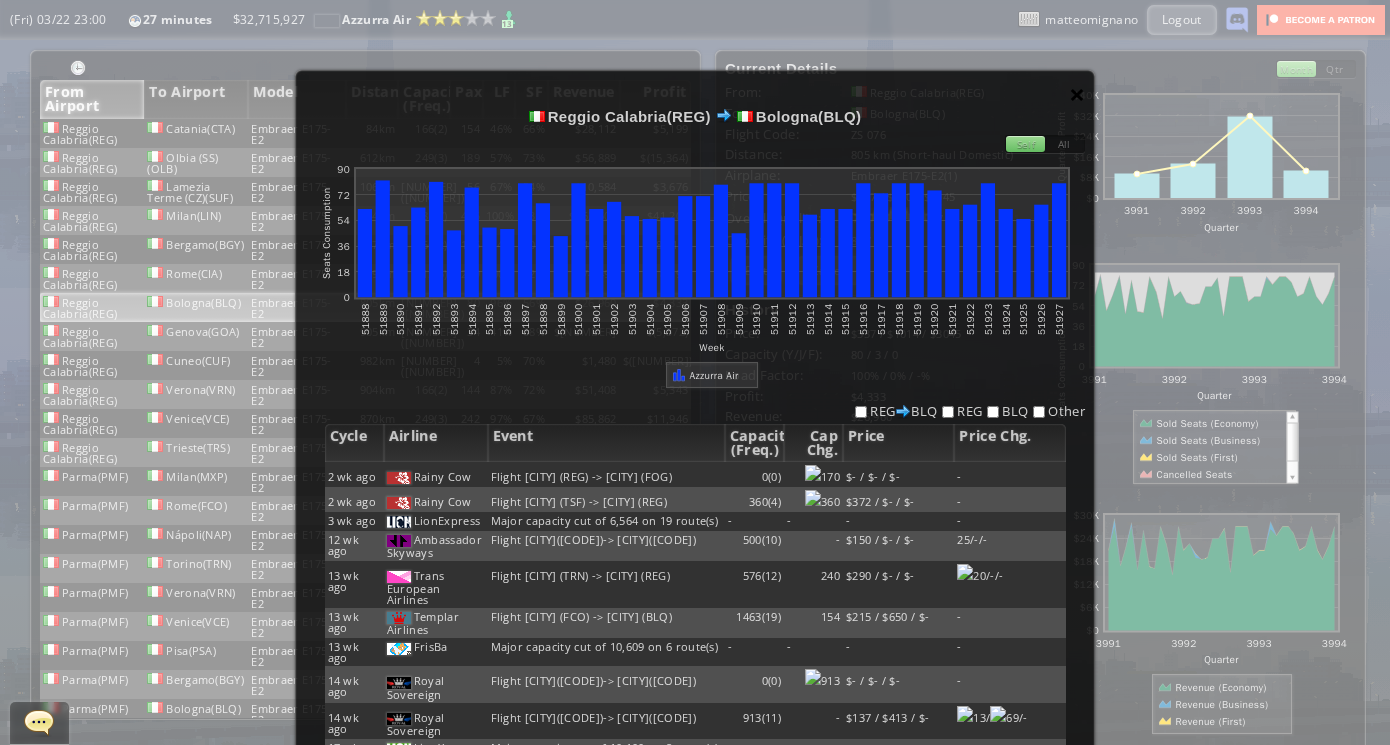 click on "×" at bounding box center (1077, 94) 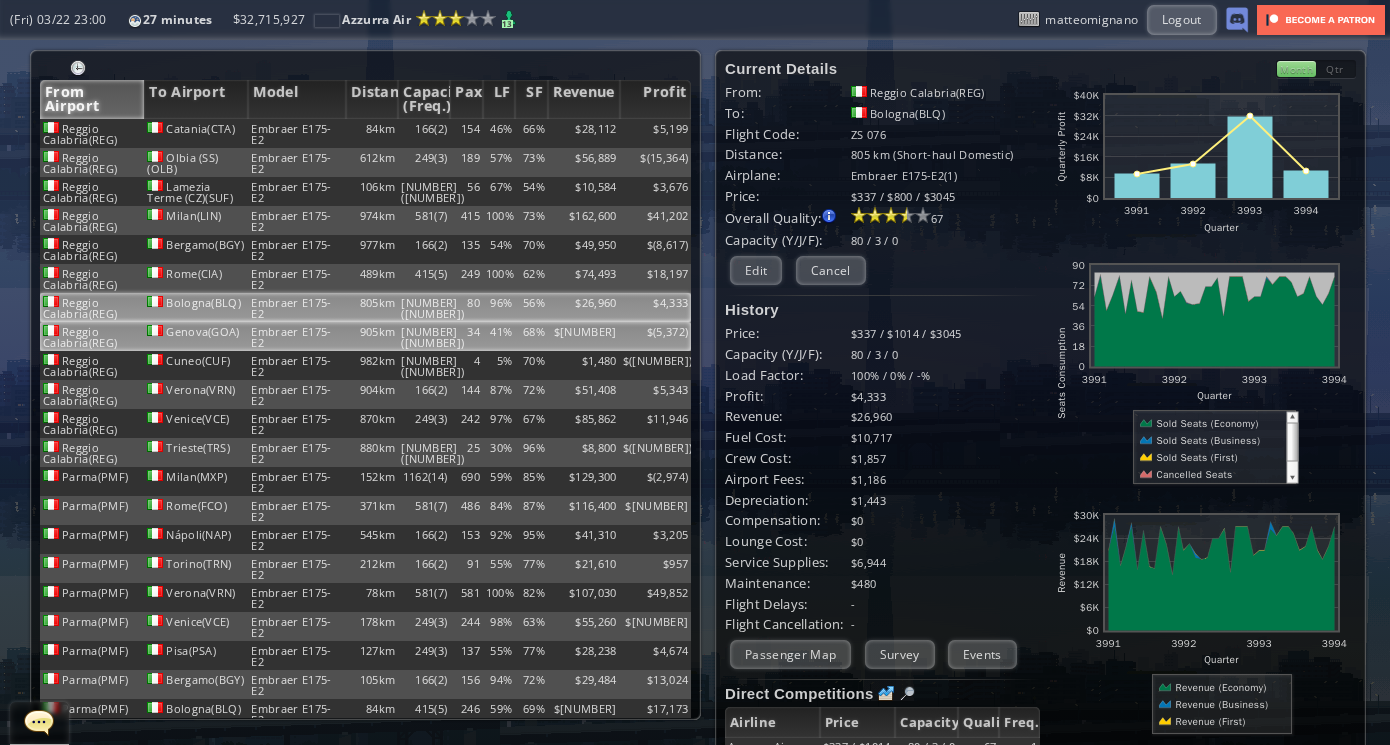 click on "905km" at bounding box center (372, 133) 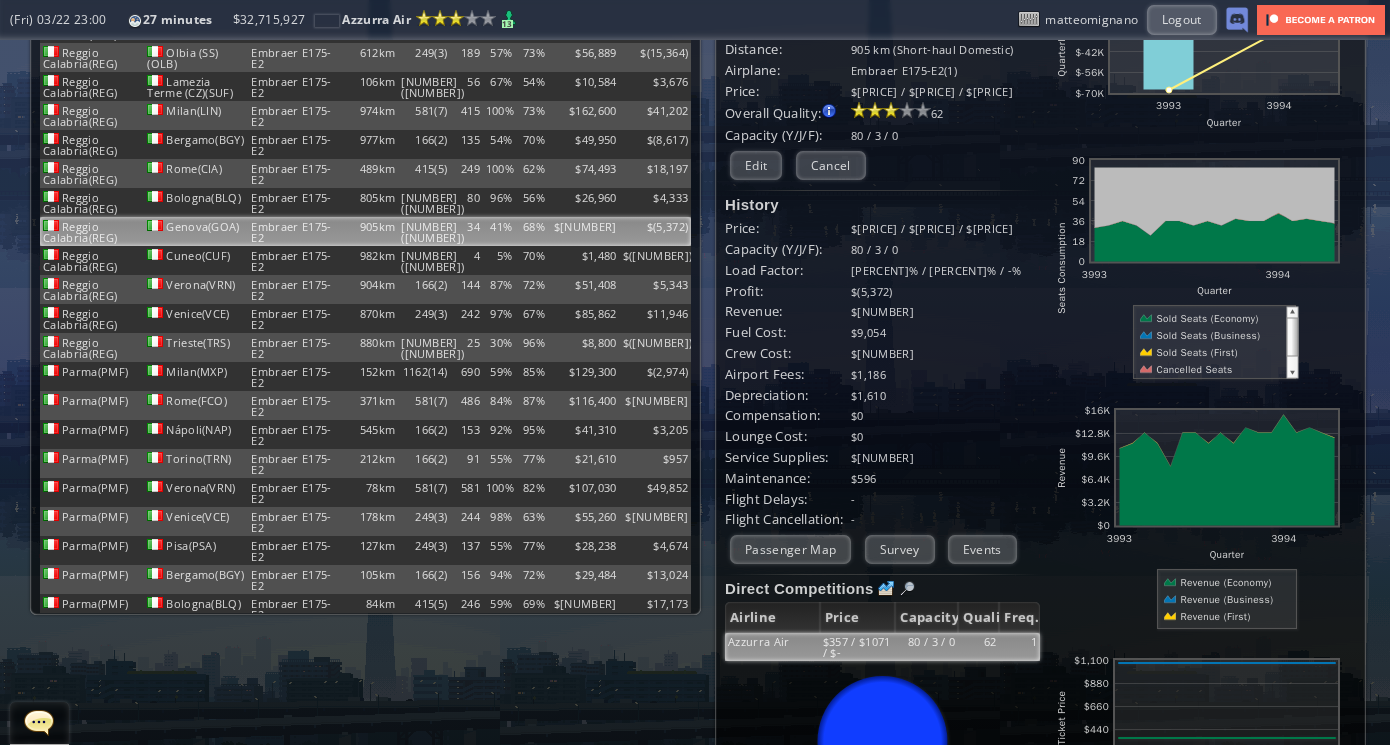 scroll, scrollTop: 106, scrollLeft: 0, axis: vertical 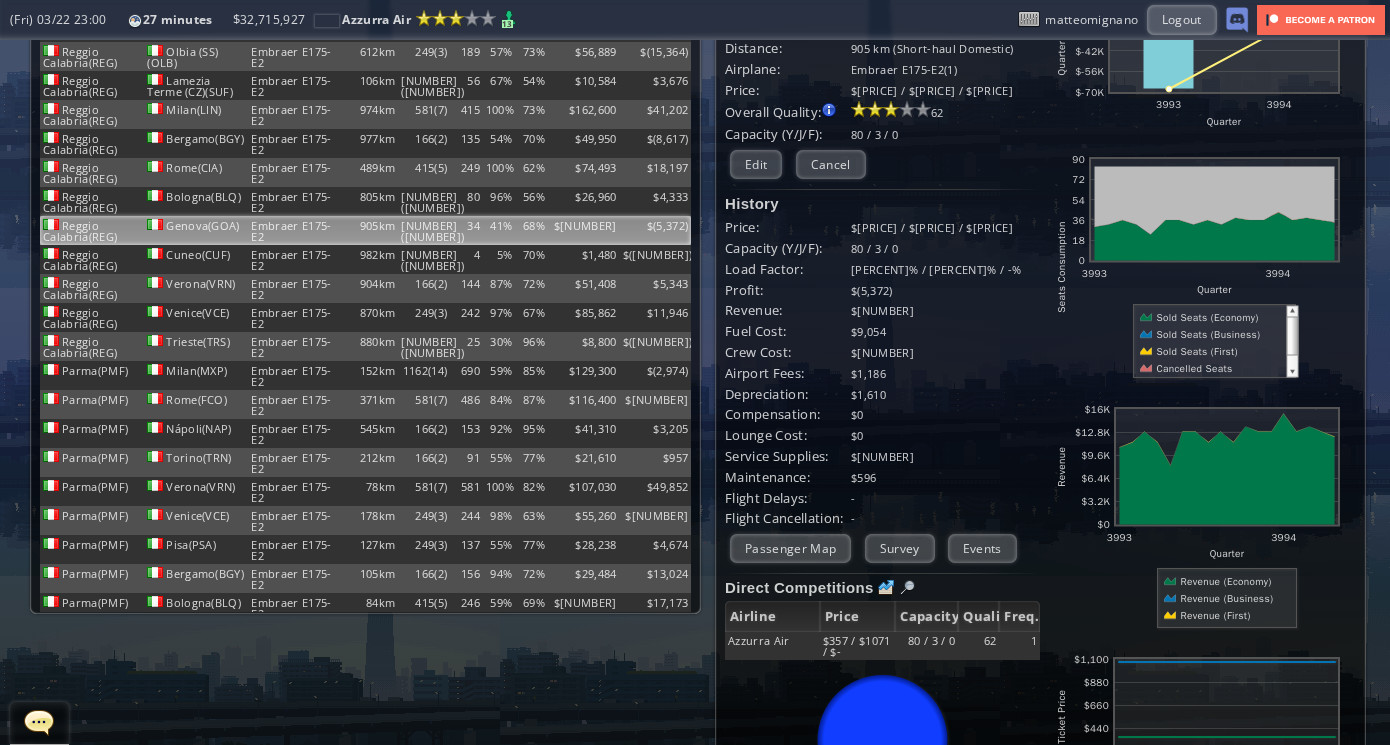 click on "Current Details
From:
[CITY]([CODE])
To:
[CITY]([CODE])
Flight Code:
[CODE]
Distance:
[NUMBER] km (Short-haul Domestic)
Airplane:
[AIRLINE]
Price:
$[PRICE] / $[PRICE] / $[PRICE]
Overall Quality:
Overall quality is determined by:
- Fleet Age per Route
- Service Star level per route
- Company wide Service Quality
[NUMBER]
Edit $[PRICE]" at bounding box center [882, 387] 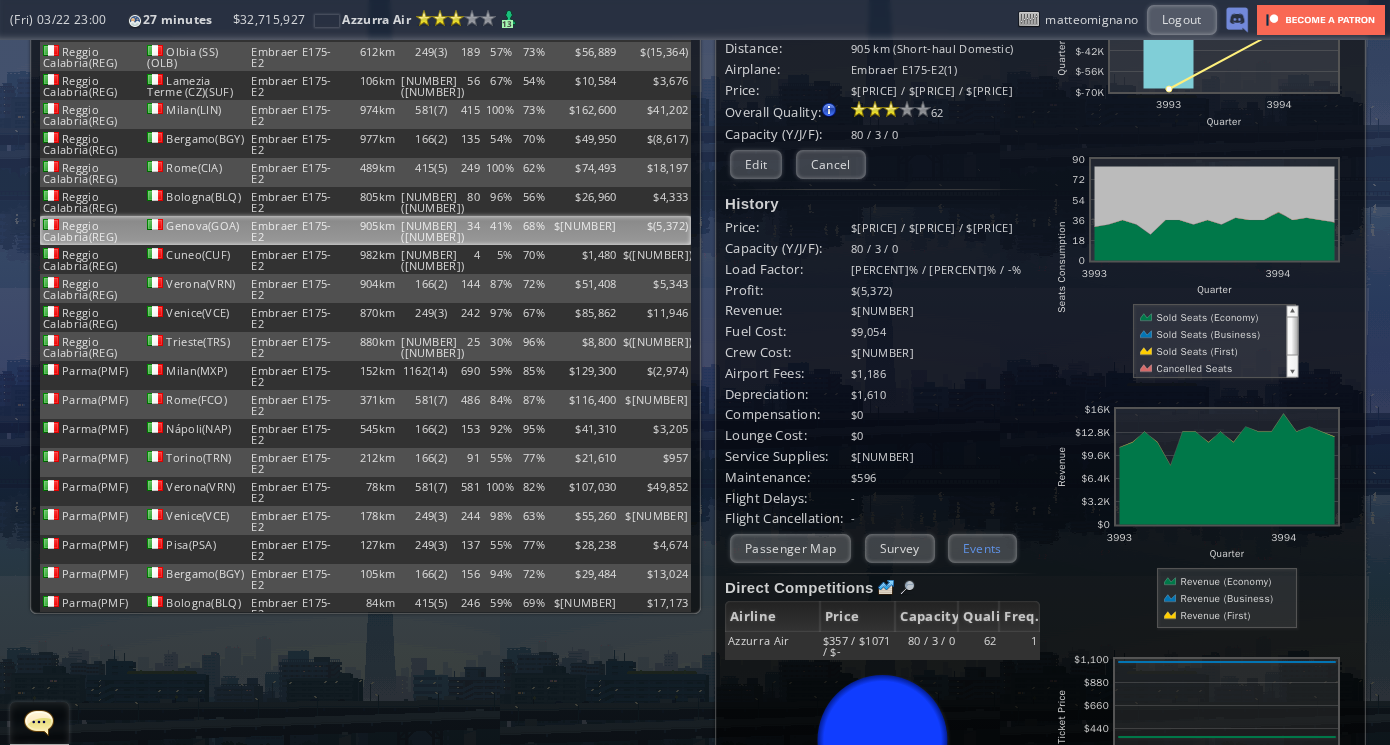 click on "Events" at bounding box center (982, 548) 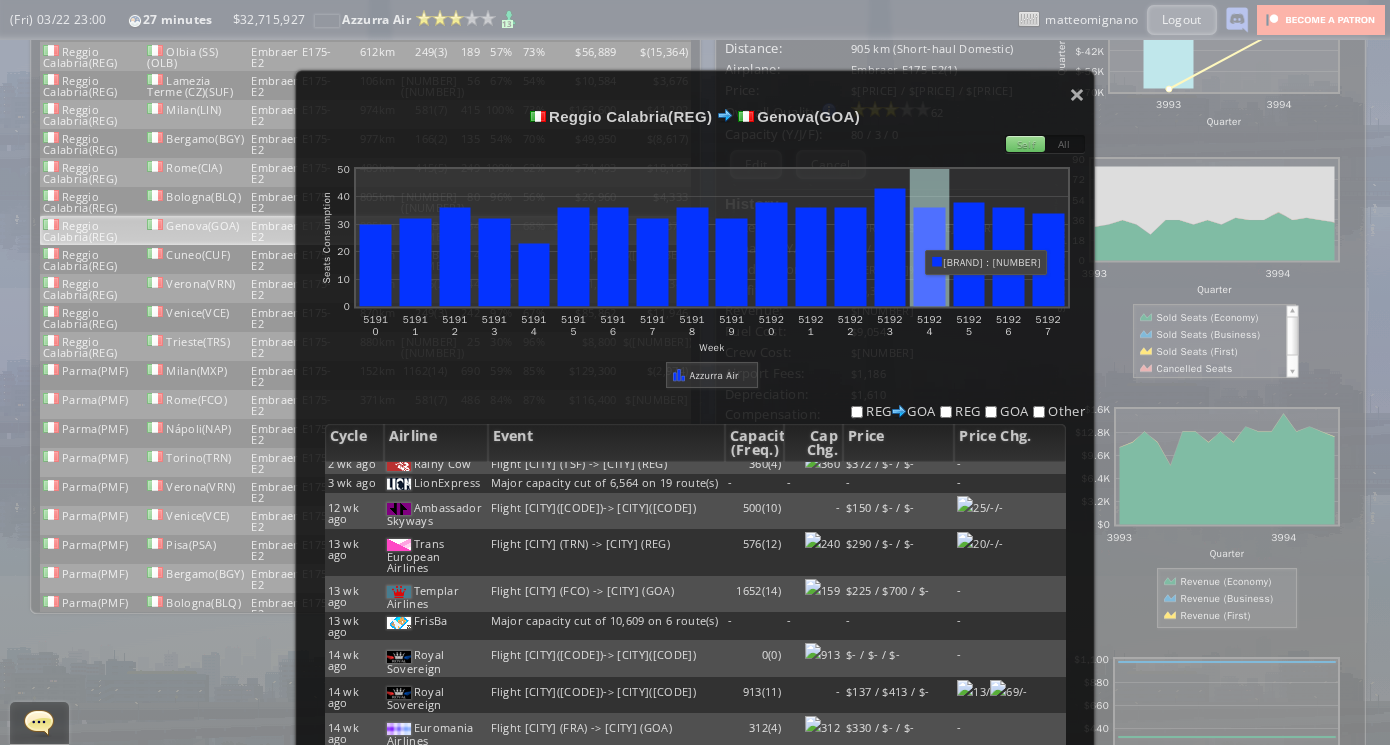 scroll, scrollTop: 38, scrollLeft: 0, axis: vertical 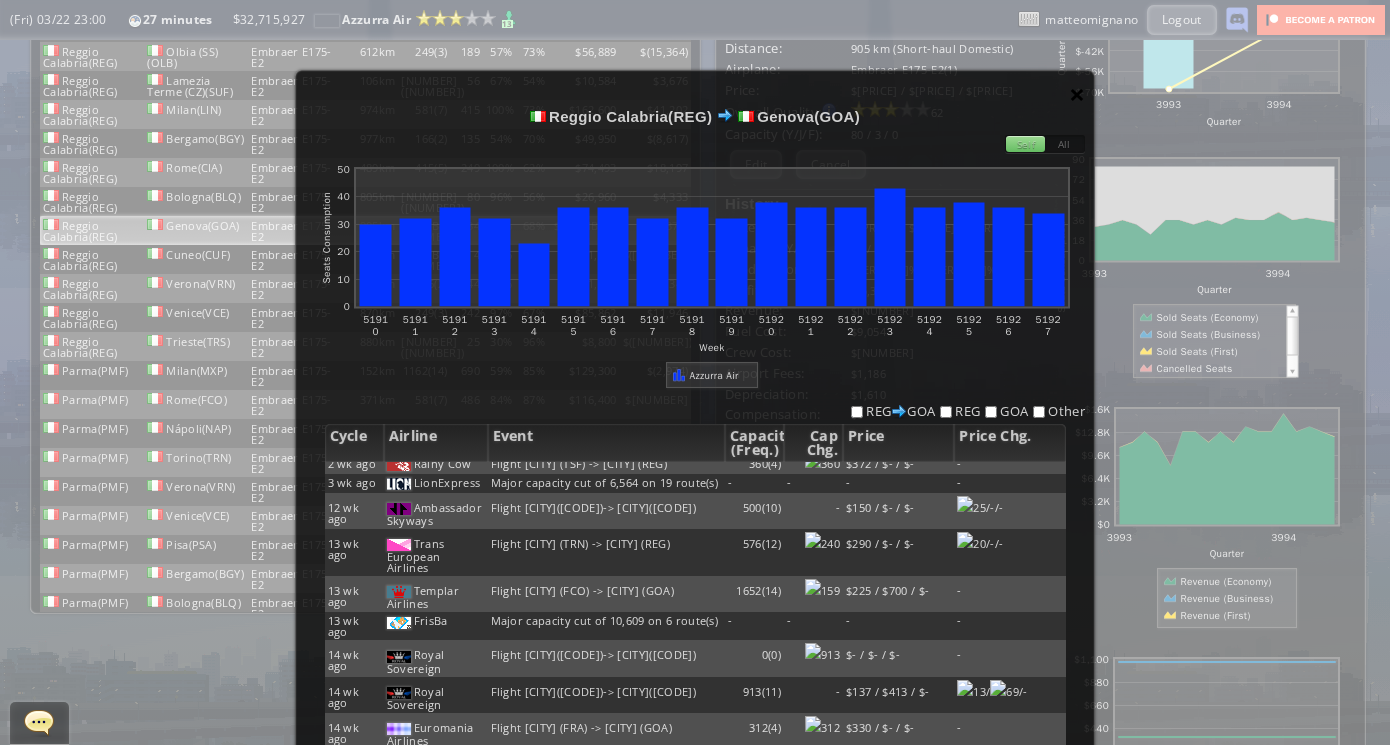 click on "×" at bounding box center (1077, 94) 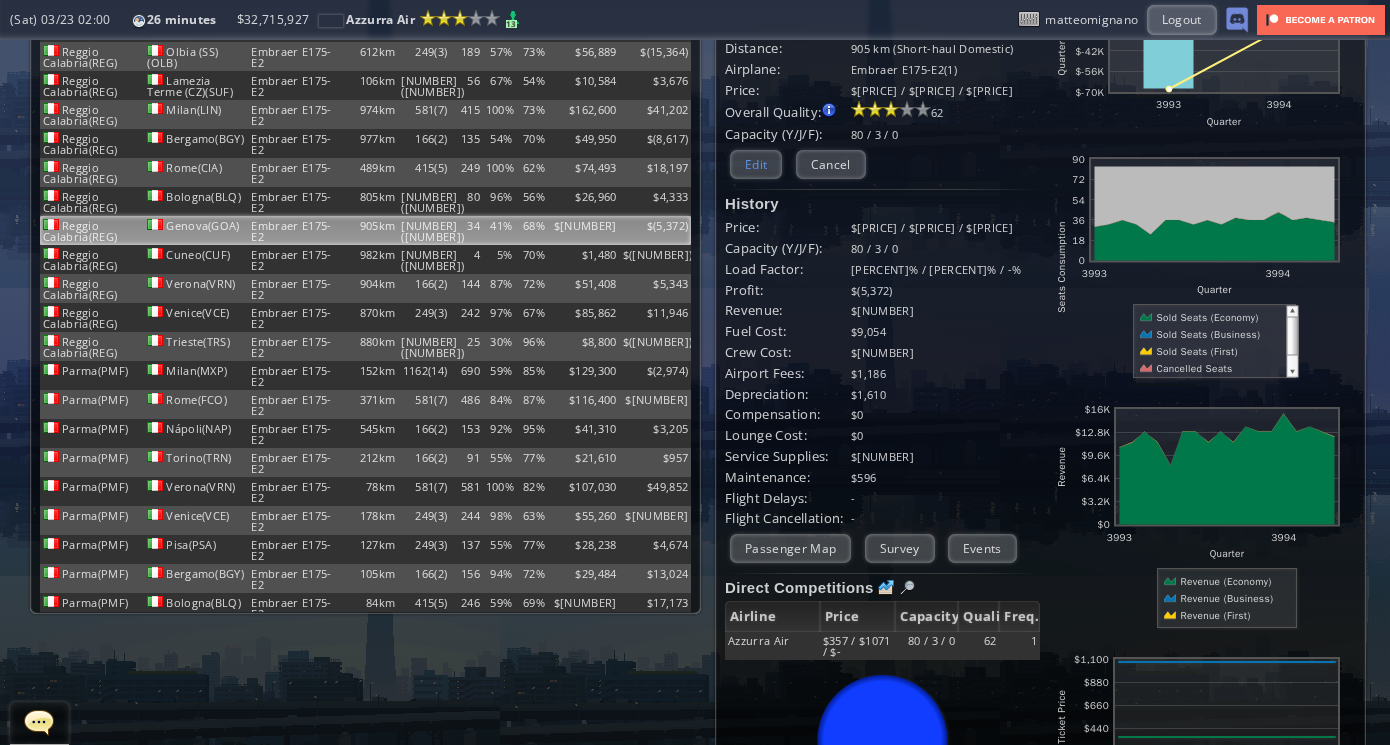 click on "Edit" at bounding box center [756, 164] 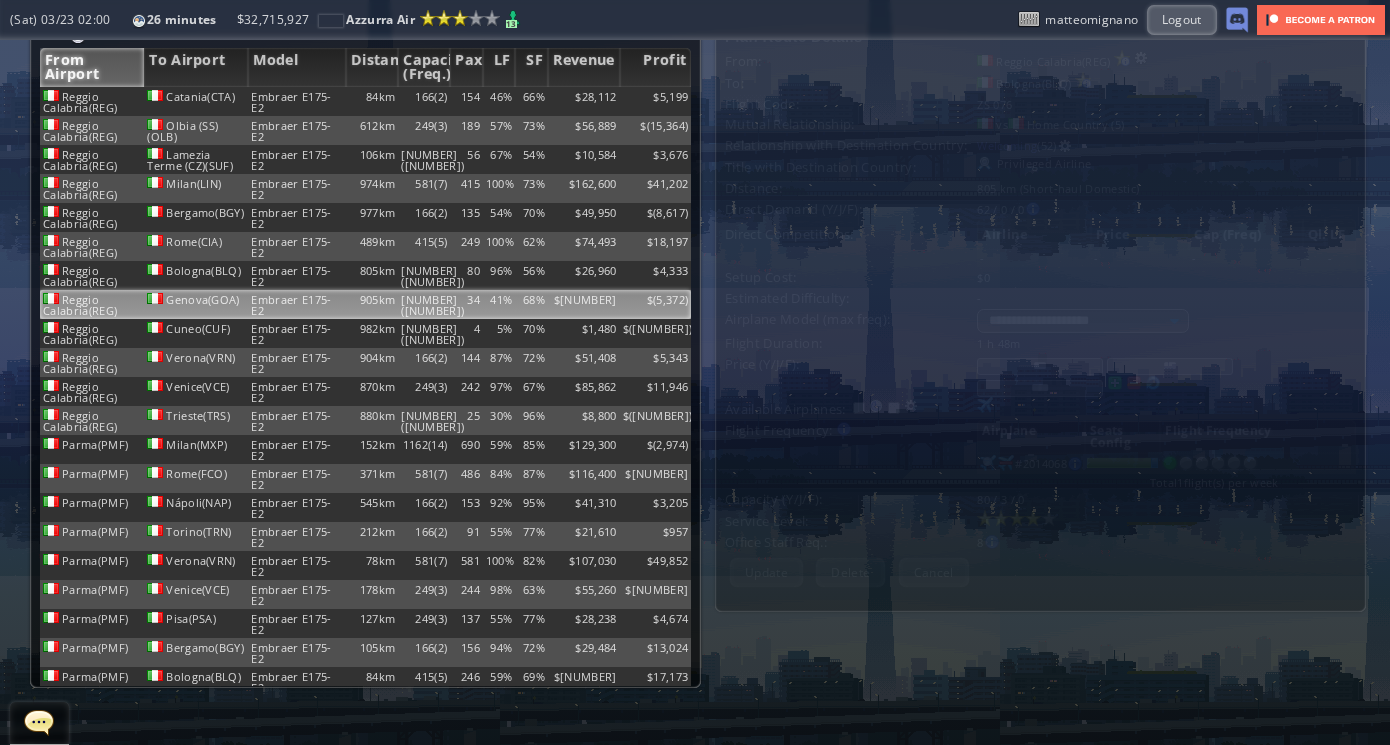 scroll, scrollTop: 0, scrollLeft: 0, axis: both 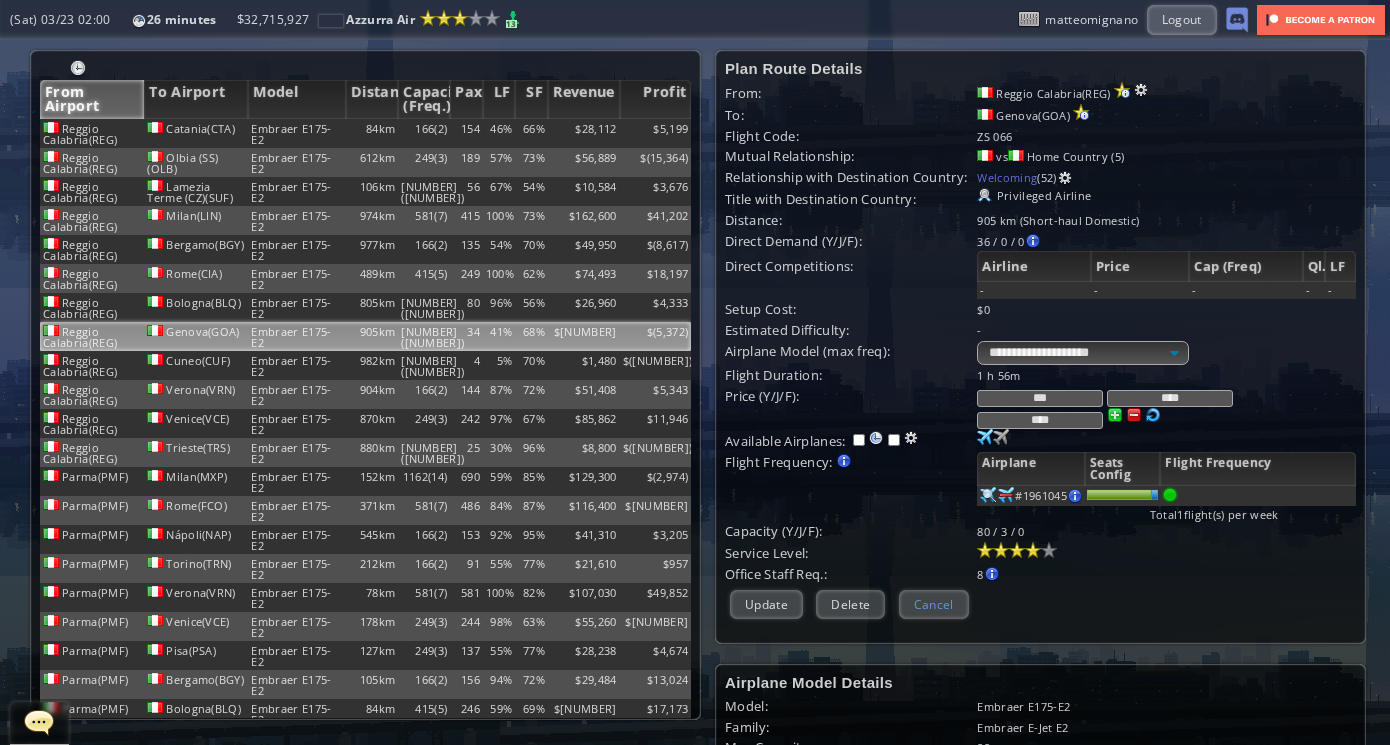 click on "Cancel" at bounding box center (934, 604) 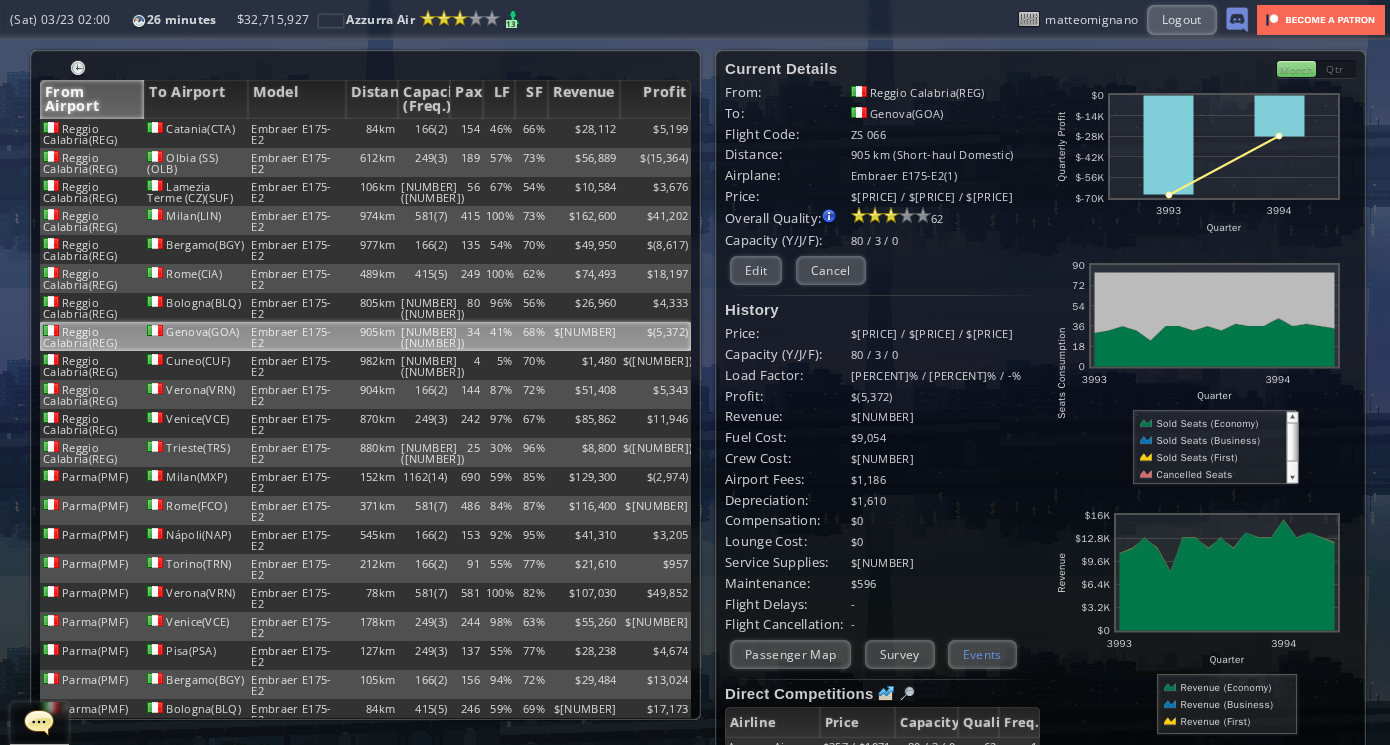 click on "Events" at bounding box center (982, 654) 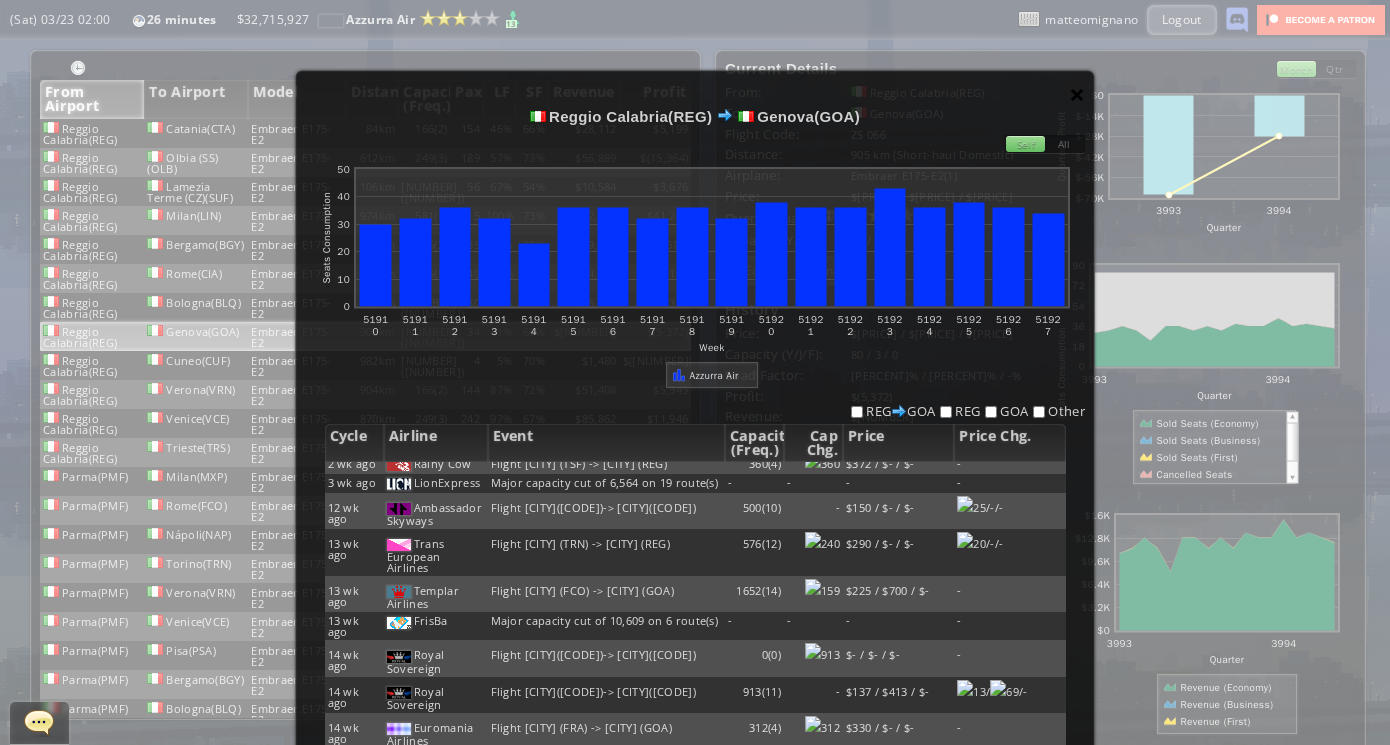 click on "×" at bounding box center [1077, 94] 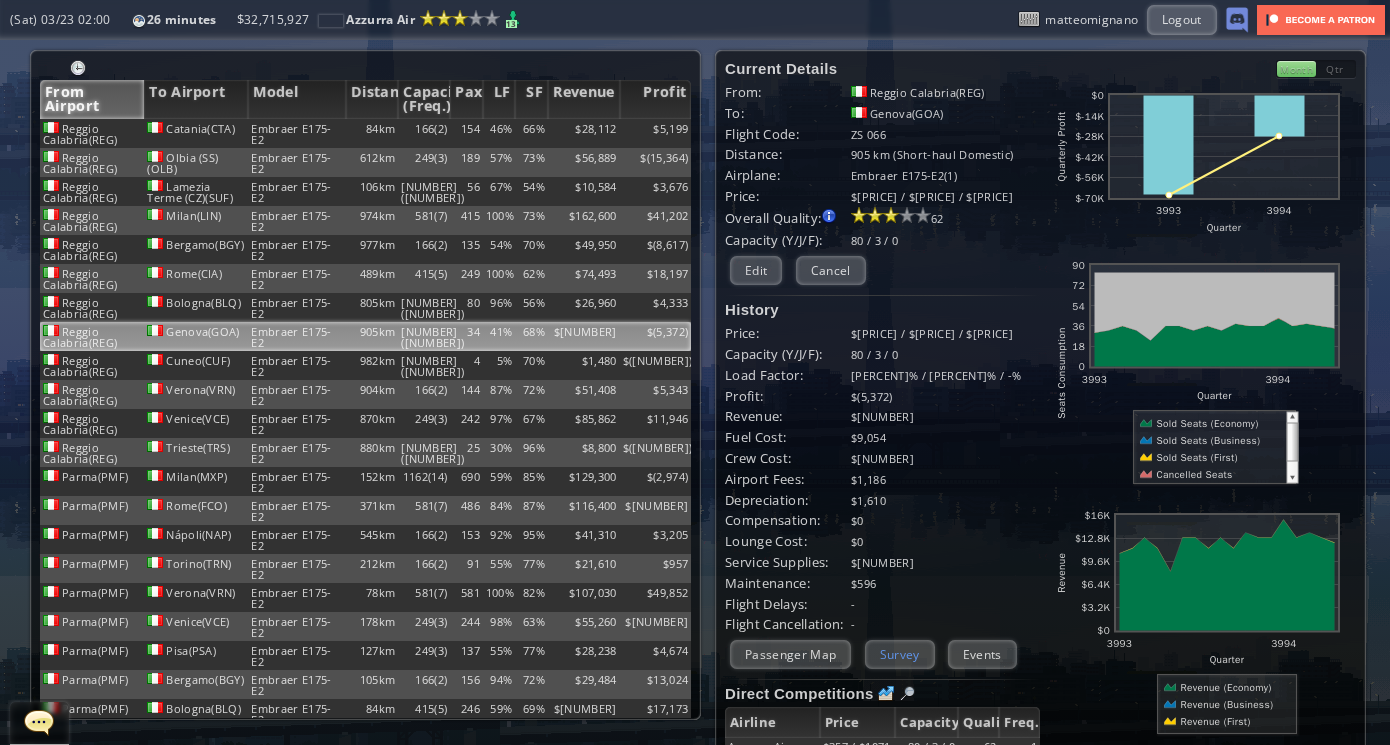 click on "Survey" at bounding box center [900, 654] 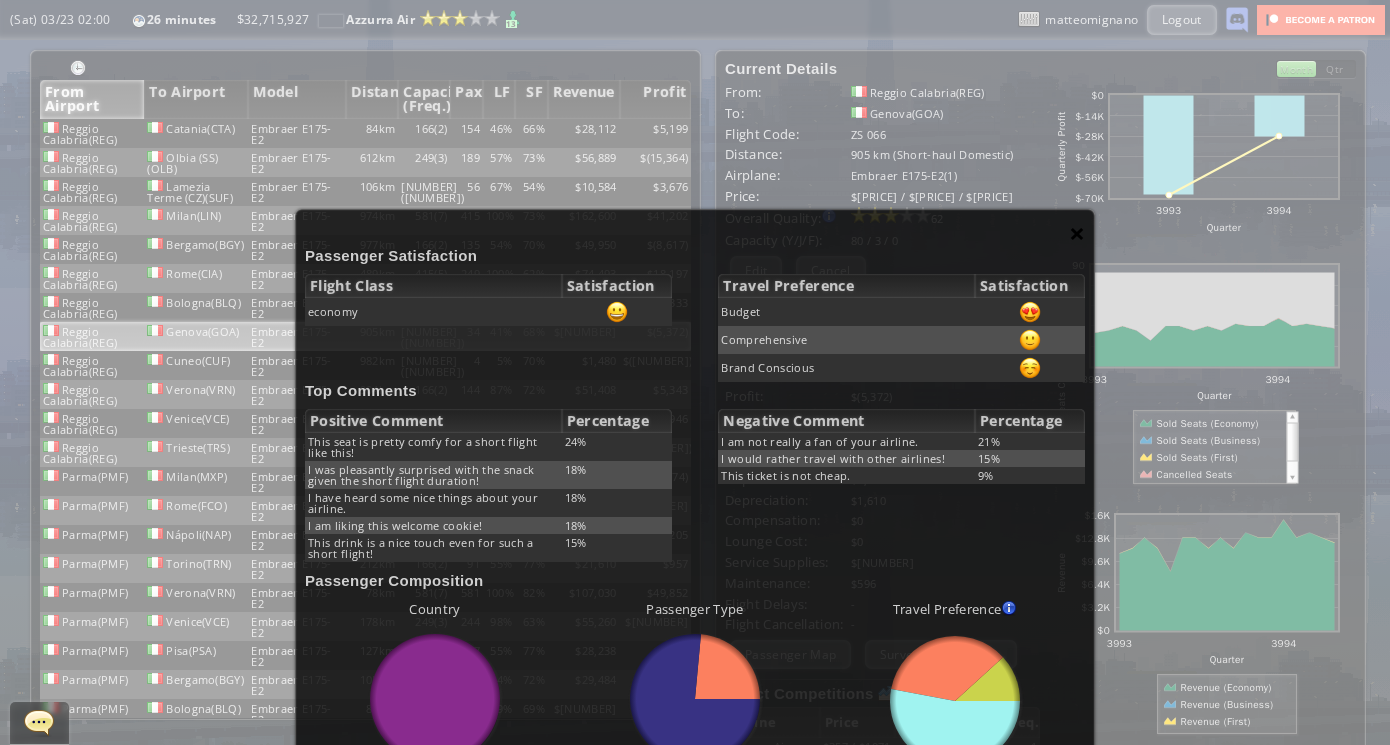 click on "×" at bounding box center [1077, 233] 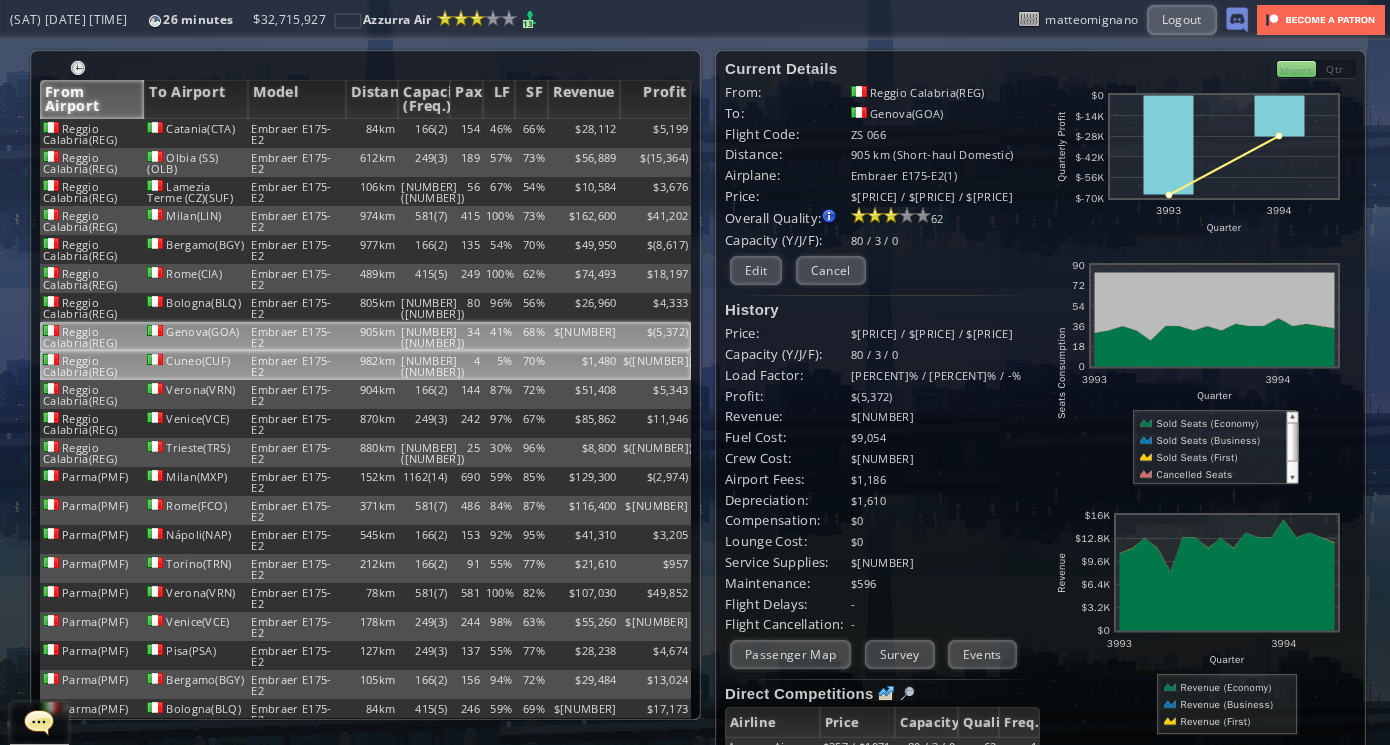 click on "70%" at bounding box center [531, 133] 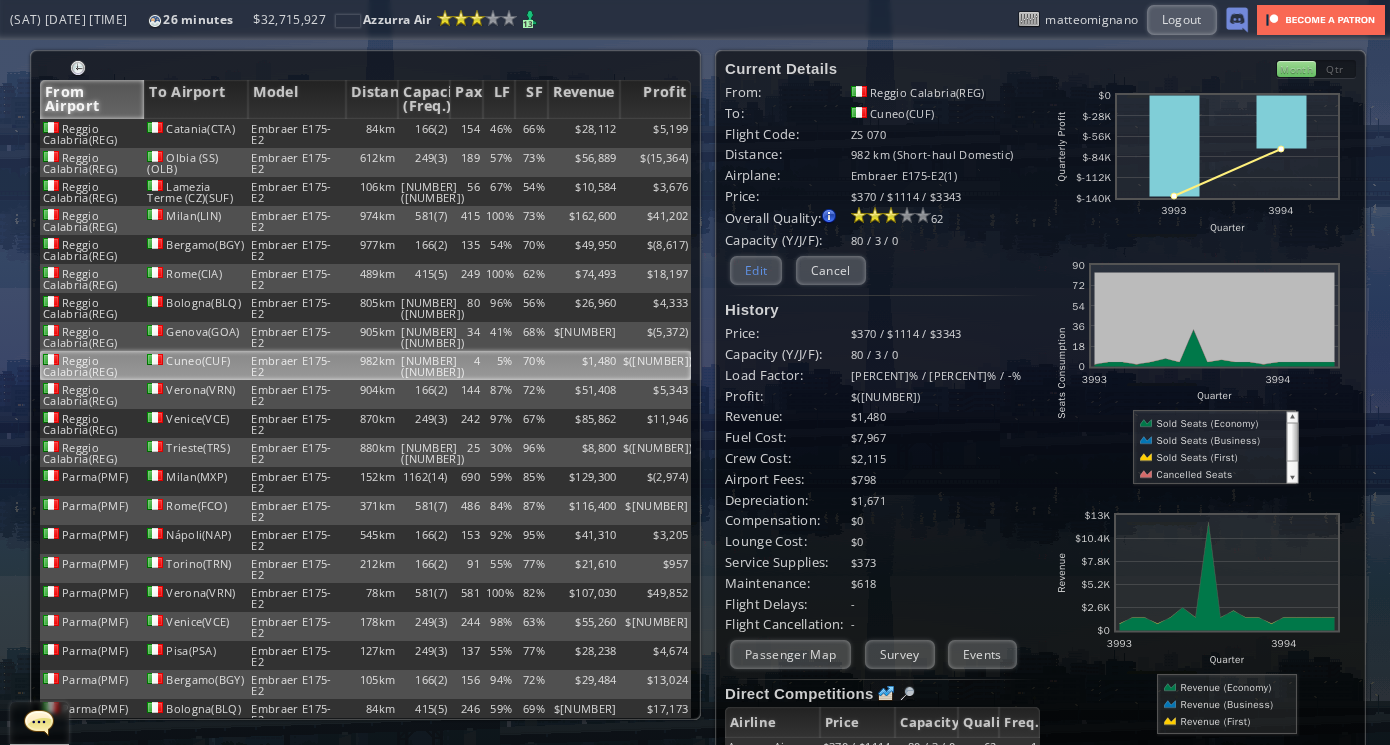 click on "Edit" at bounding box center [756, 270] 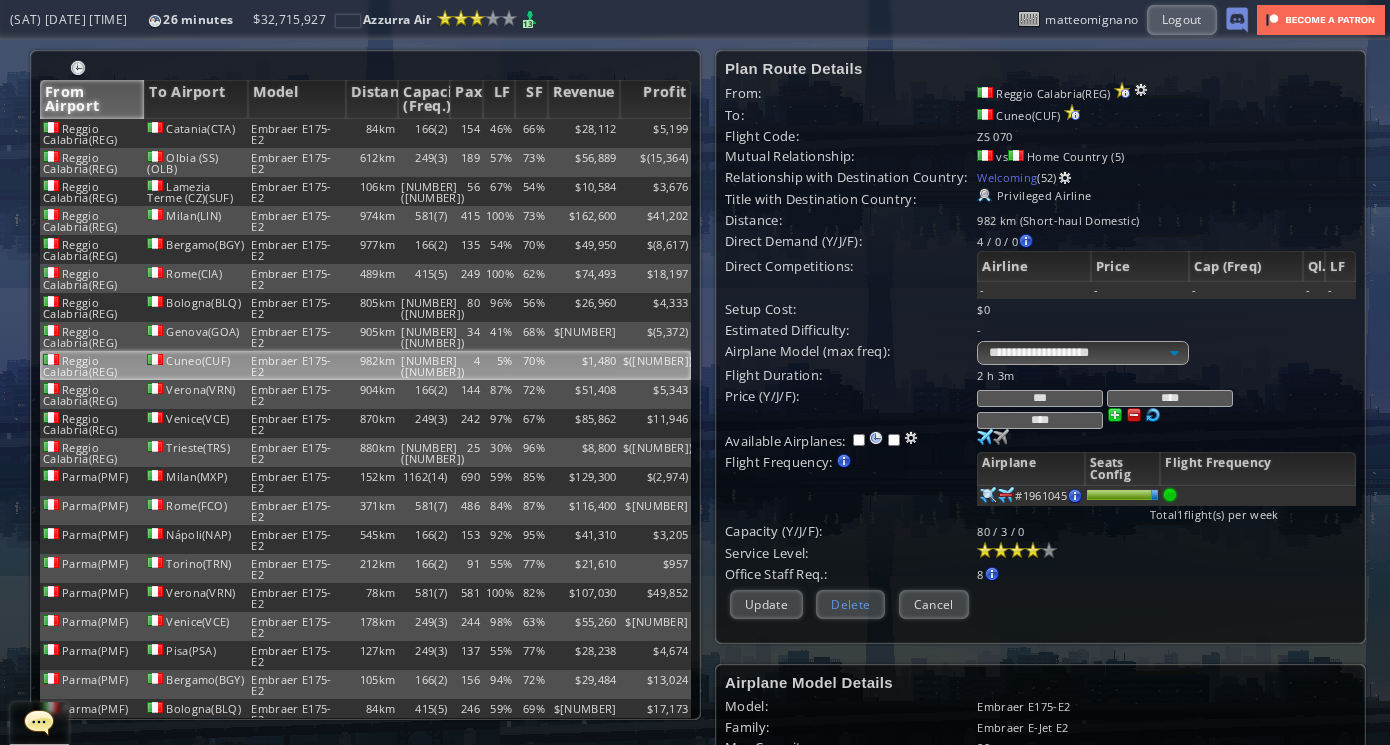 click on "Delete" at bounding box center [850, 604] 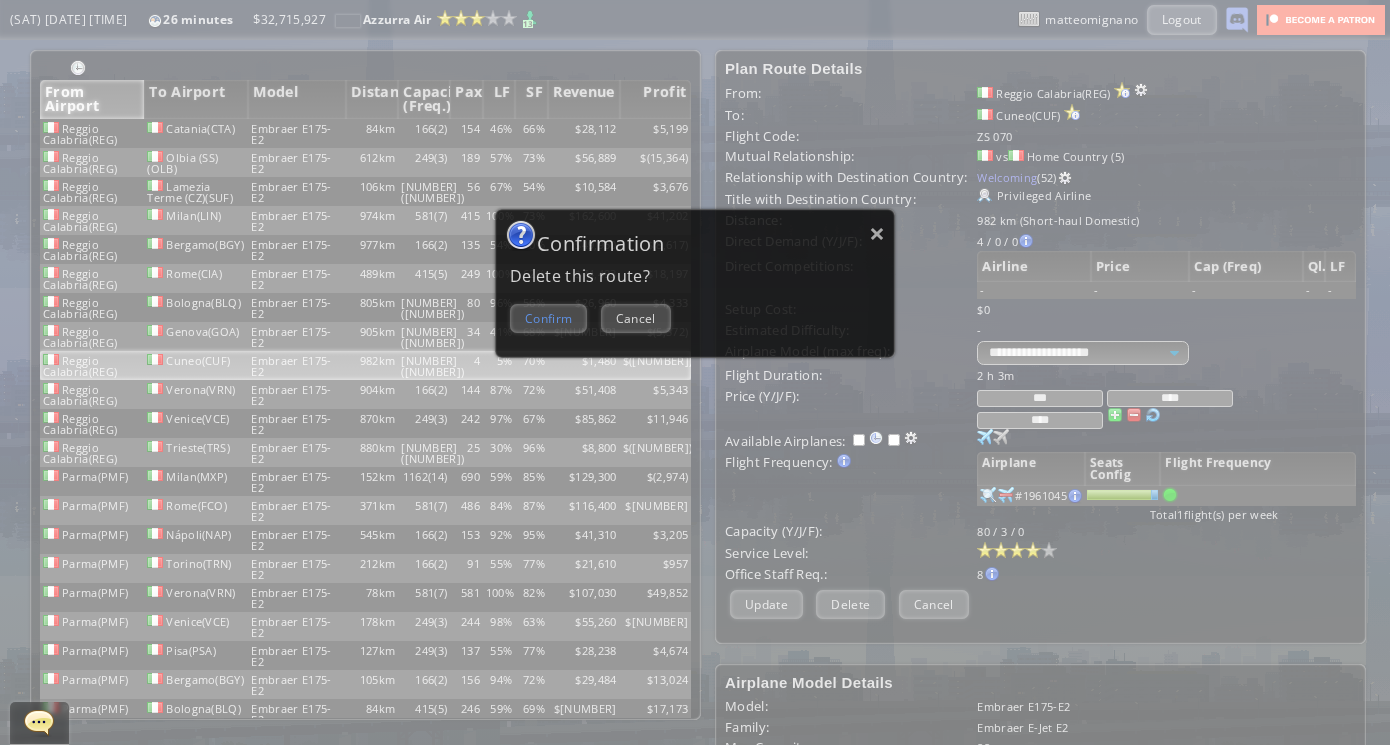 click on "Confirm" at bounding box center [548, 318] 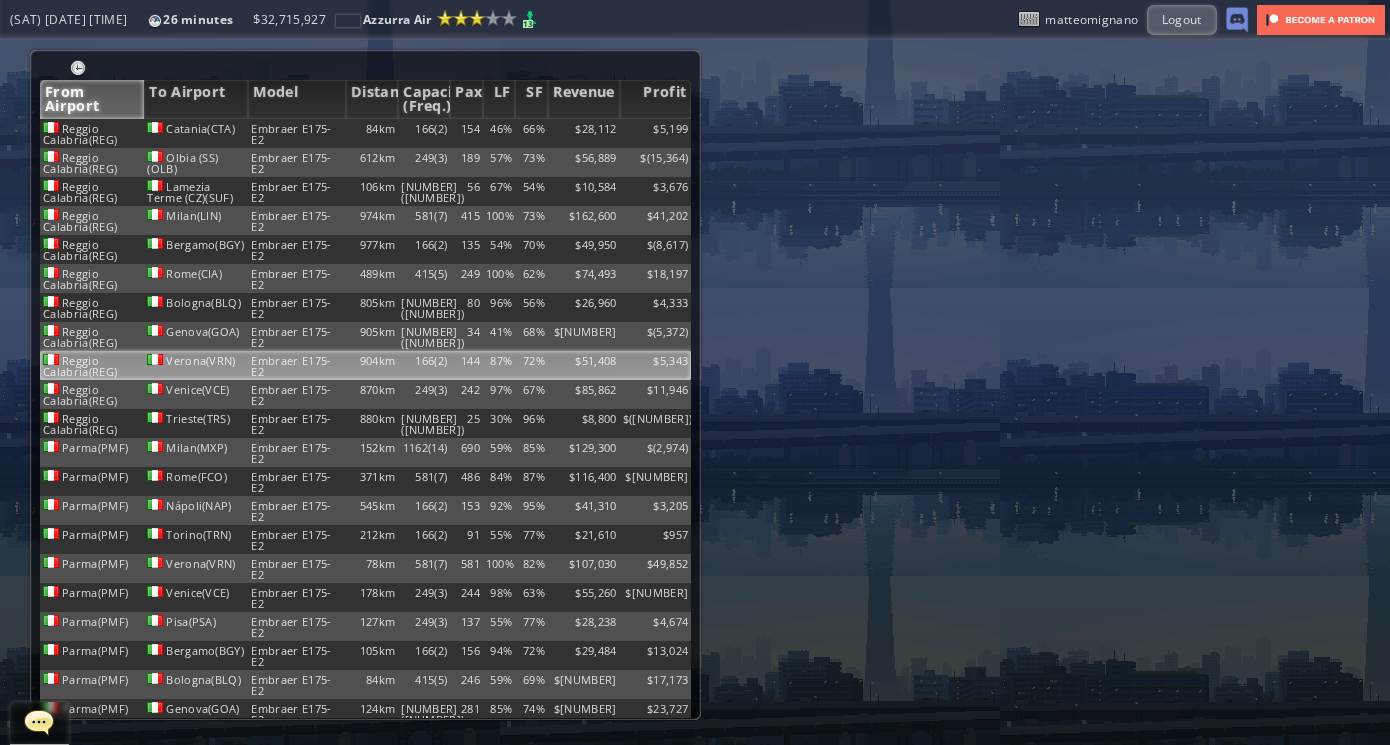 click on "166(2)" at bounding box center (424, 133) 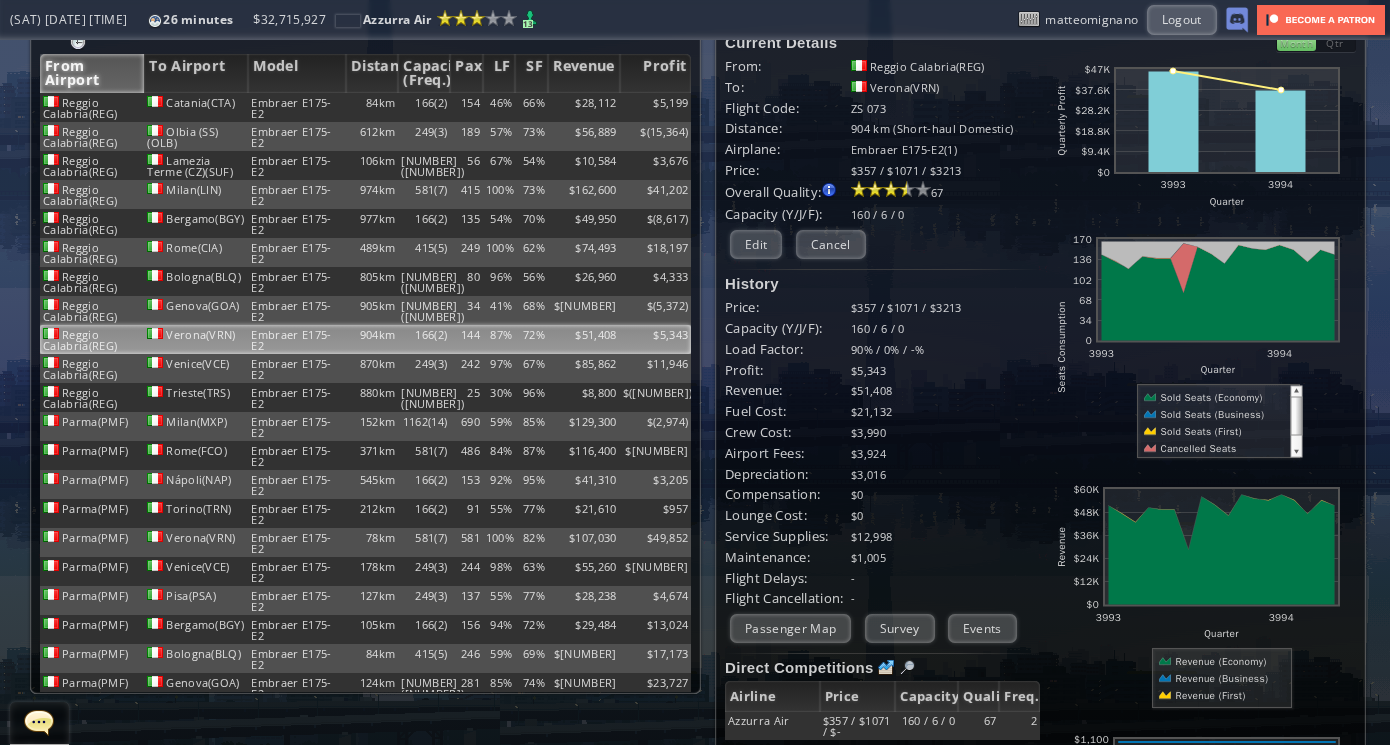 scroll, scrollTop: 24, scrollLeft: 0, axis: vertical 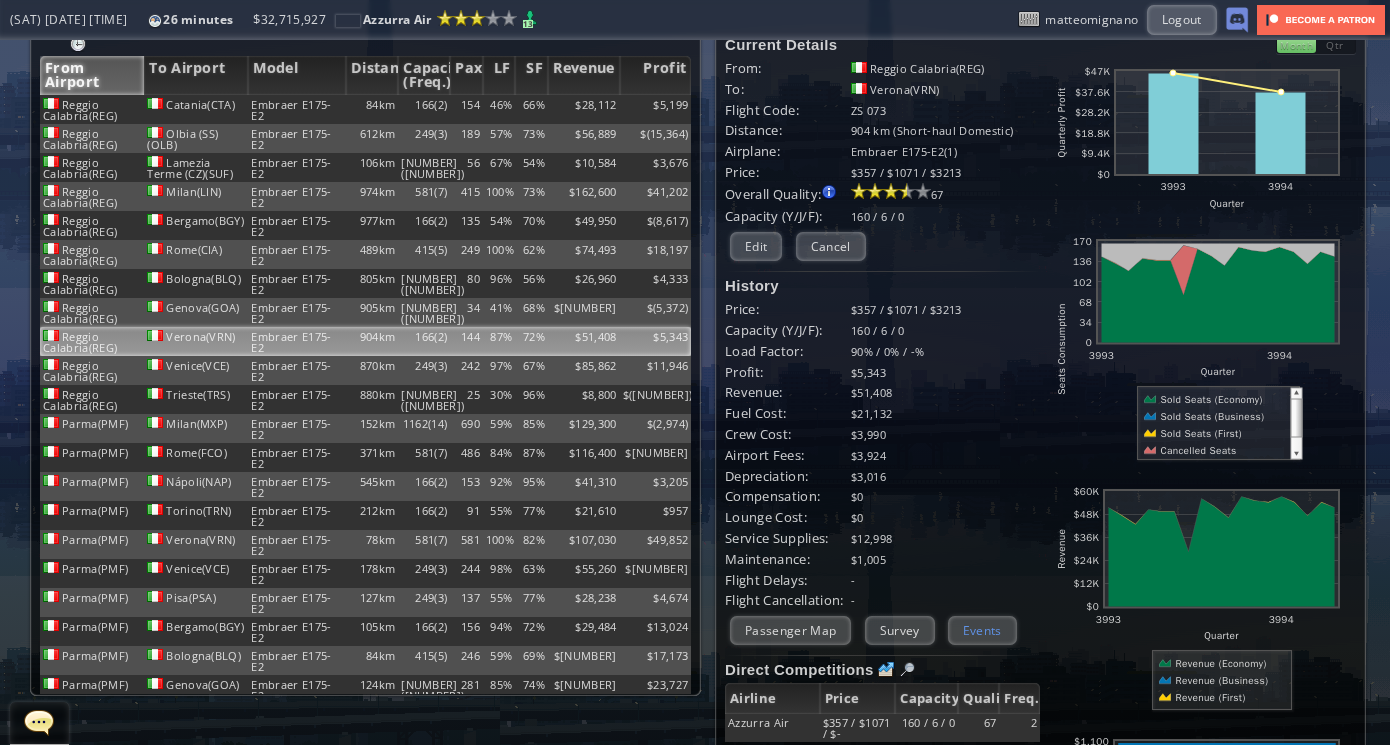 click on "Events" at bounding box center [982, 630] 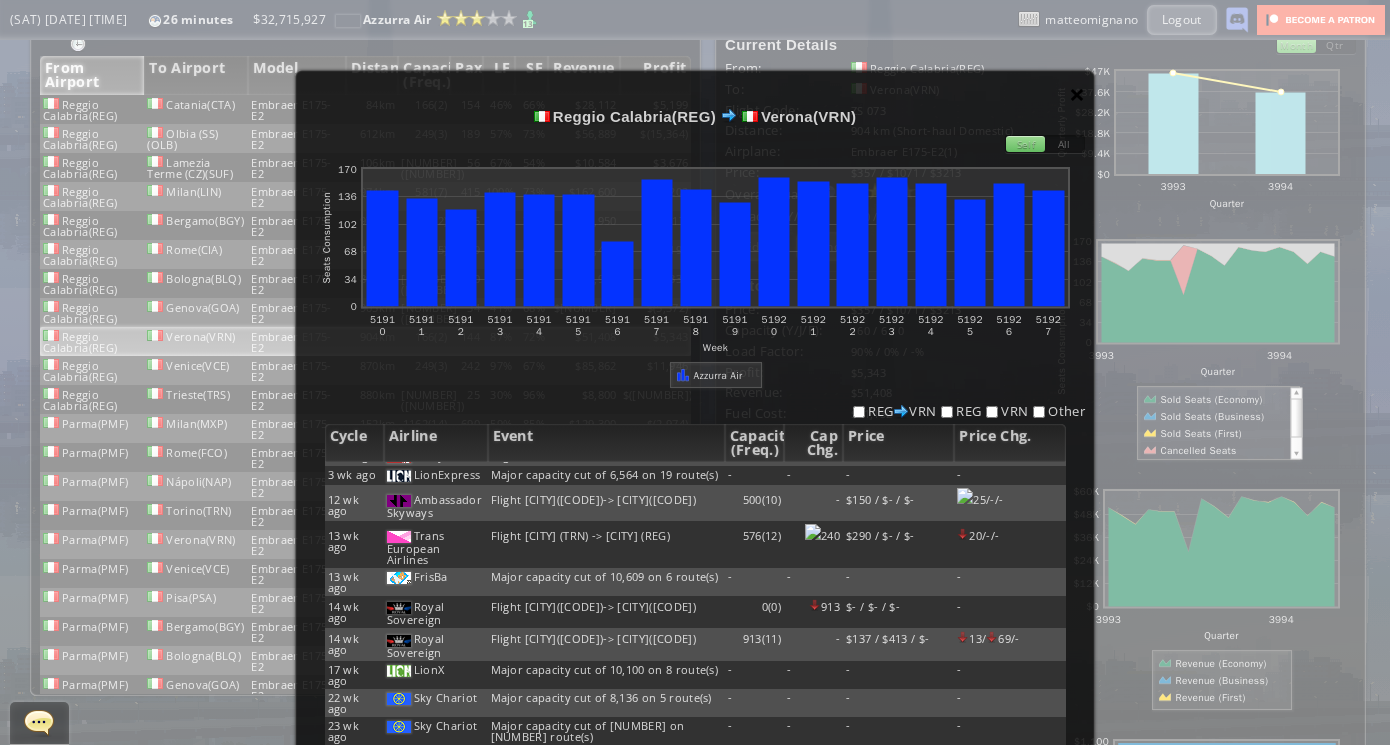 click on "×" at bounding box center (1077, 94) 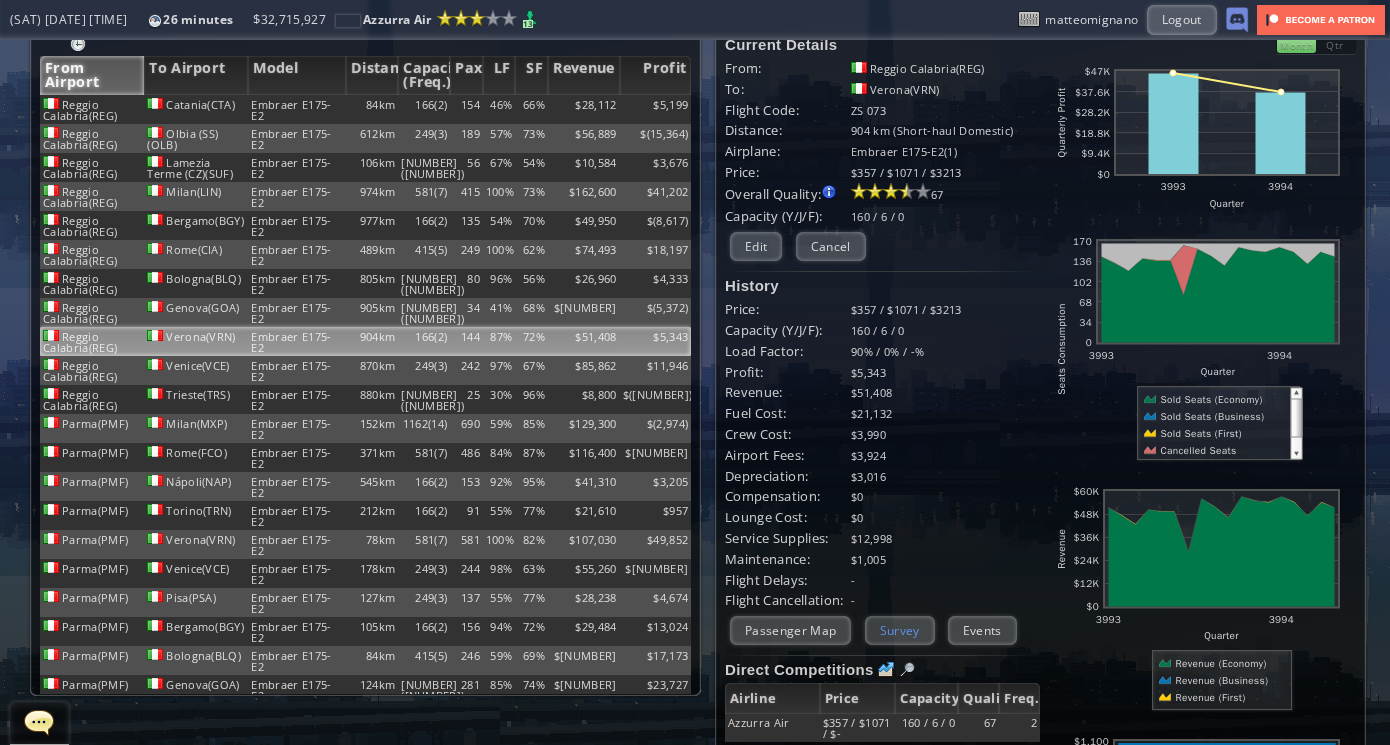 click on "Survey" at bounding box center (900, 630) 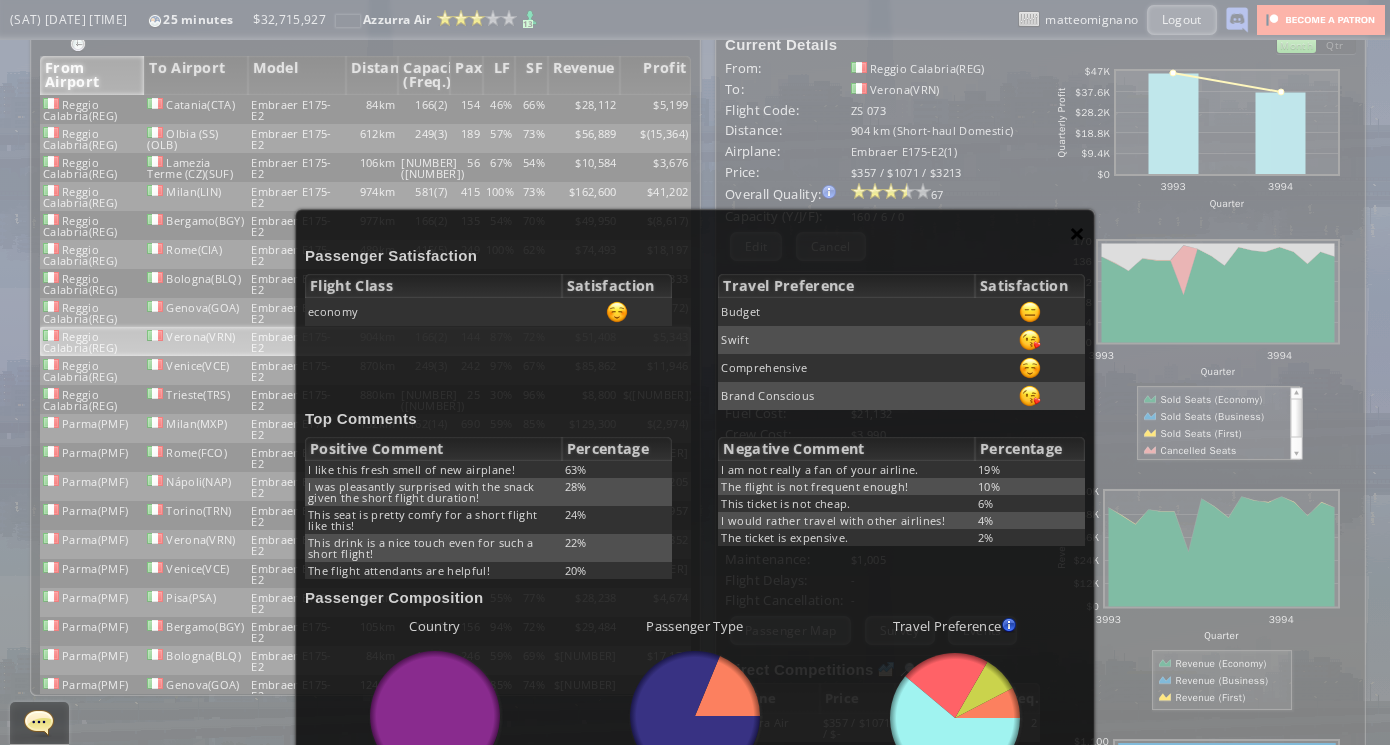 click on "×" at bounding box center [1077, 233] 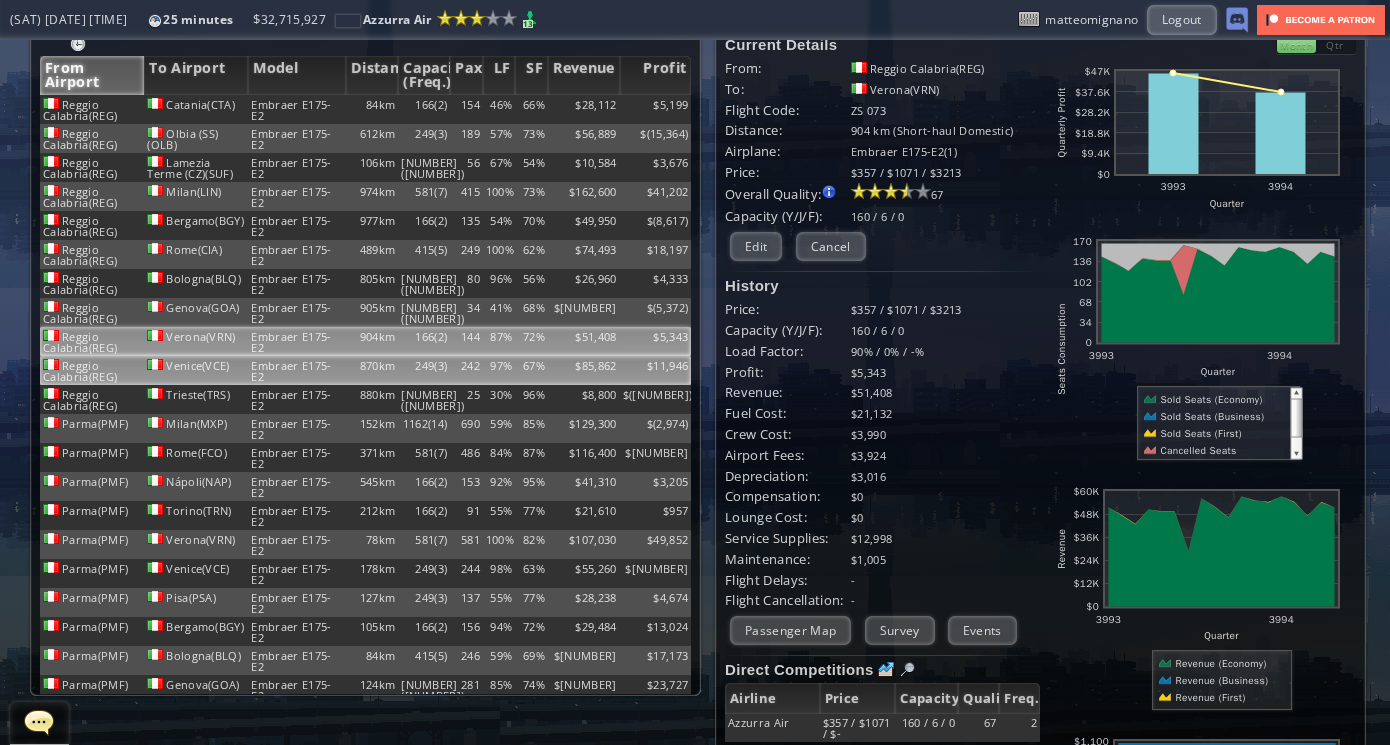 click on "249(3)" at bounding box center [424, 109] 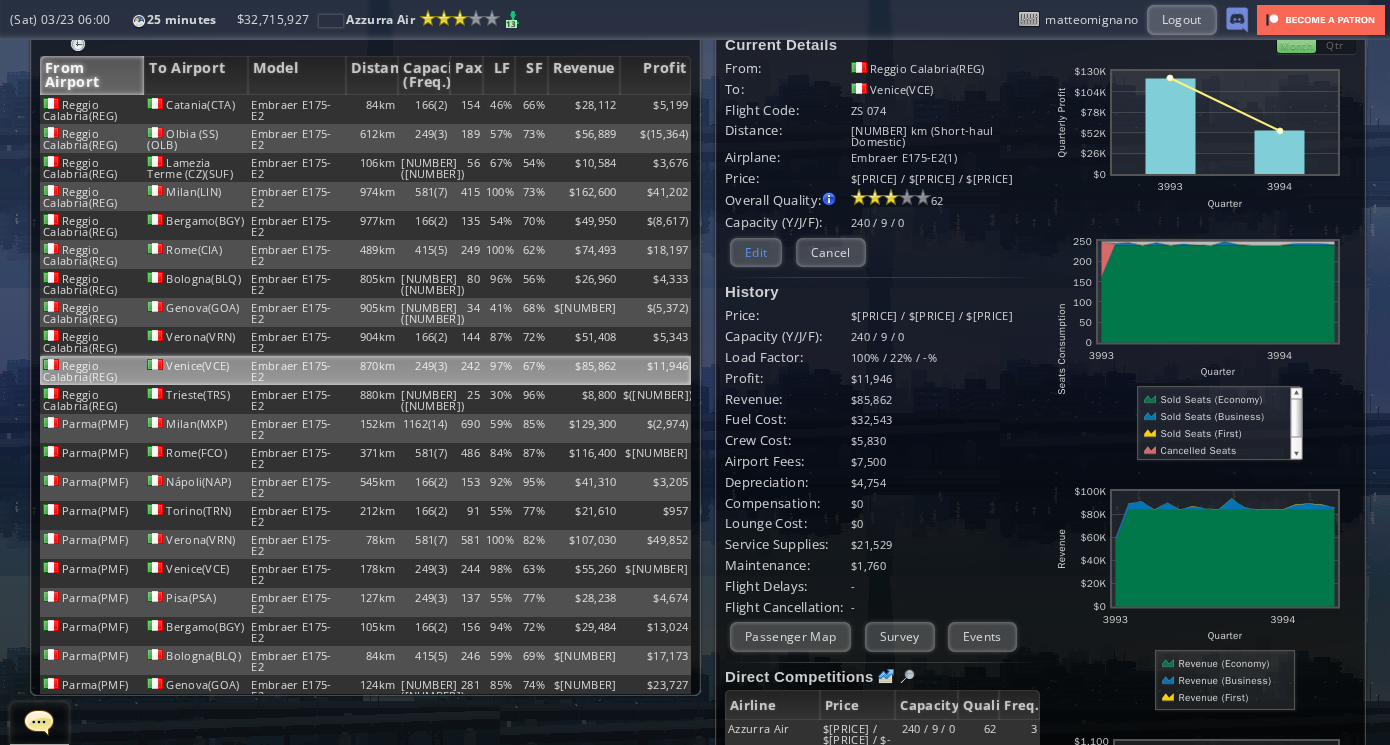 click on "Edit" at bounding box center (756, 252) 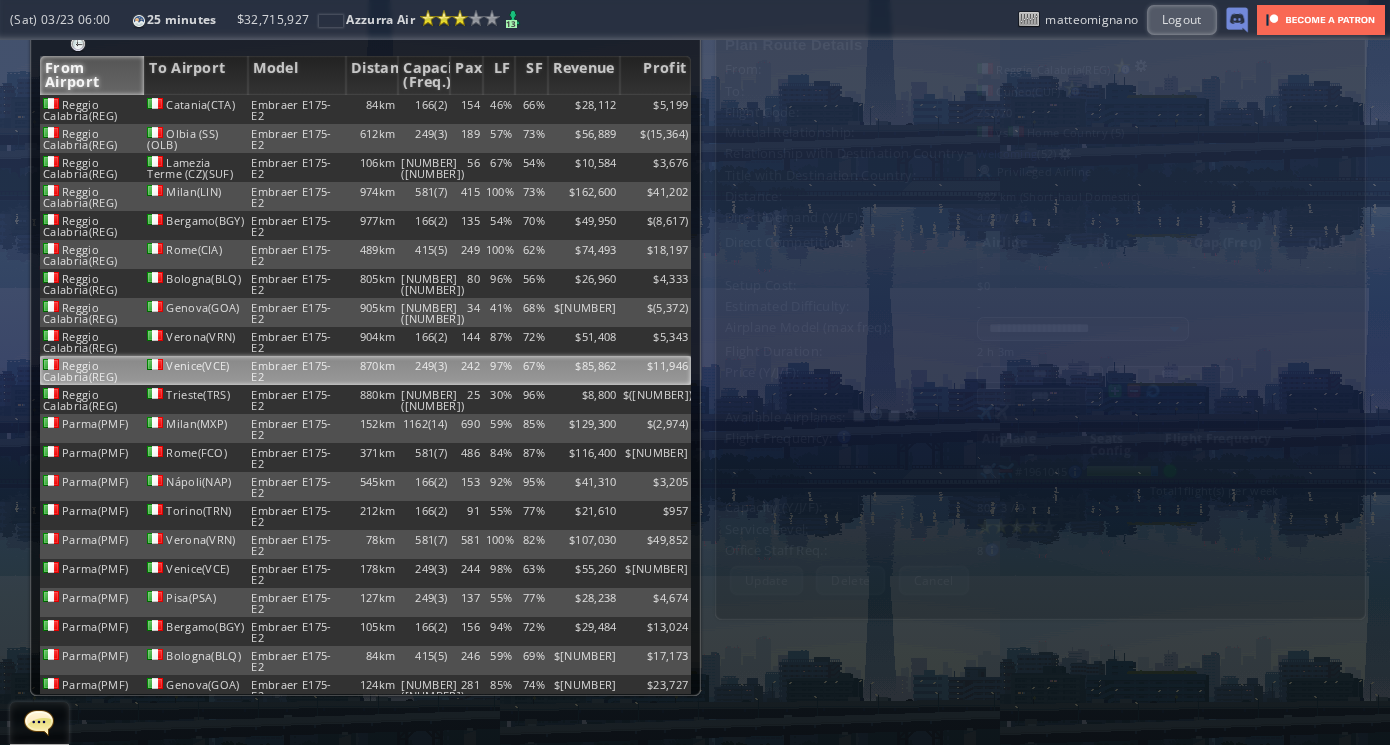 scroll, scrollTop: 0, scrollLeft: 0, axis: both 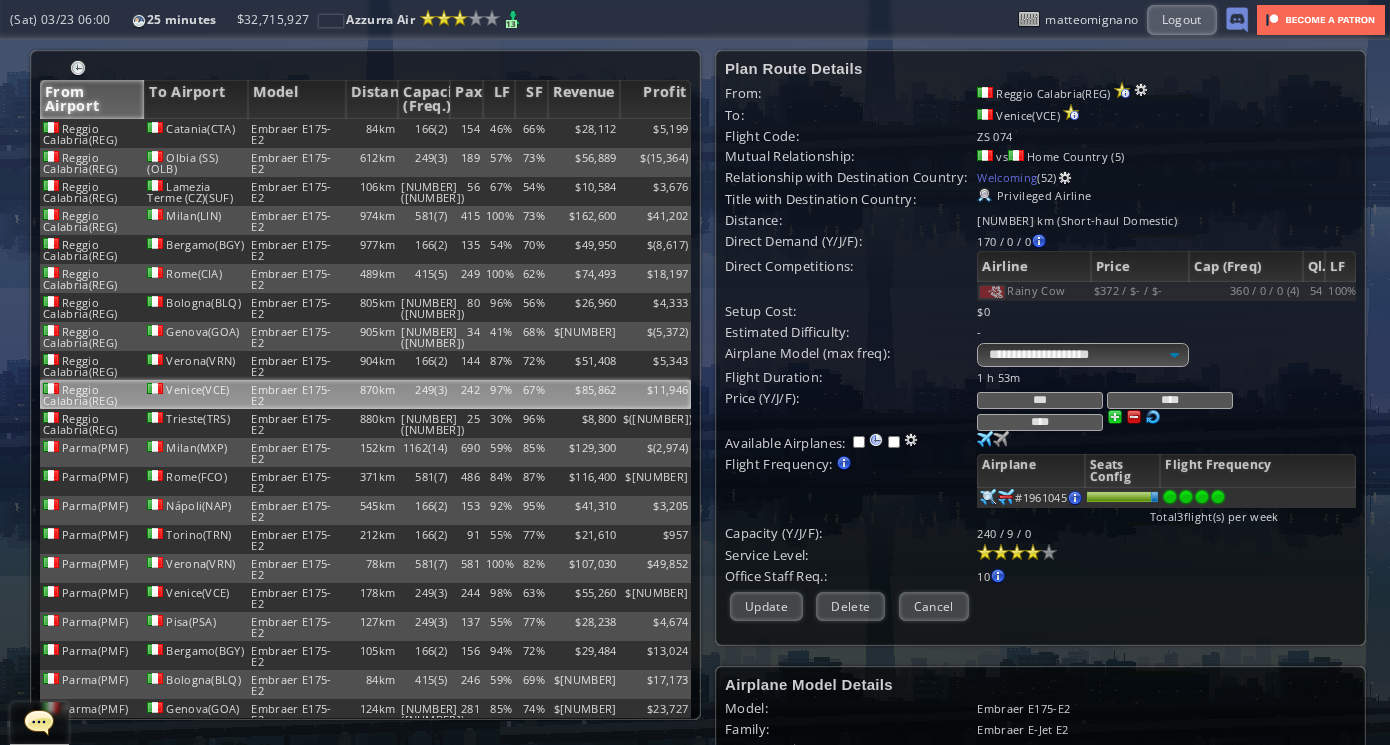 click at bounding box center [1218, 497] 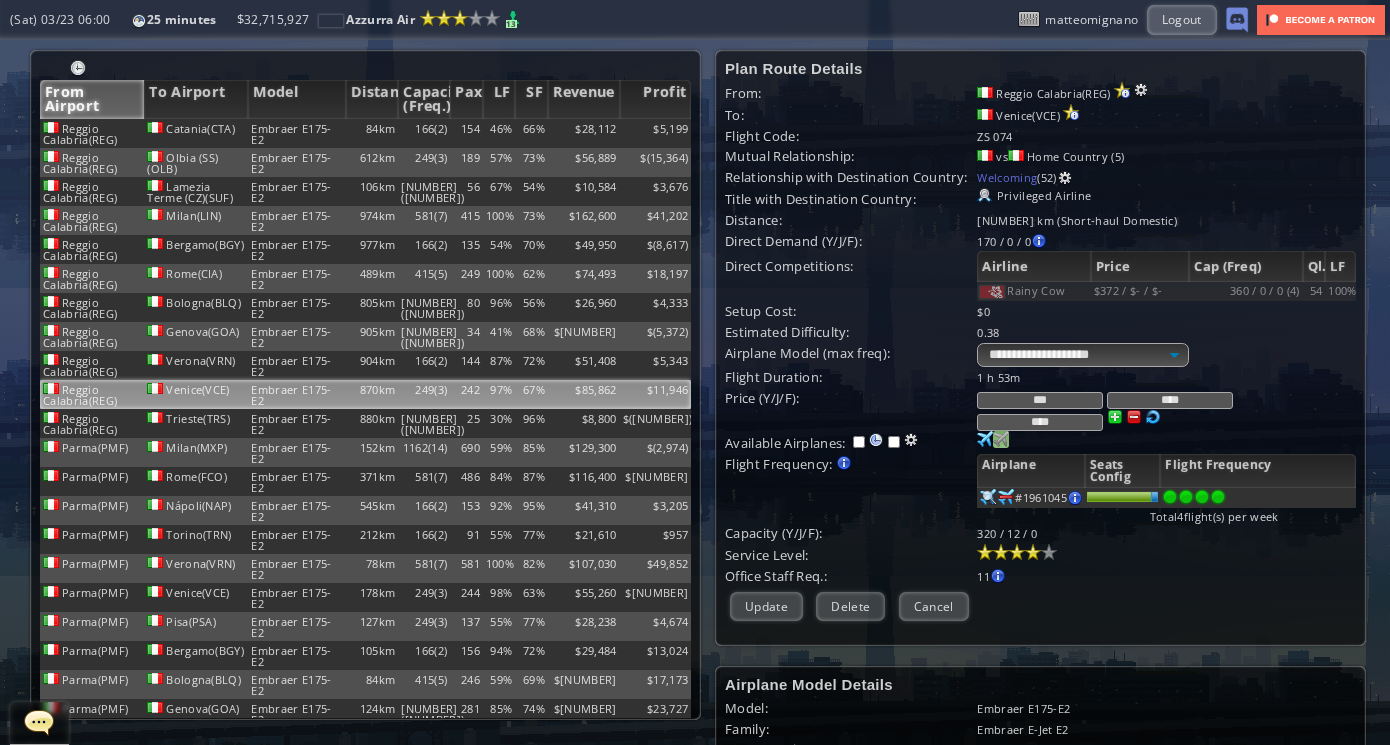 click at bounding box center (985, 439) 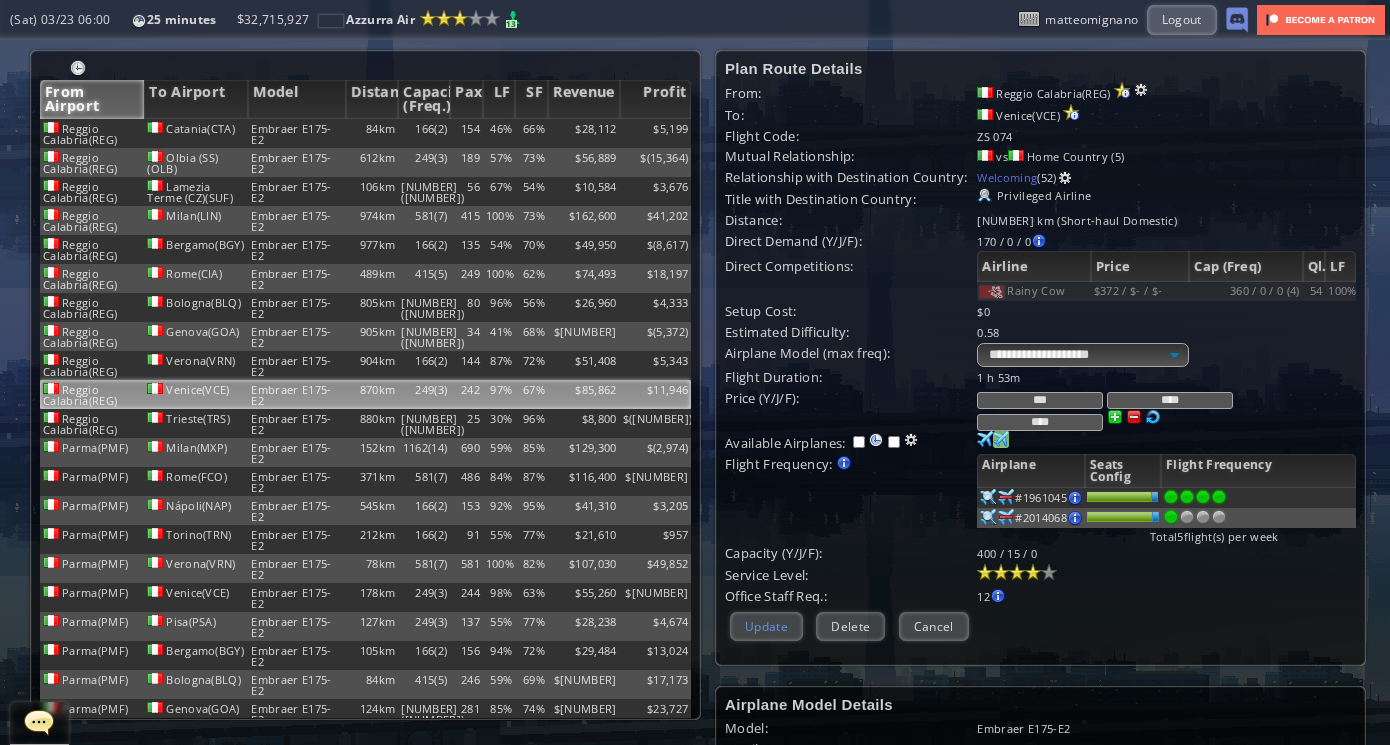 click on "Update" at bounding box center [766, 626] 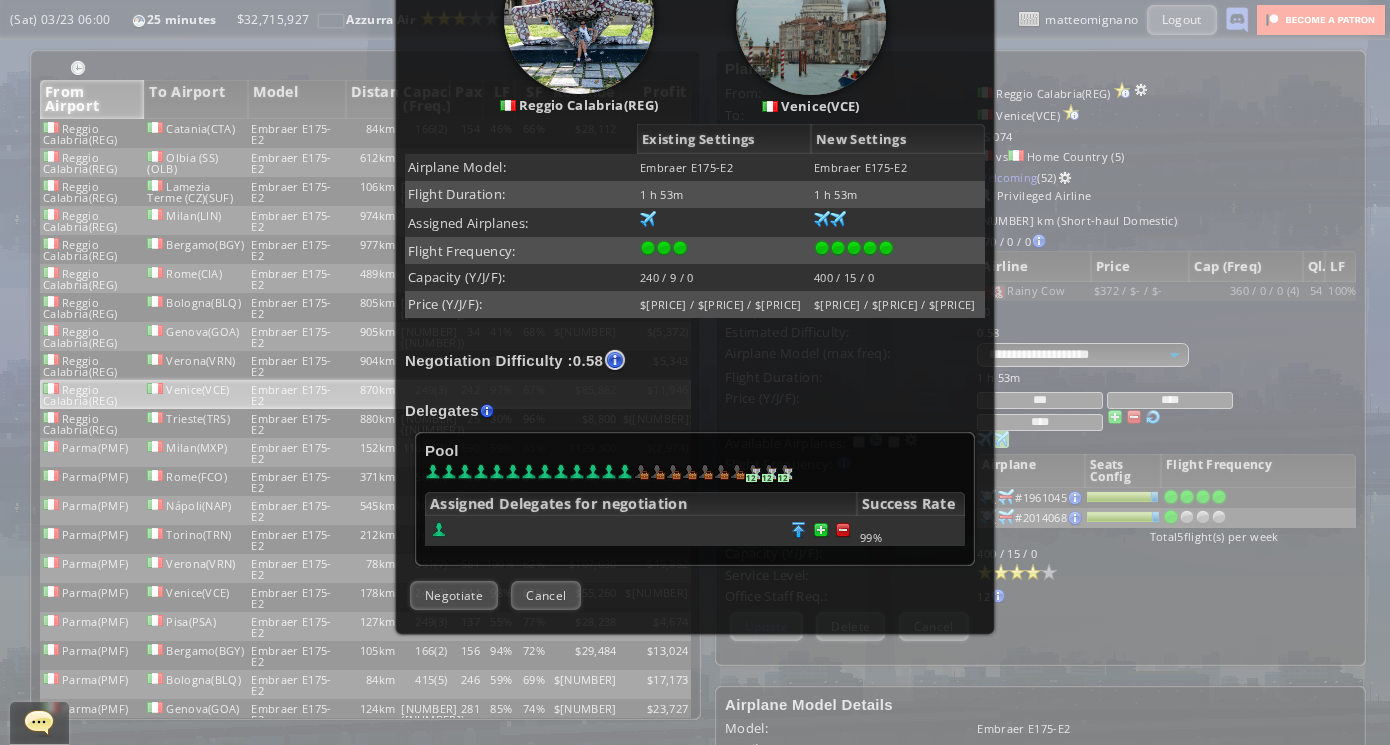 scroll, scrollTop: 329, scrollLeft: 0, axis: vertical 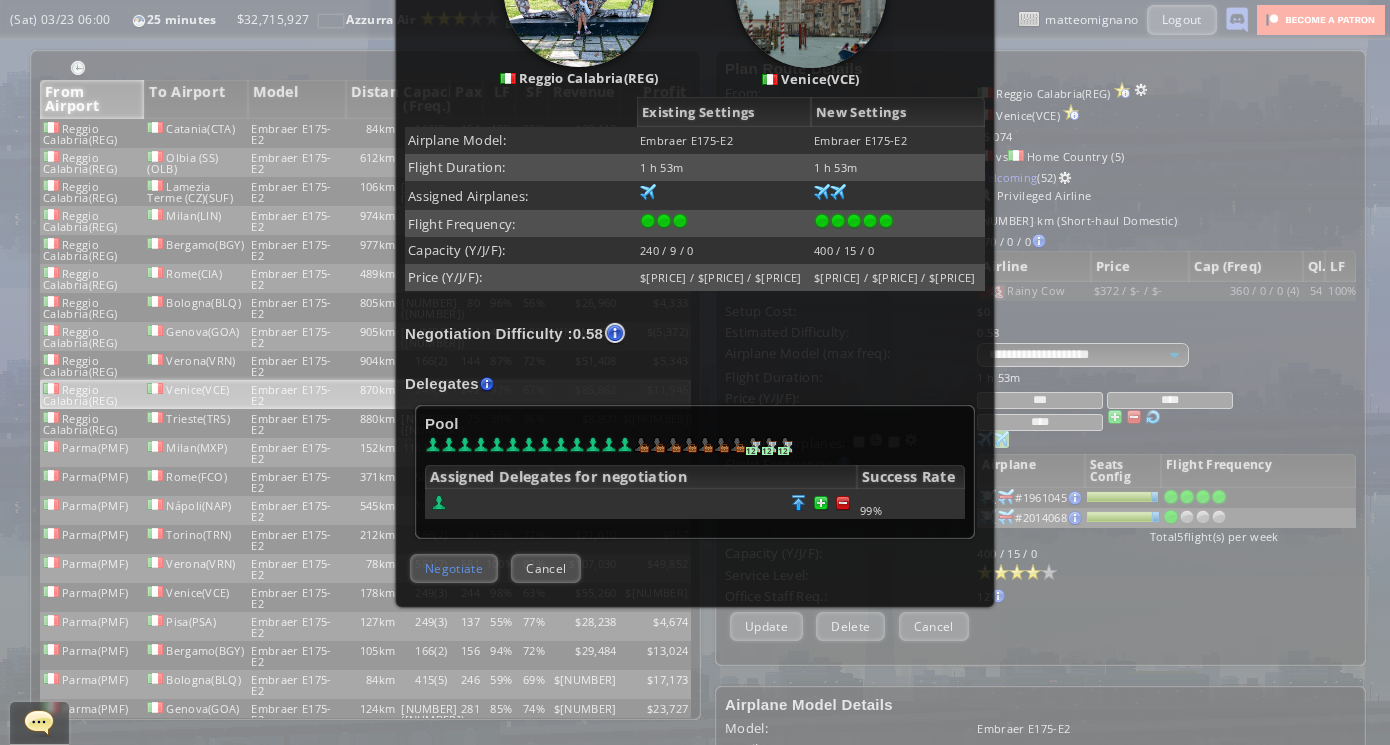 click on "Negotiate" at bounding box center (454, 568) 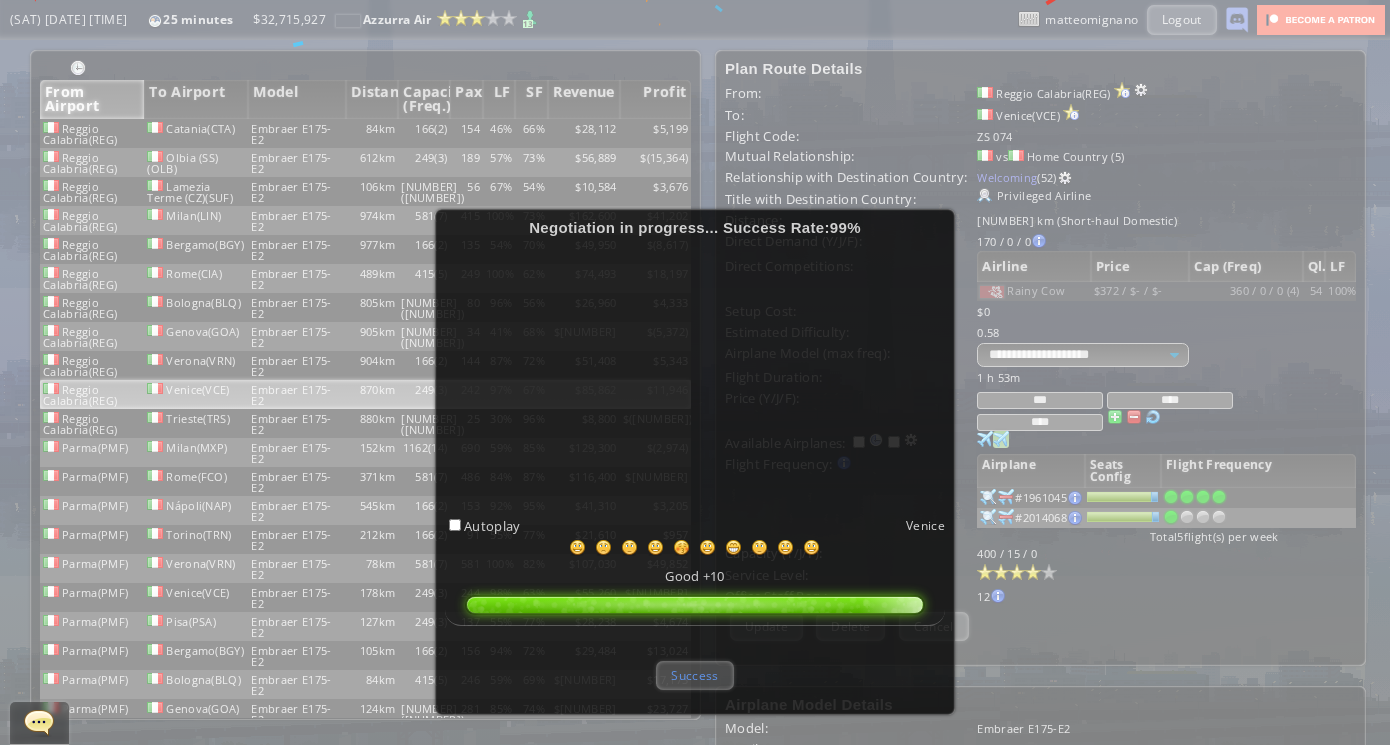 click on "Success" at bounding box center (694, 675) 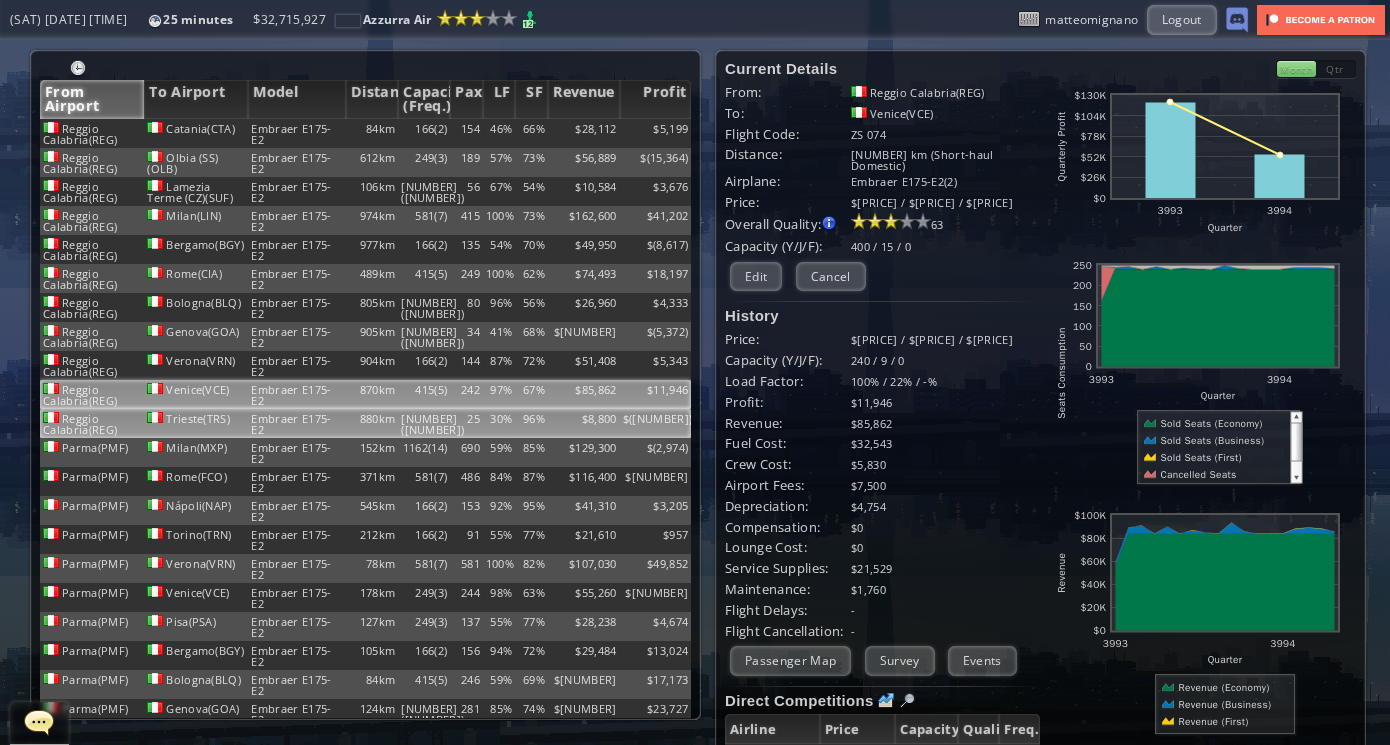 click on "[NUMBER]([NUMBER])" at bounding box center (424, 133) 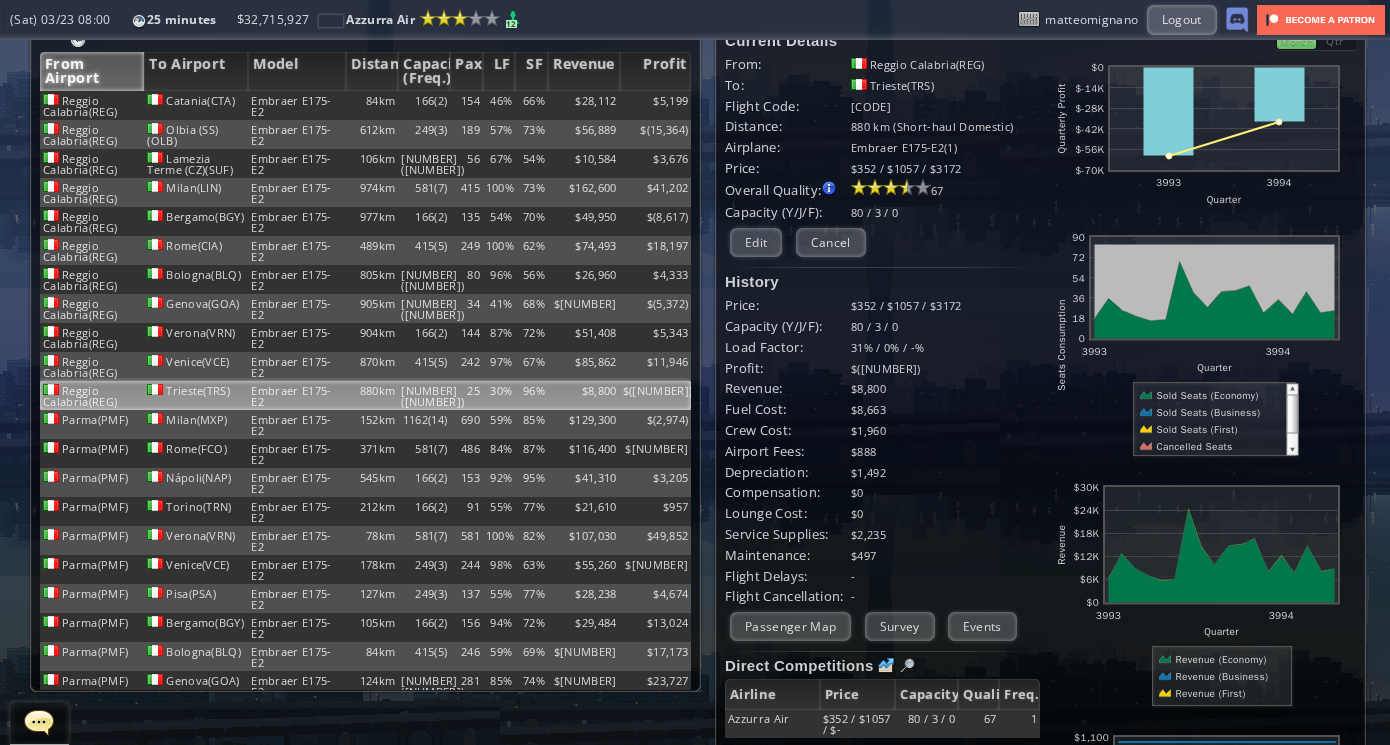 scroll, scrollTop: 27, scrollLeft: 0, axis: vertical 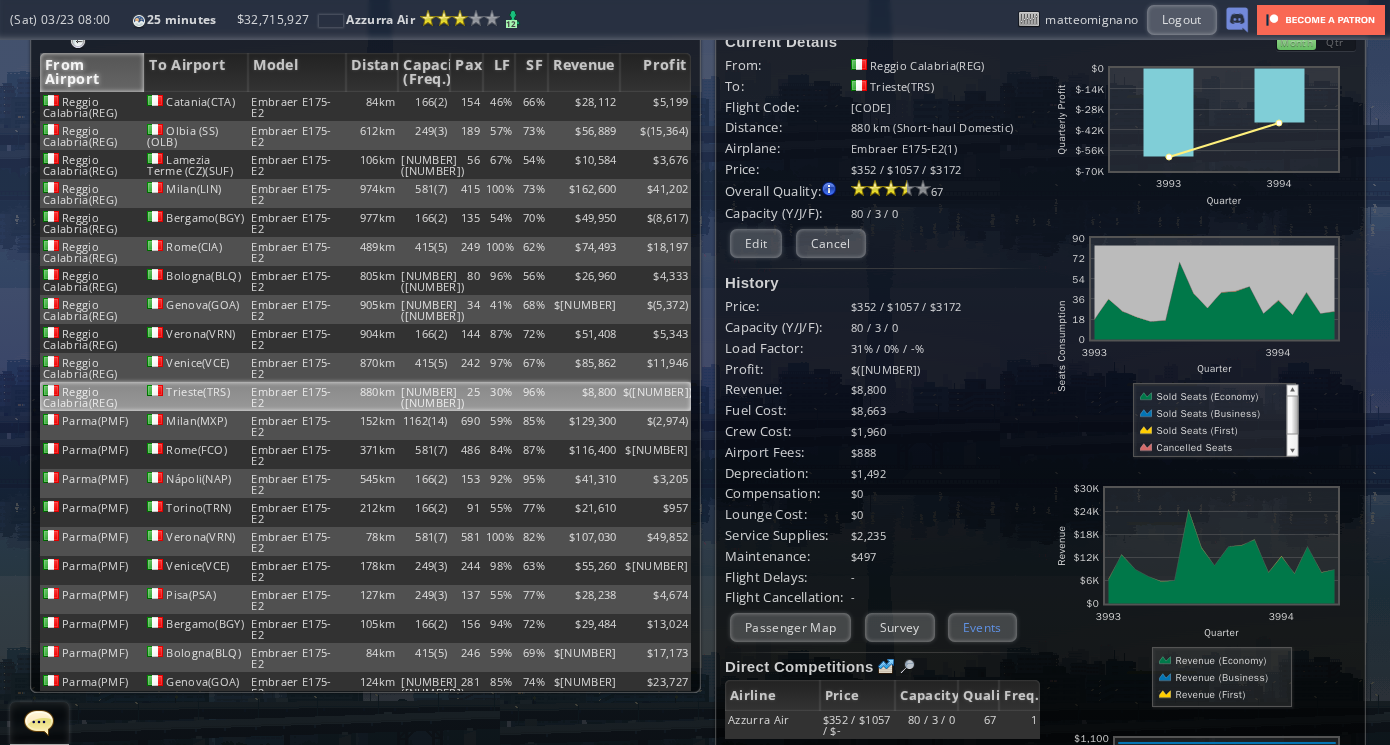 click on "Events" at bounding box center [982, 627] 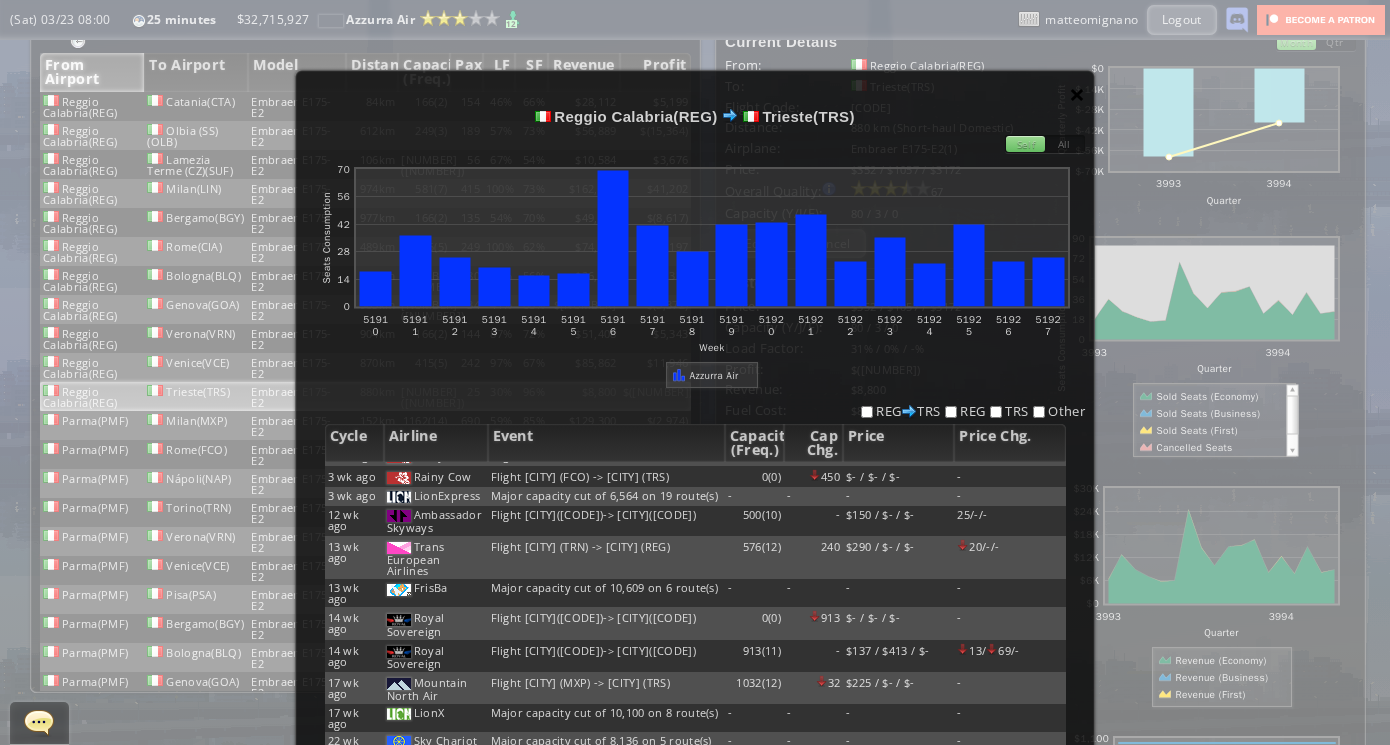 click on "×" at bounding box center [1077, 94] 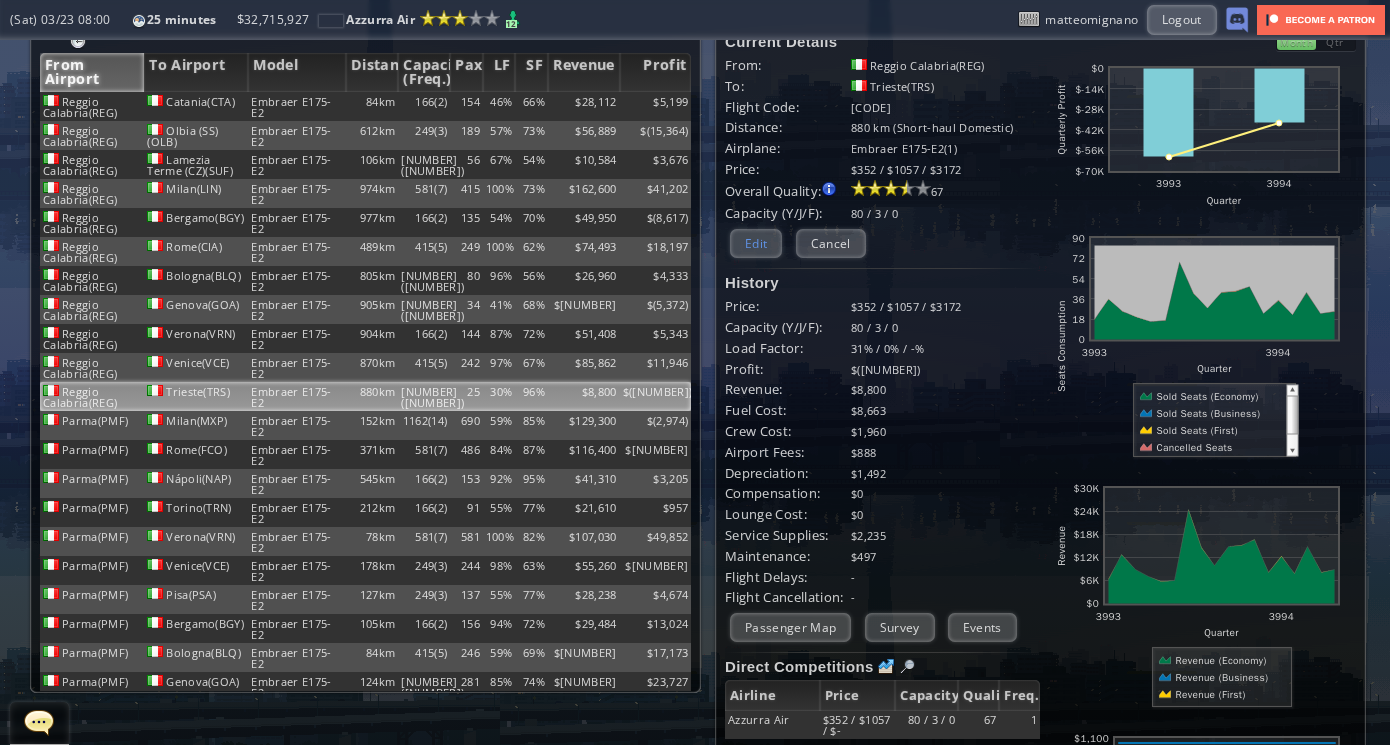 click on "Edit" at bounding box center [756, 243] 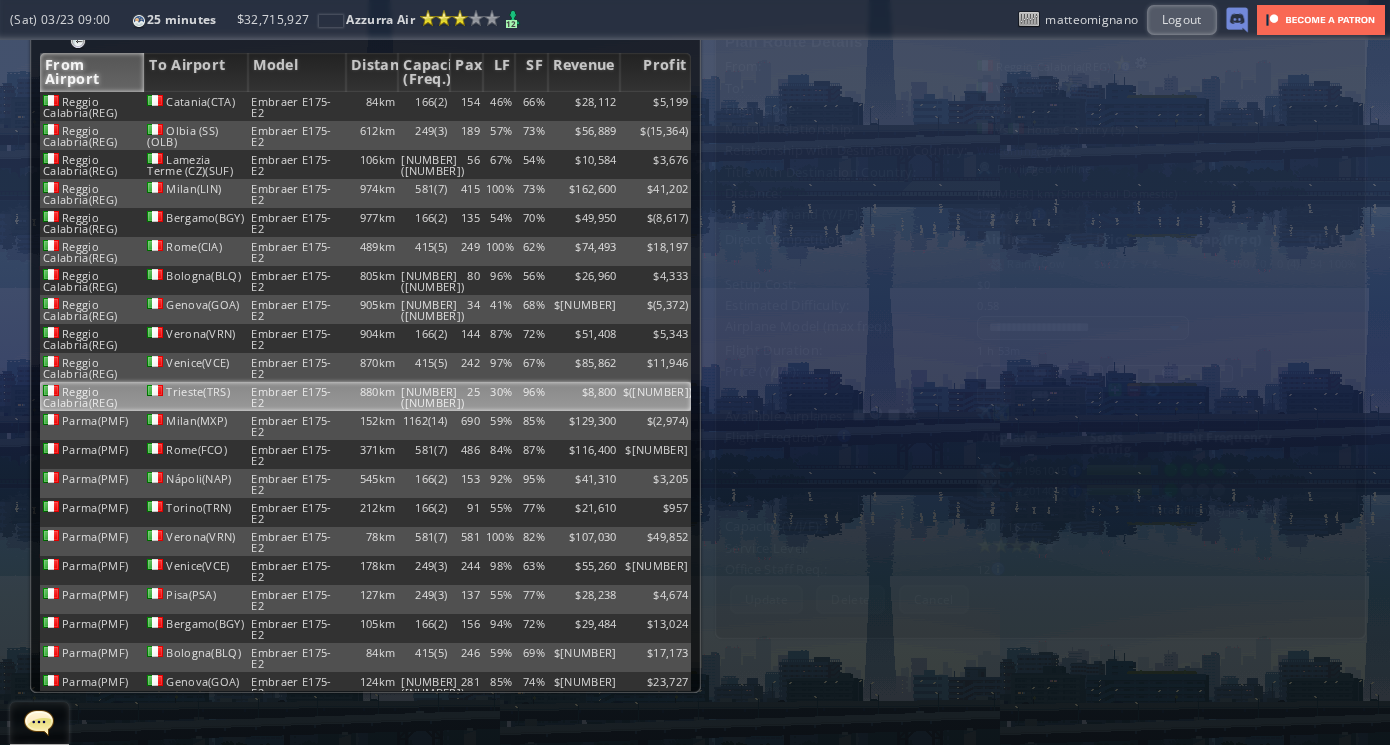 scroll, scrollTop: 0, scrollLeft: 0, axis: both 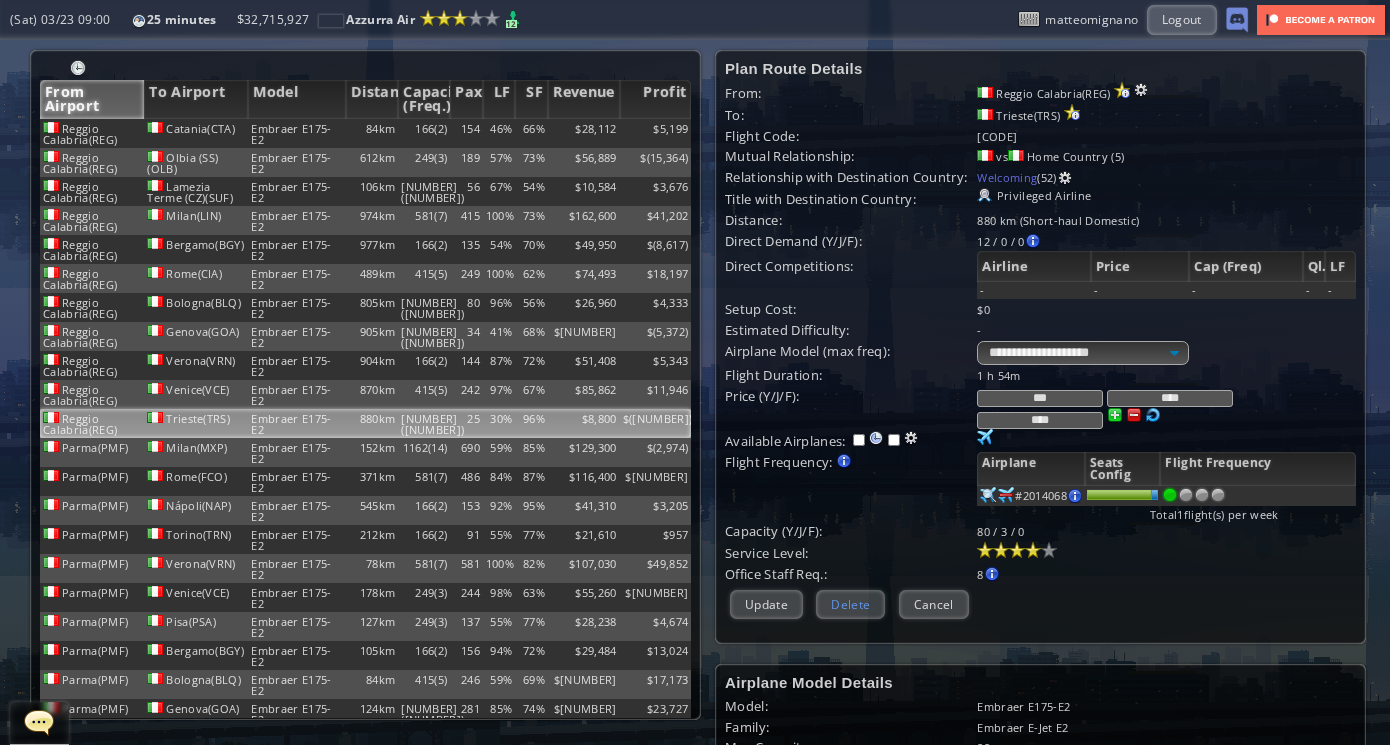 click on "Delete" at bounding box center [850, 604] 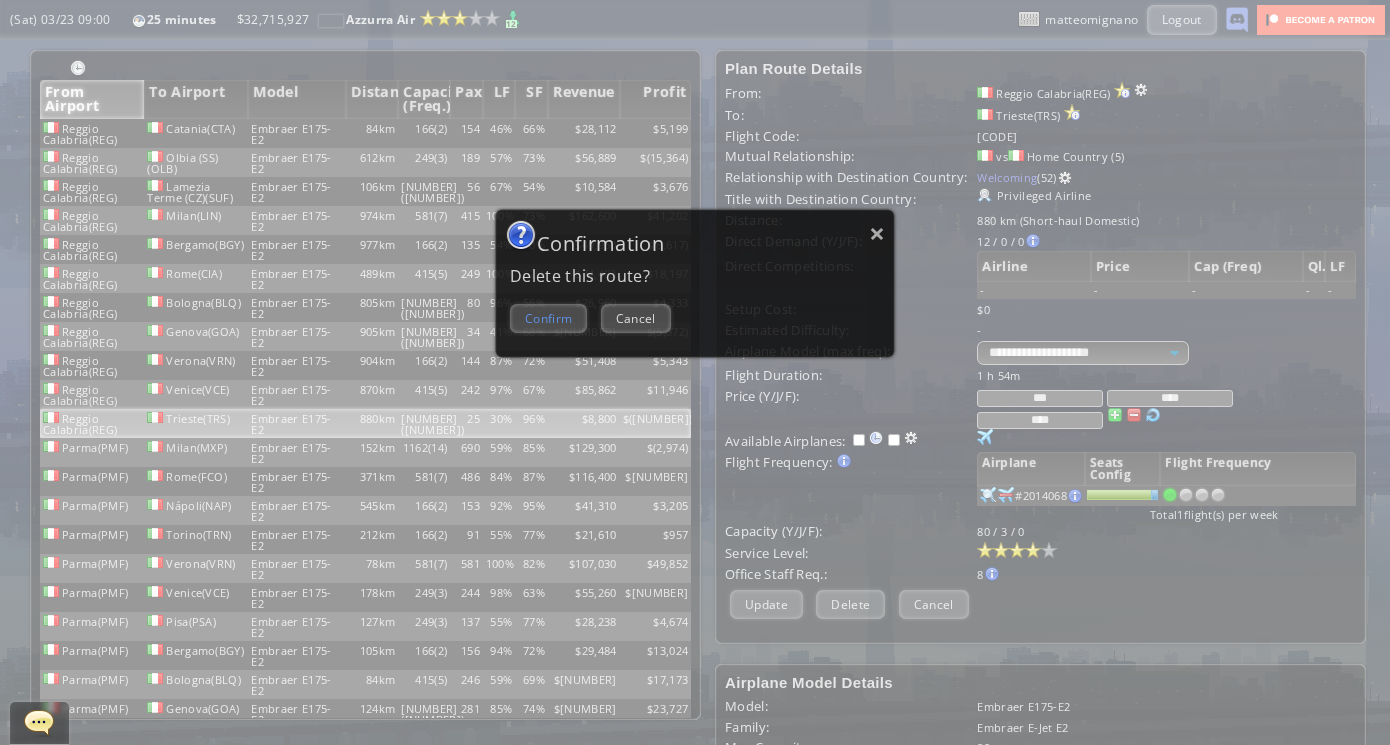click on "Confirm" at bounding box center (548, 318) 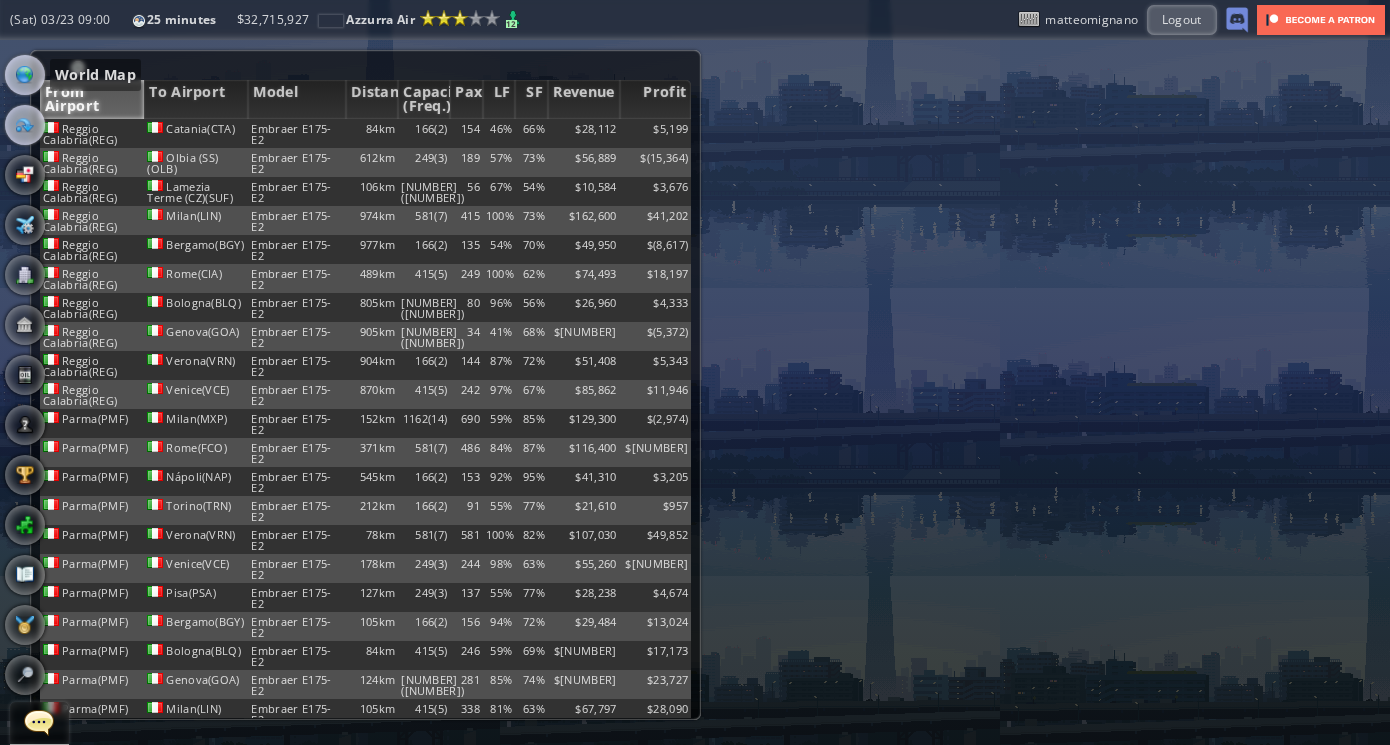 click at bounding box center (25, 75) 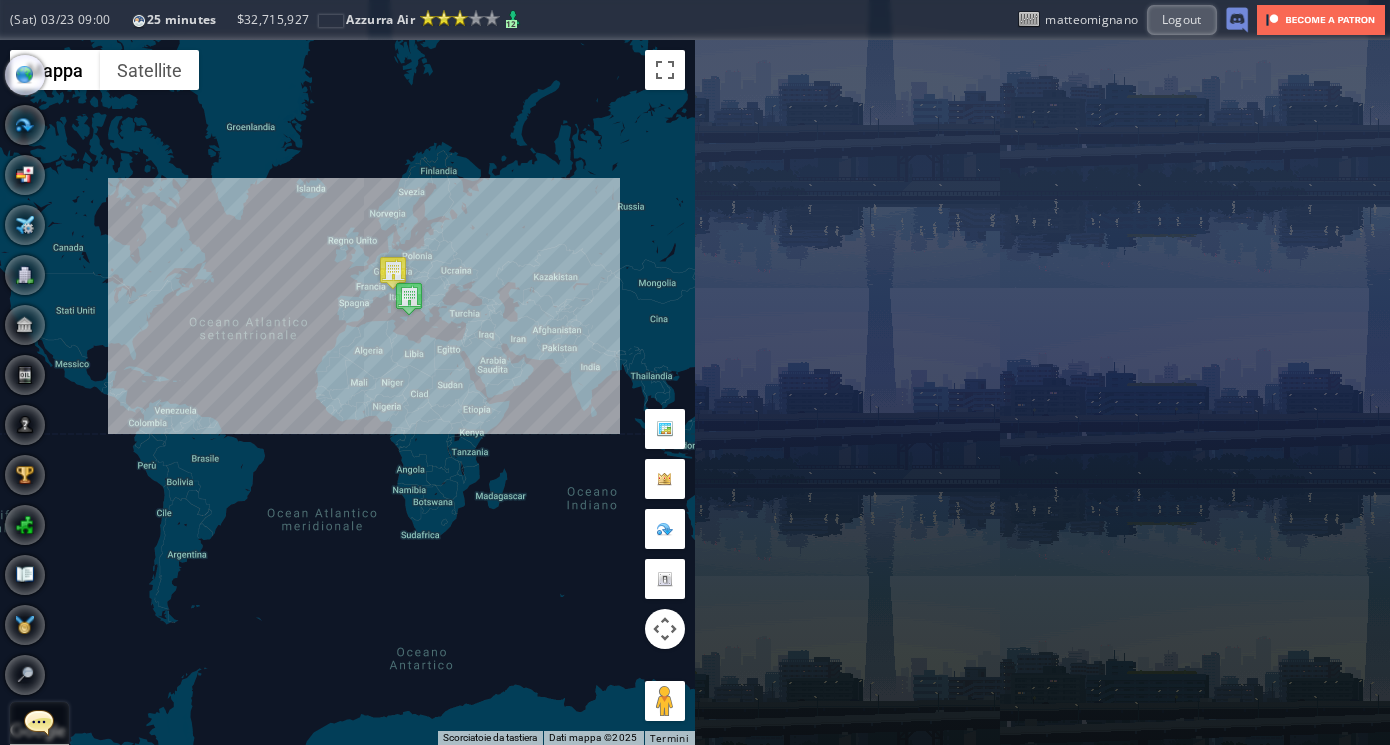 drag, startPoint x: 144, startPoint y: 247, endPoint x: 594, endPoint y: 221, distance: 450.7505 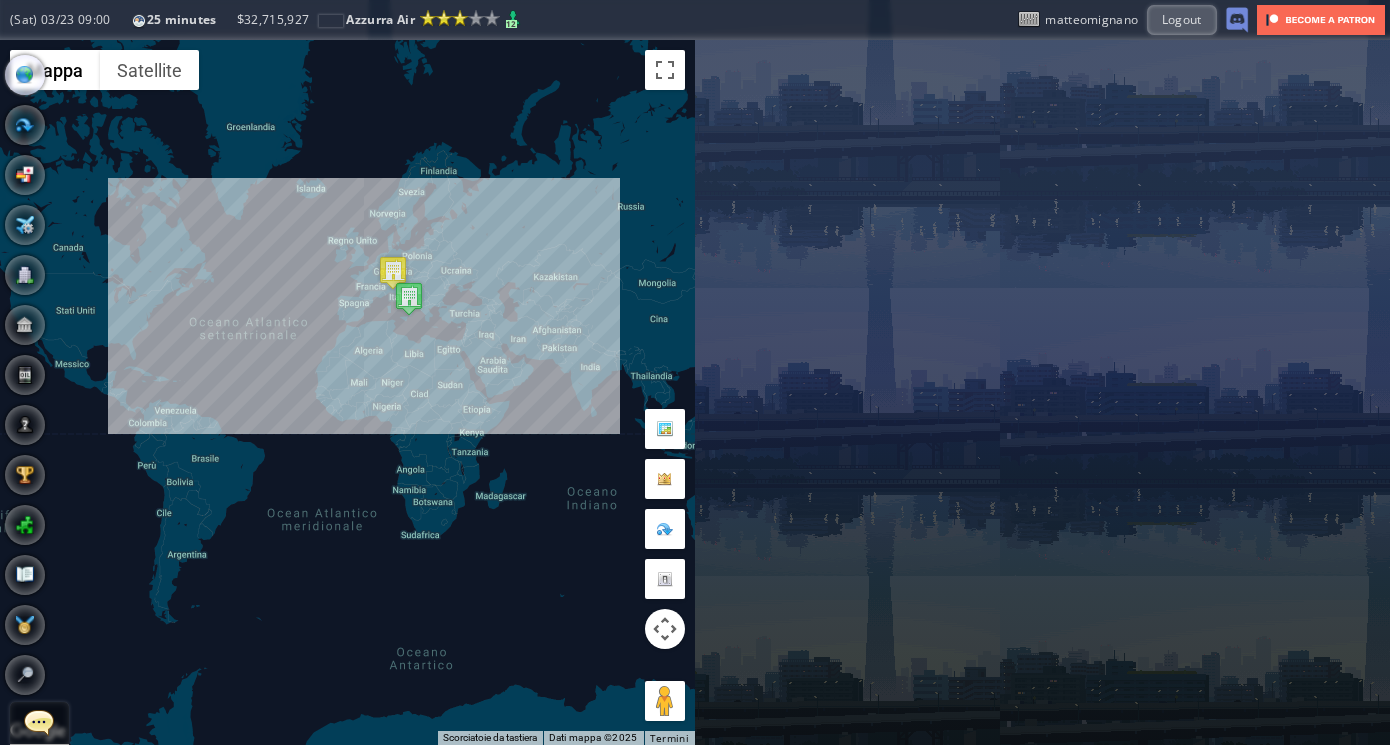 click on "Per navigare, premi i tasti Freccia." at bounding box center [347, 392] 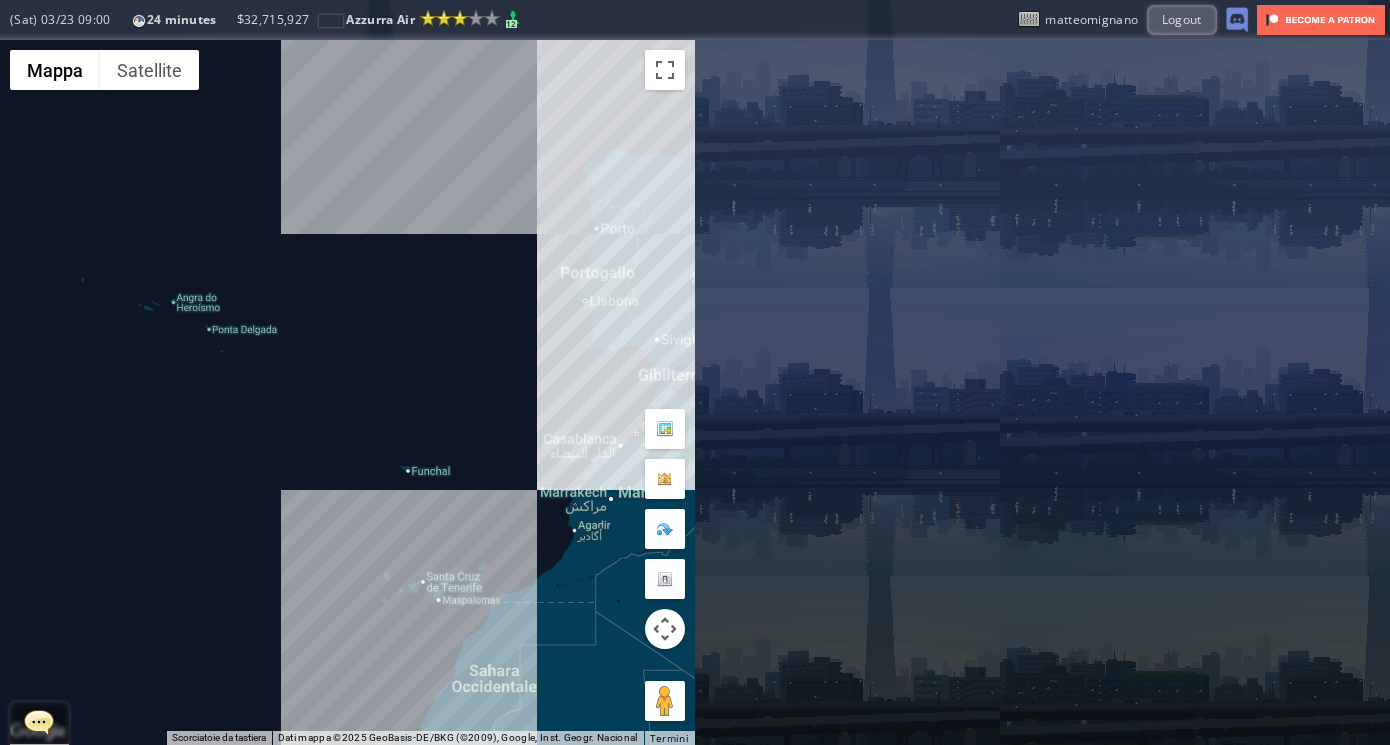 click on "Per navigare, premi i tasti Freccia." at bounding box center [347, 392] 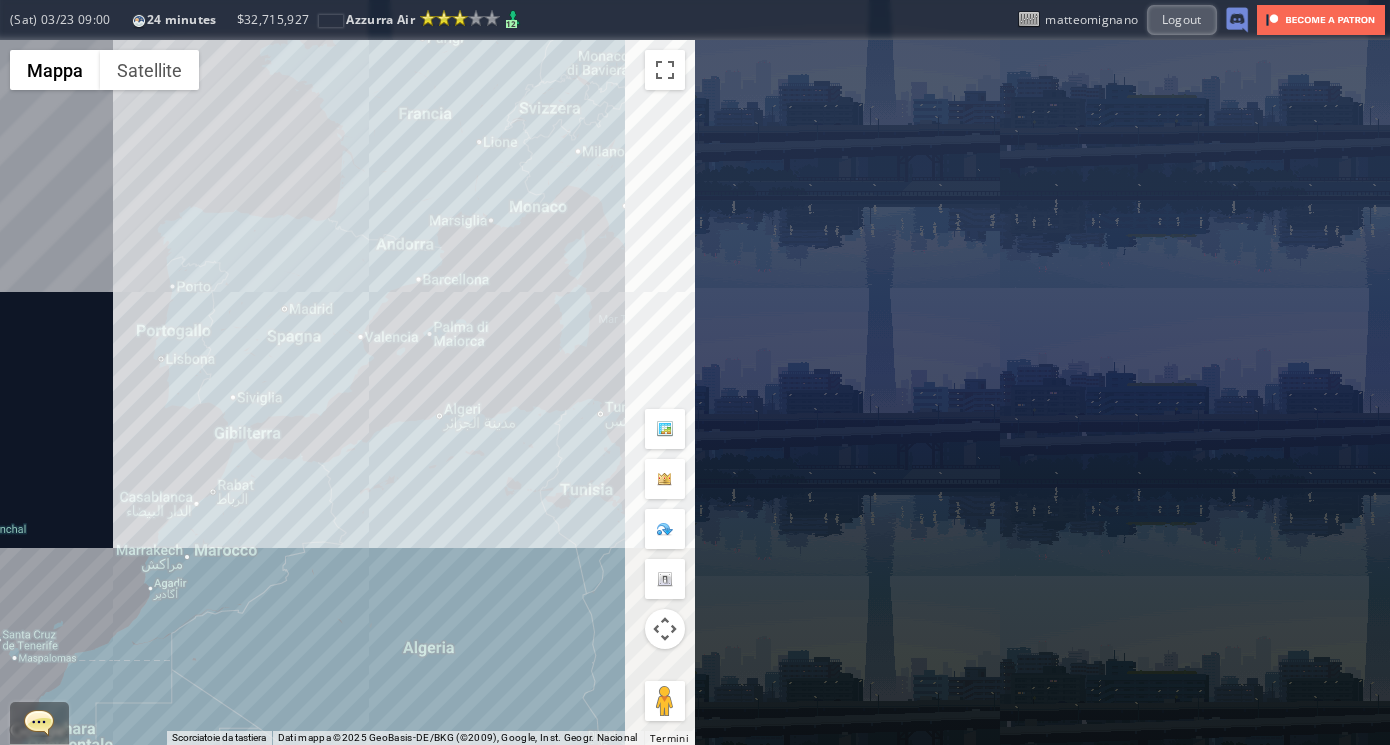 drag, startPoint x: 496, startPoint y: 362, endPoint x: 36, endPoint y: 430, distance: 464.99893 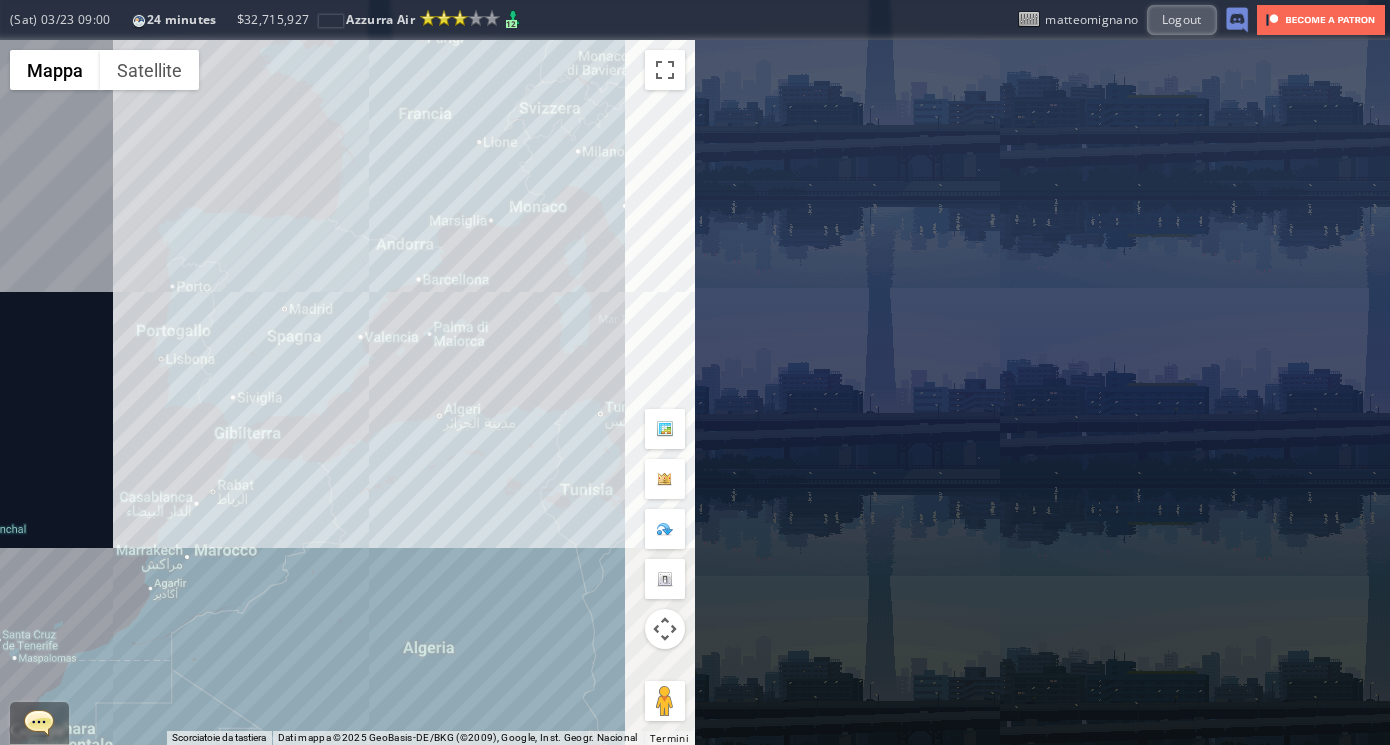 click on "Per navigare, premi i tasti Freccia." at bounding box center [347, 392] 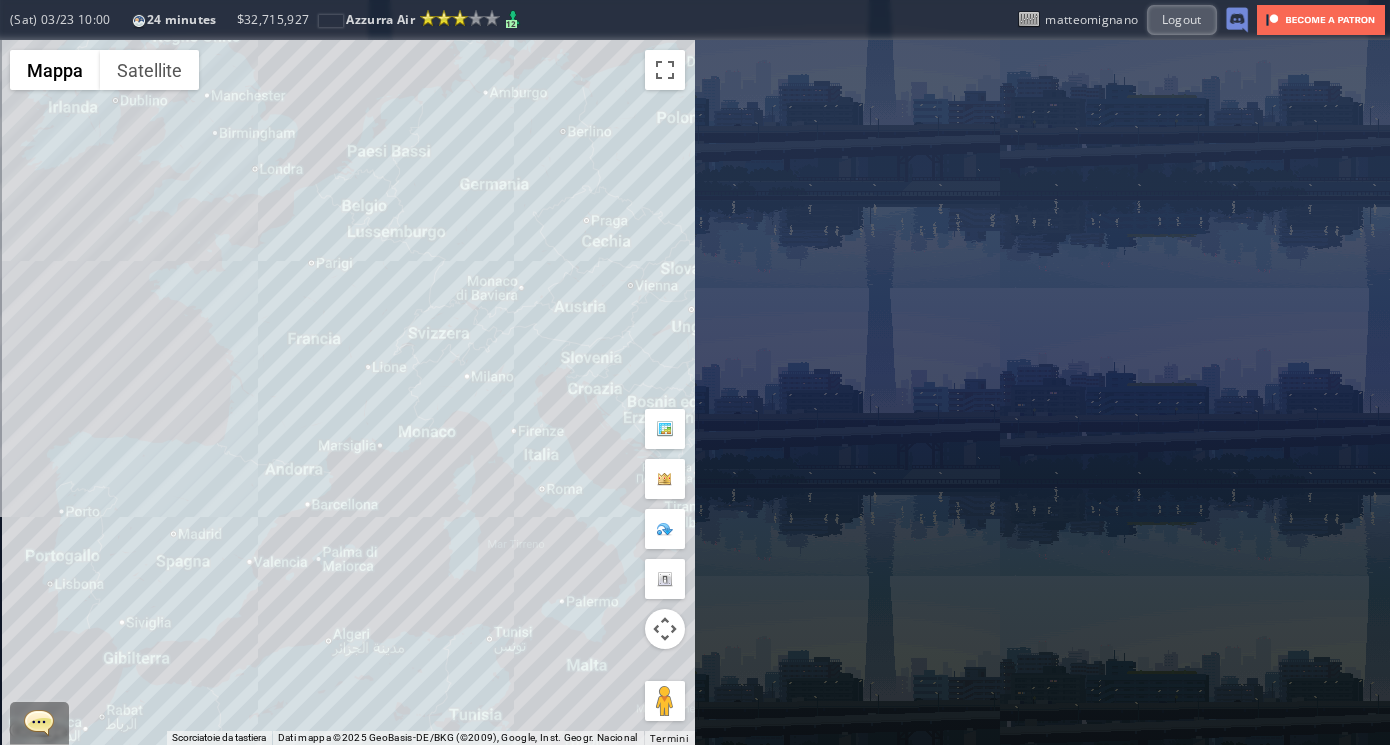 drag, startPoint x: 454, startPoint y: 284, endPoint x: 384, endPoint y: 497, distance: 224.20749 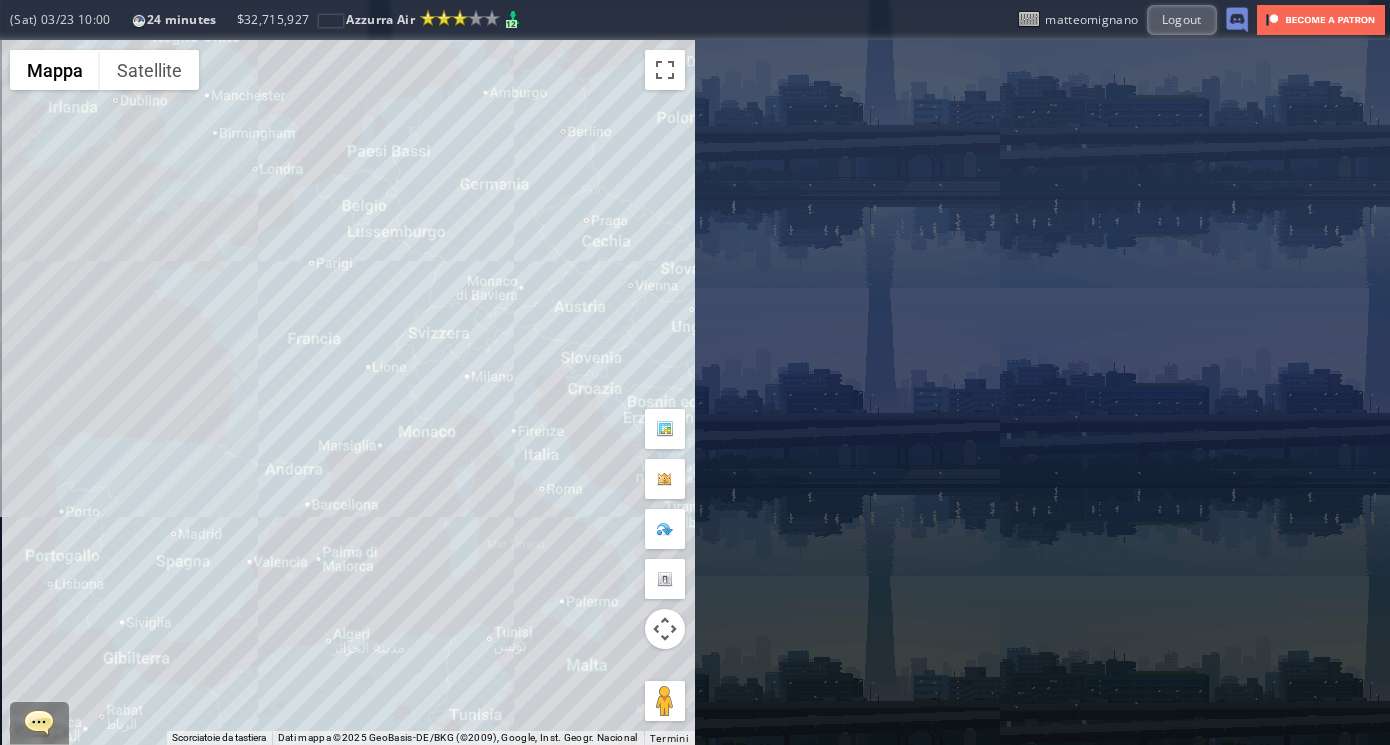 click on "Per navigare, premi i tasti Freccia." at bounding box center [347, 392] 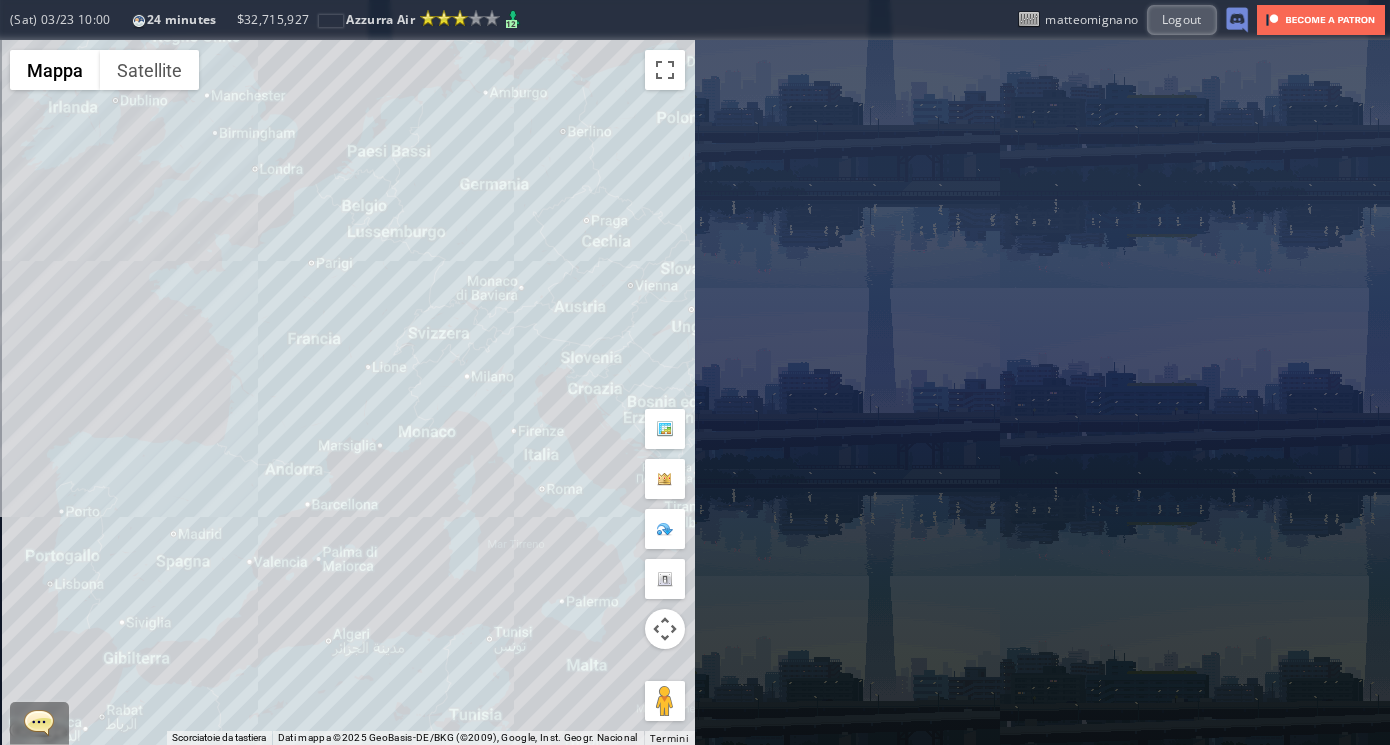 click on "Per navigare, premi i tasti Freccia." at bounding box center [347, 392] 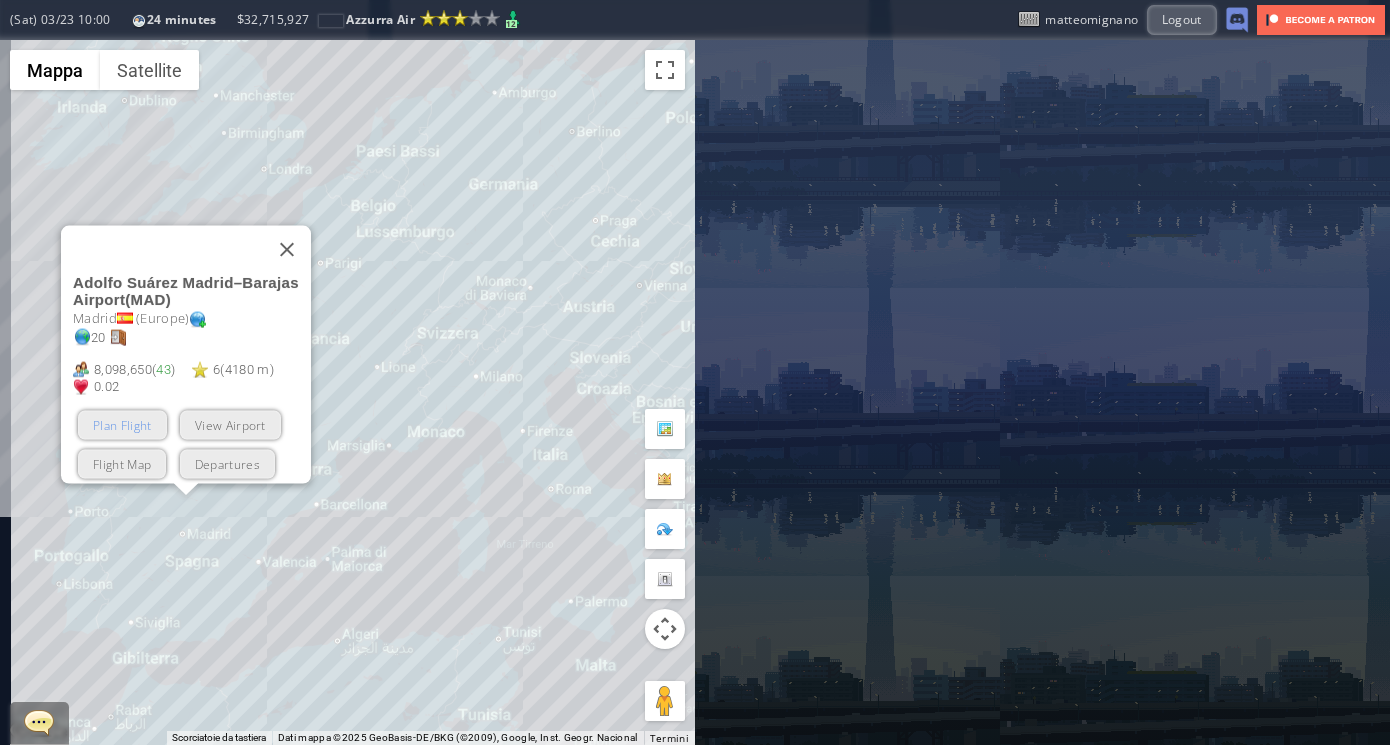 click on "Plan Flight" at bounding box center (122, 424) 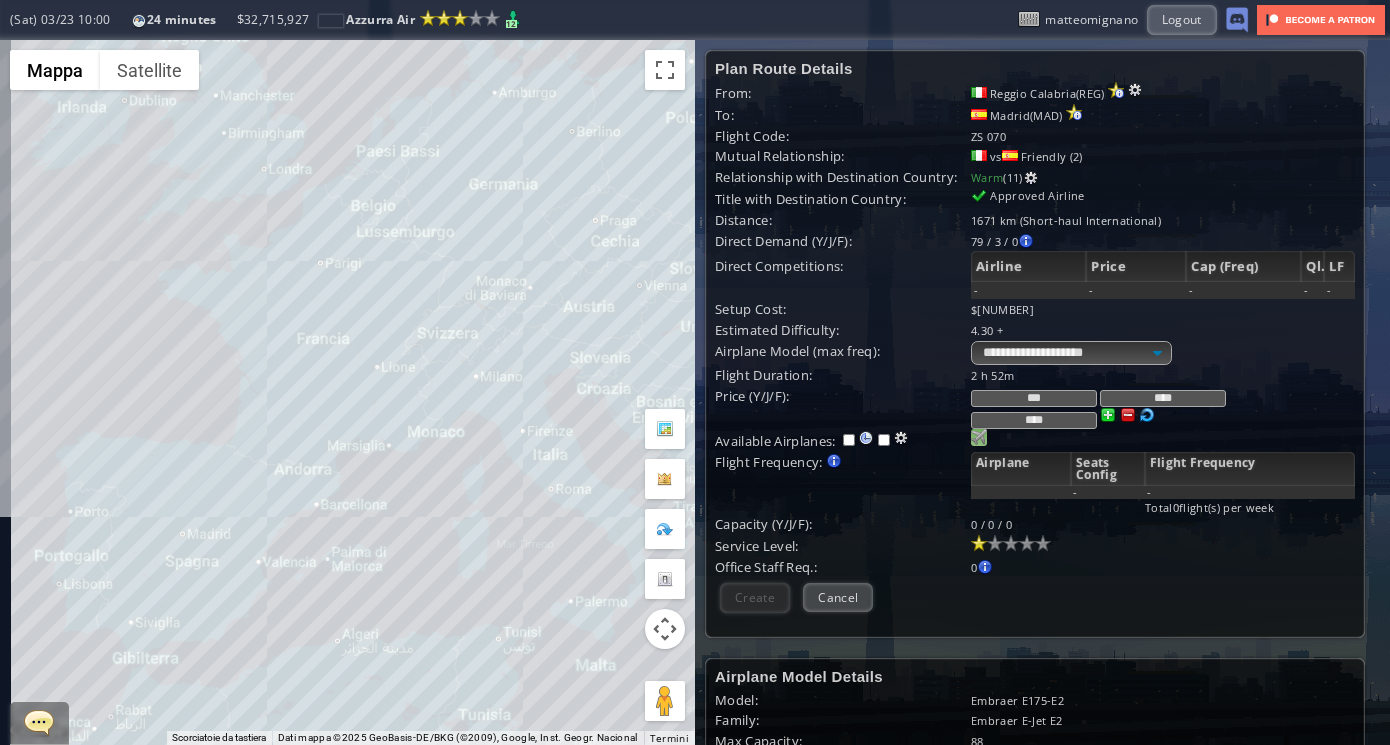 click at bounding box center [979, 437] 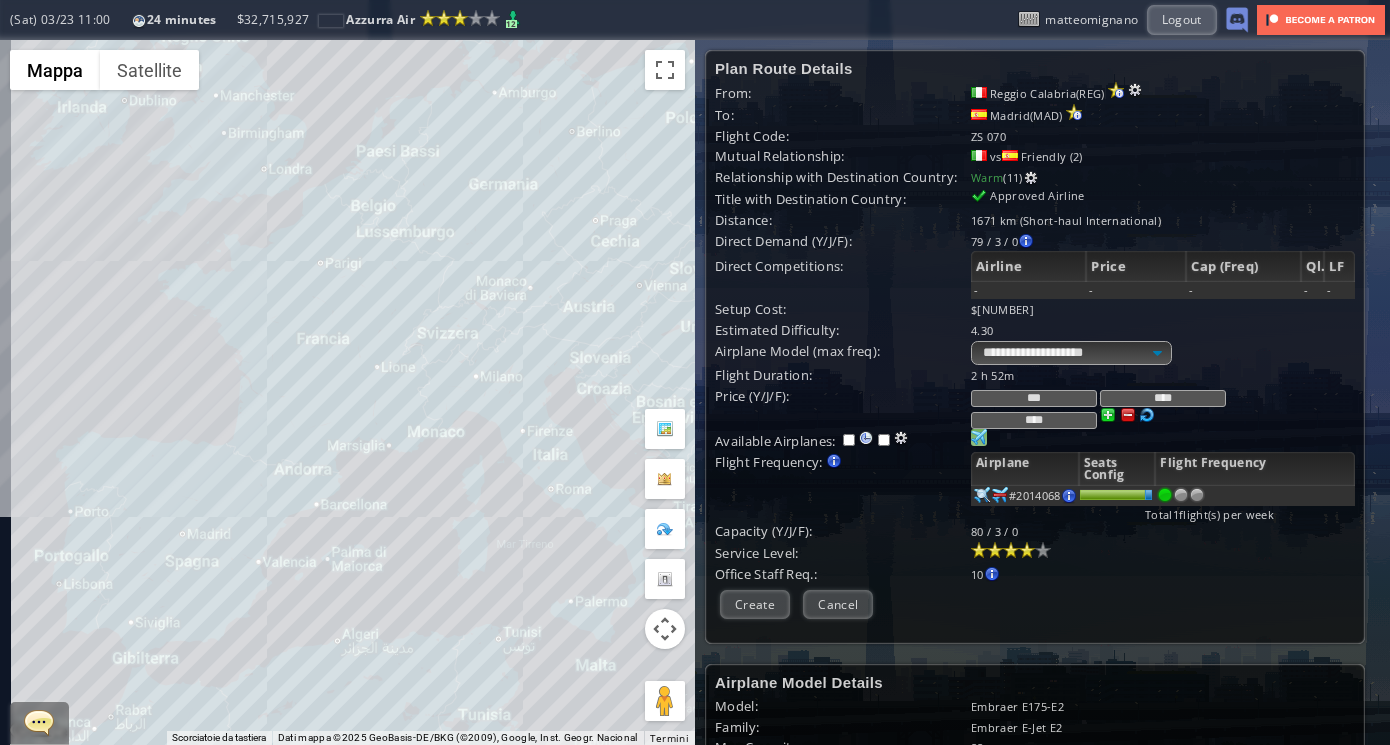 click at bounding box center [1027, 550] 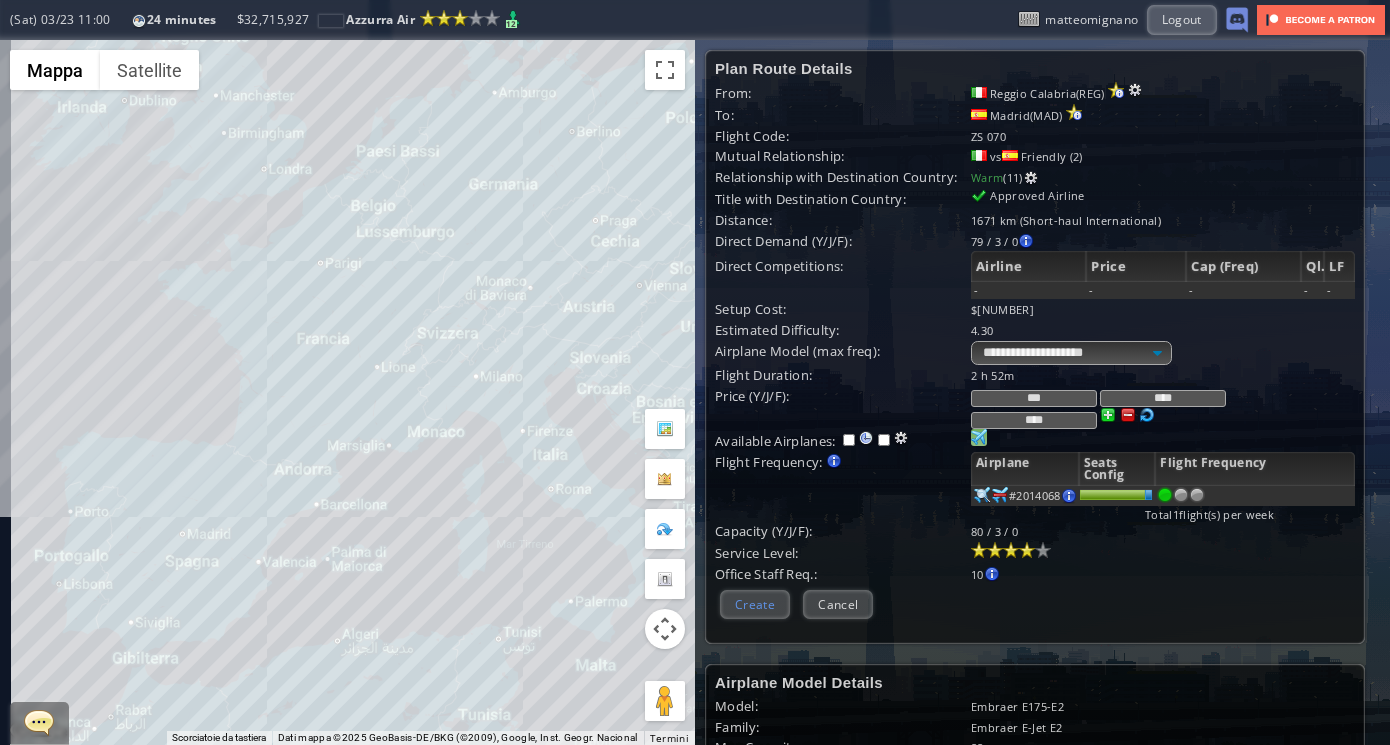 click on "Create" at bounding box center (755, 604) 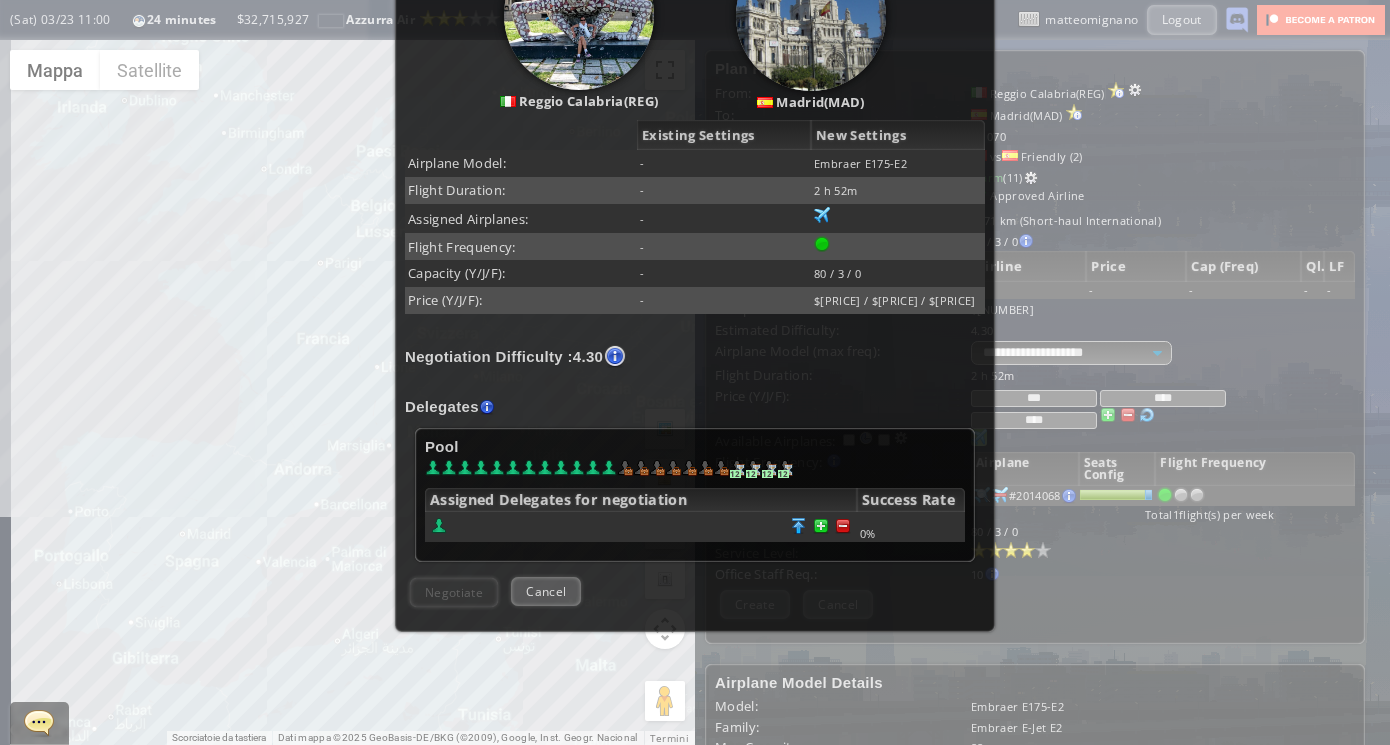 scroll, scrollTop: 307, scrollLeft: 0, axis: vertical 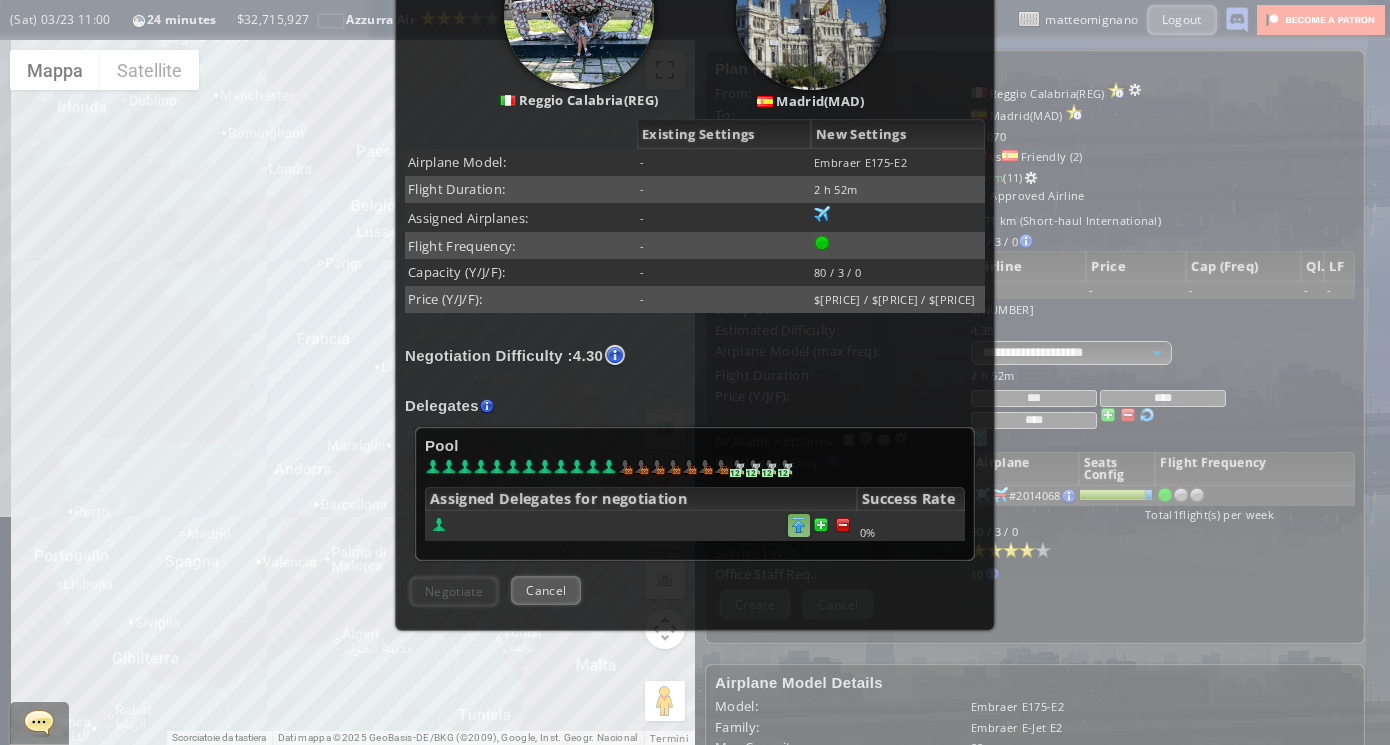 click at bounding box center [843, 525] 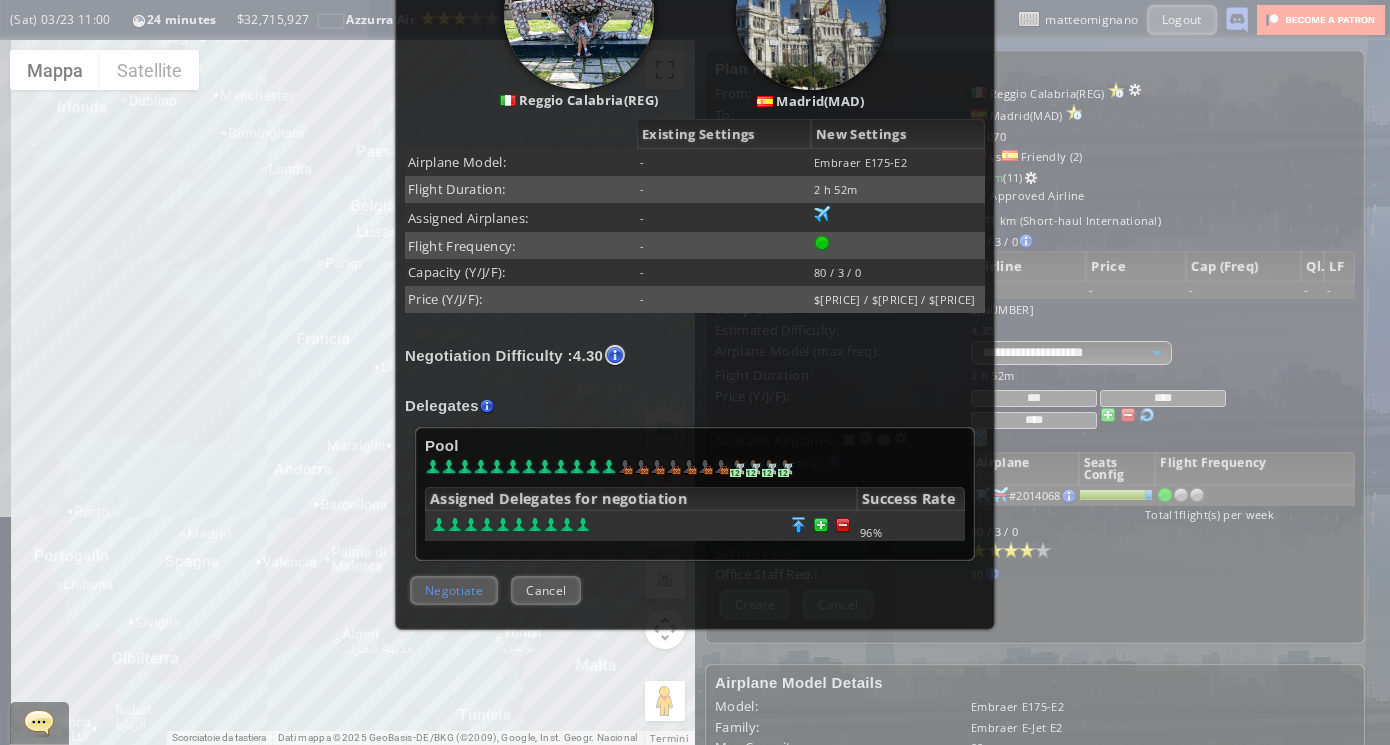 click on "Negotiate" at bounding box center [454, 590] 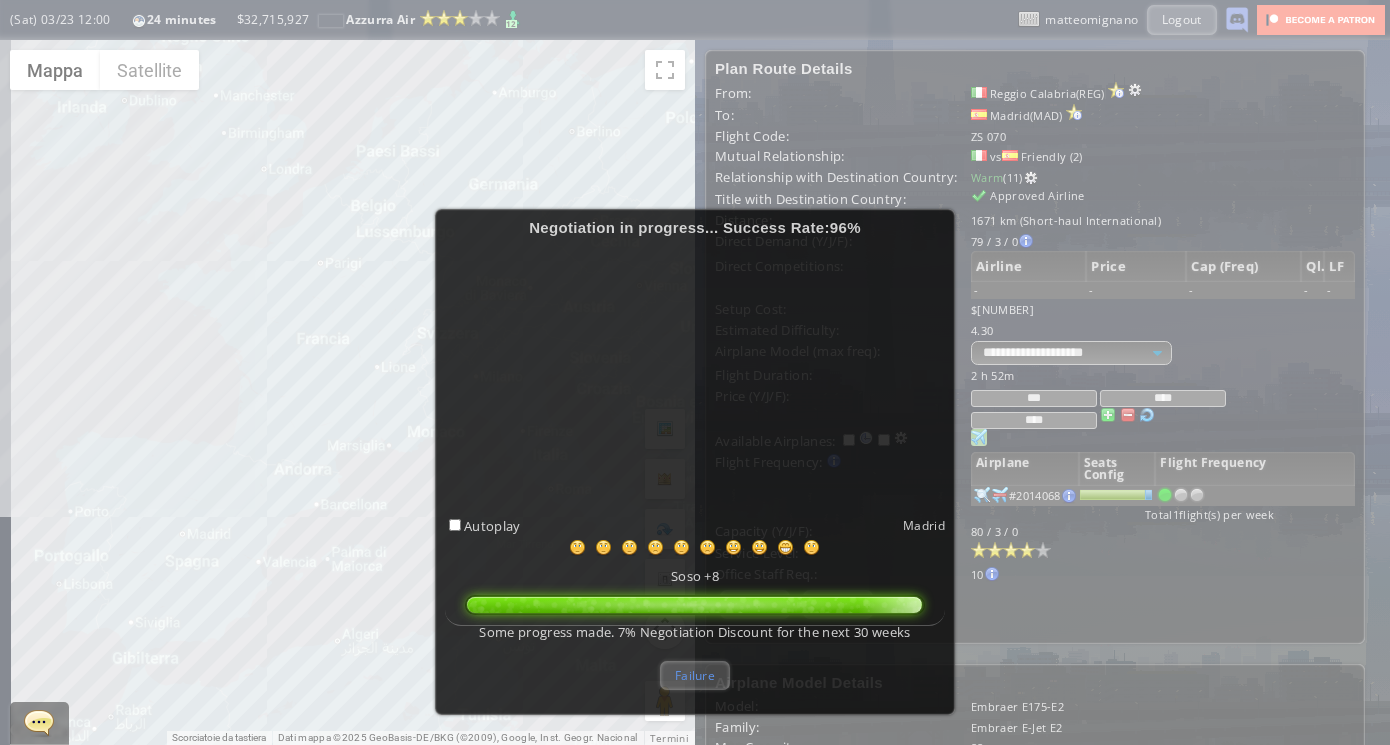 click on "Failure" at bounding box center (695, 675) 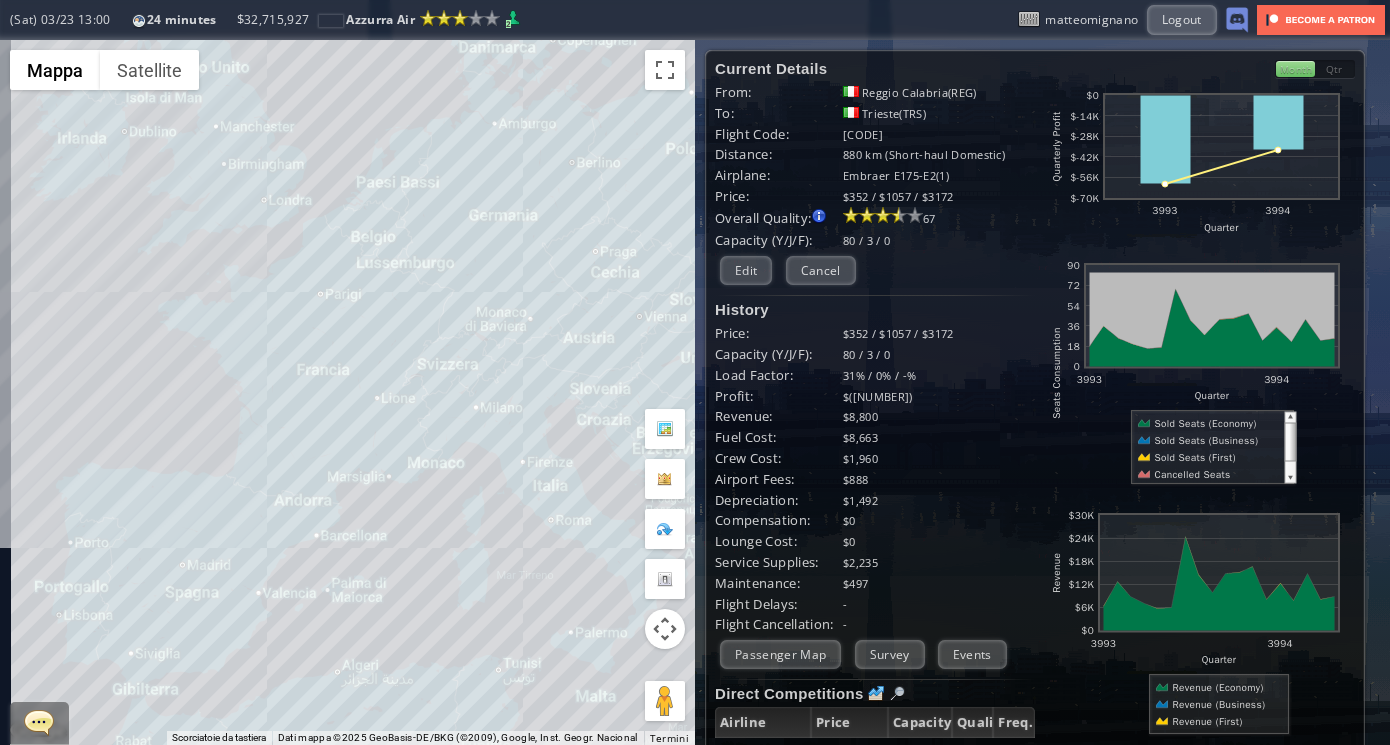drag, startPoint x: 425, startPoint y: 106, endPoint x: 426, endPoint y: 150, distance: 44.011364 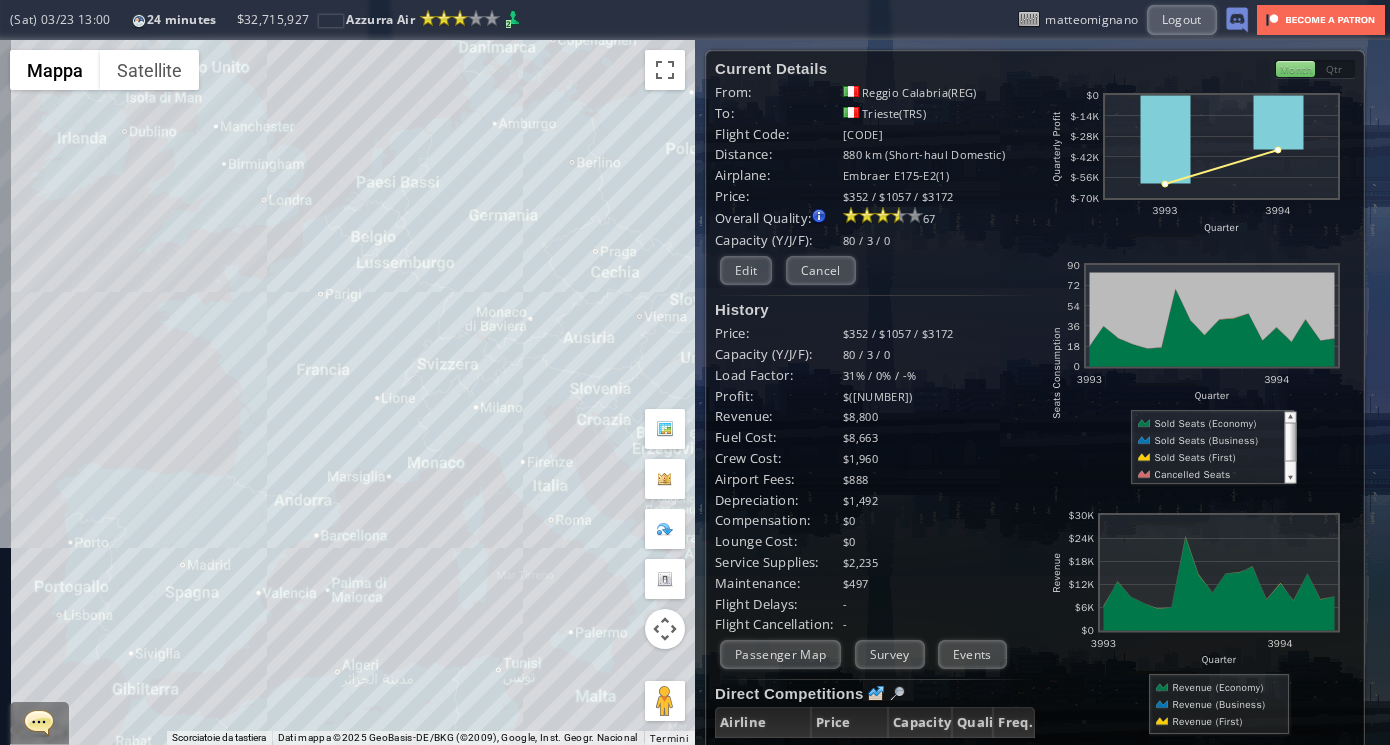 click on "Per navigare, premi i tasti Freccia." at bounding box center (347, 392) 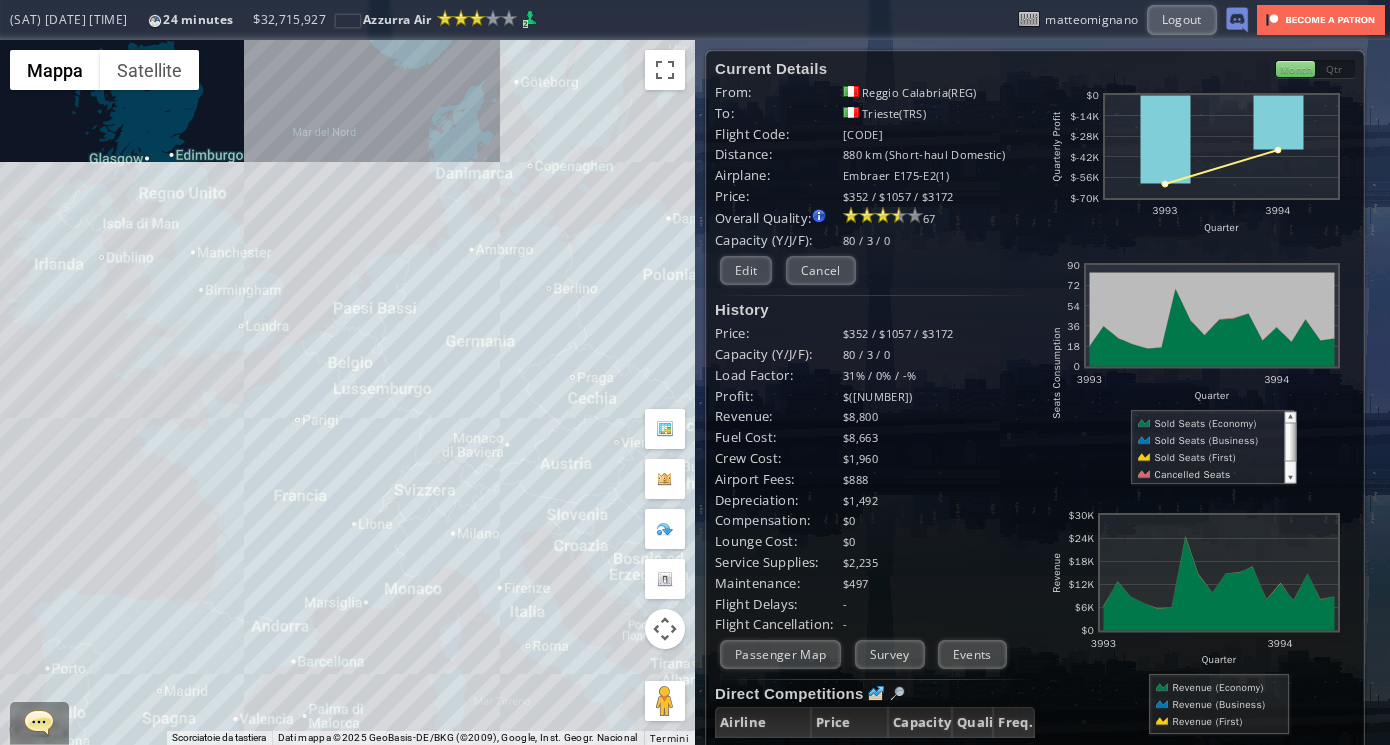 drag, startPoint x: 442, startPoint y: 132, endPoint x: 418, endPoint y: 254, distance: 124.33825 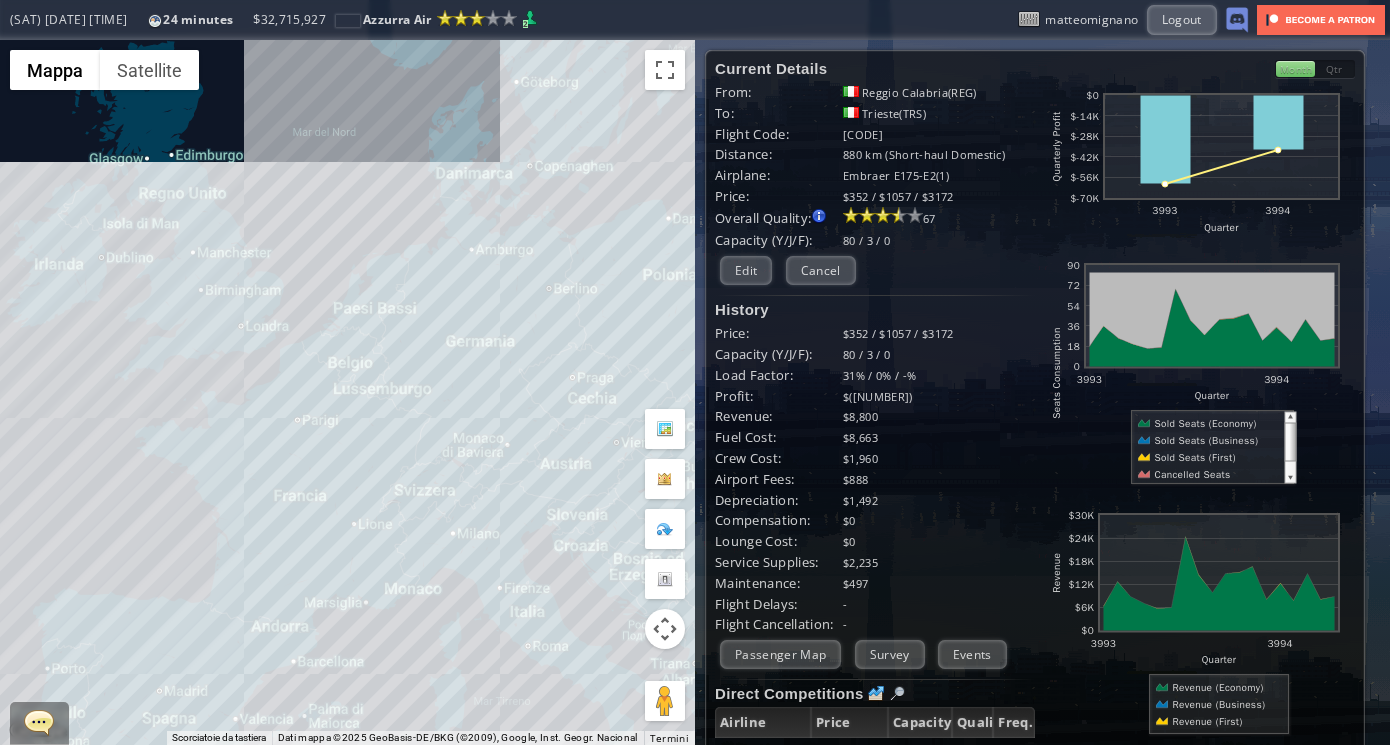click on "Per navigare, premi i tasti Freccia." at bounding box center (347, 392) 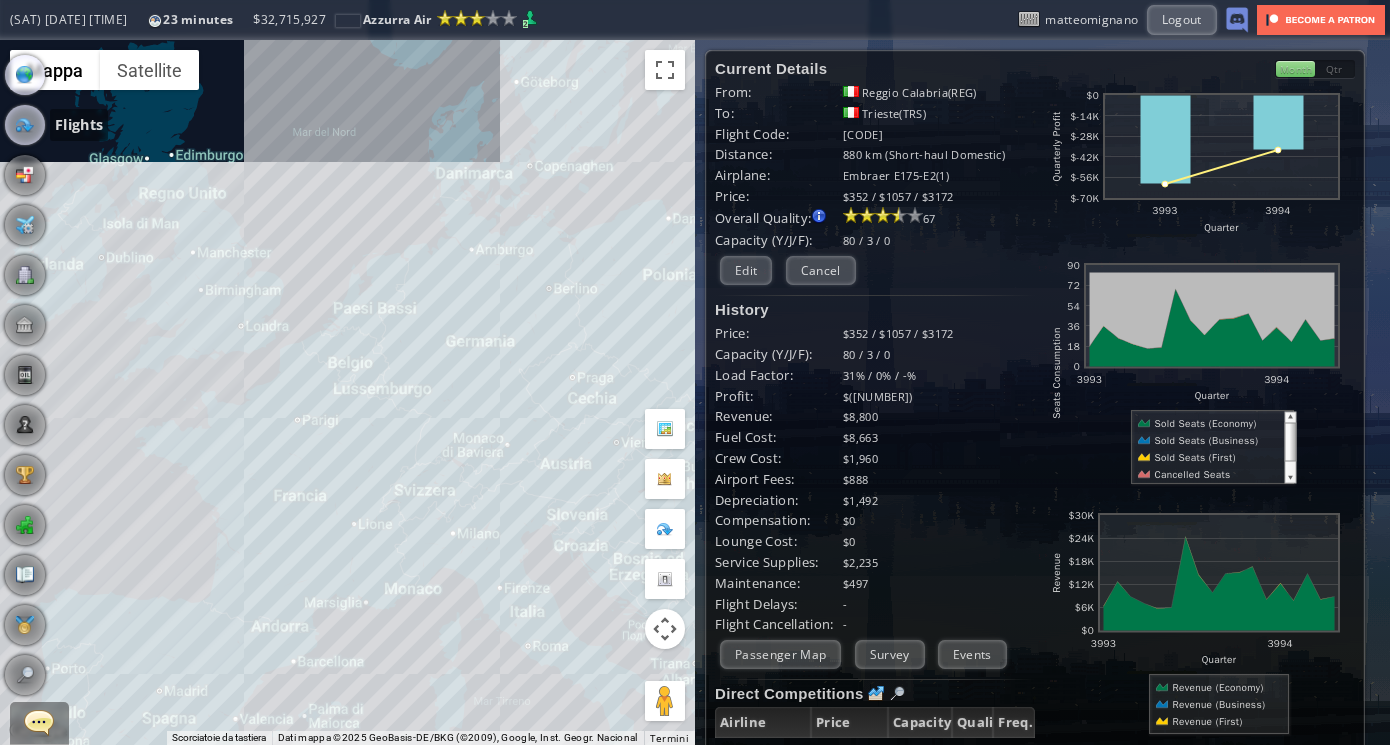 click at bounding box center [25, 125] 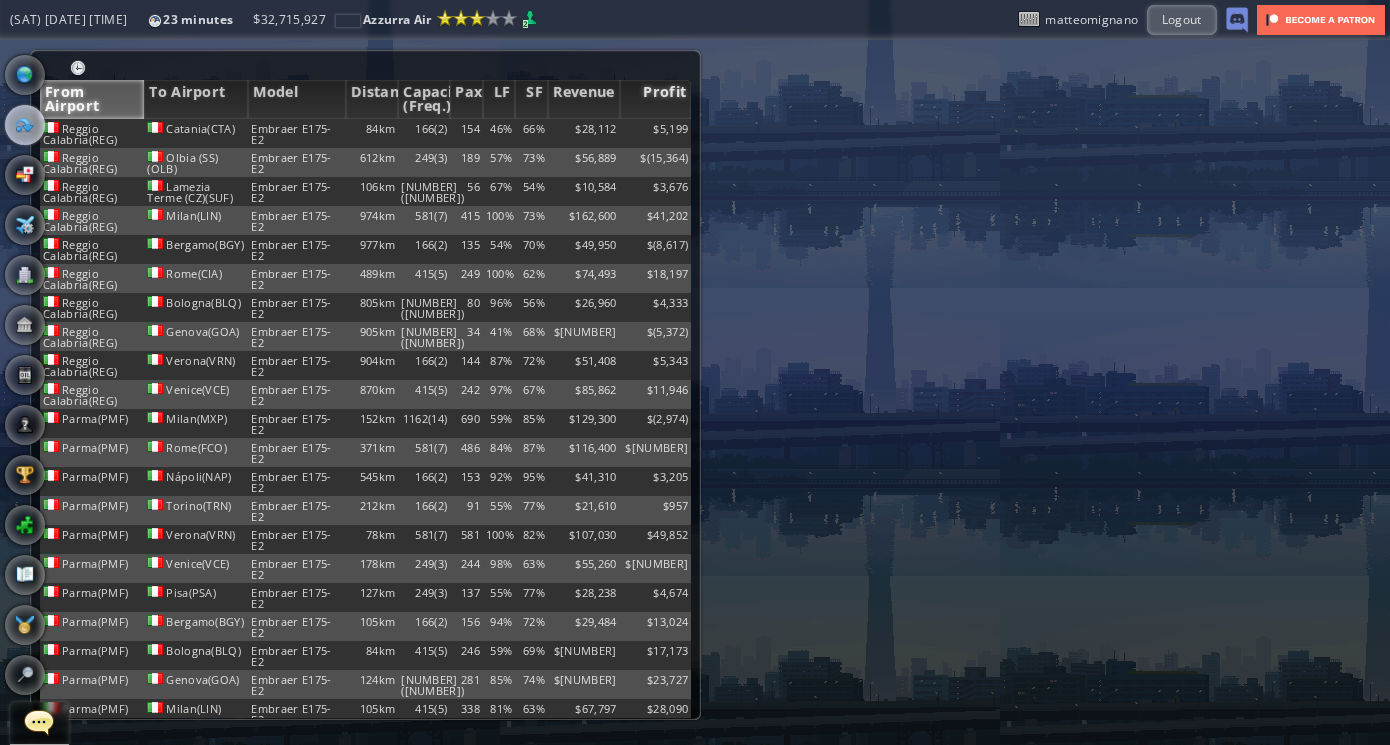 click on "Profit" at bounding box center (656, 99) 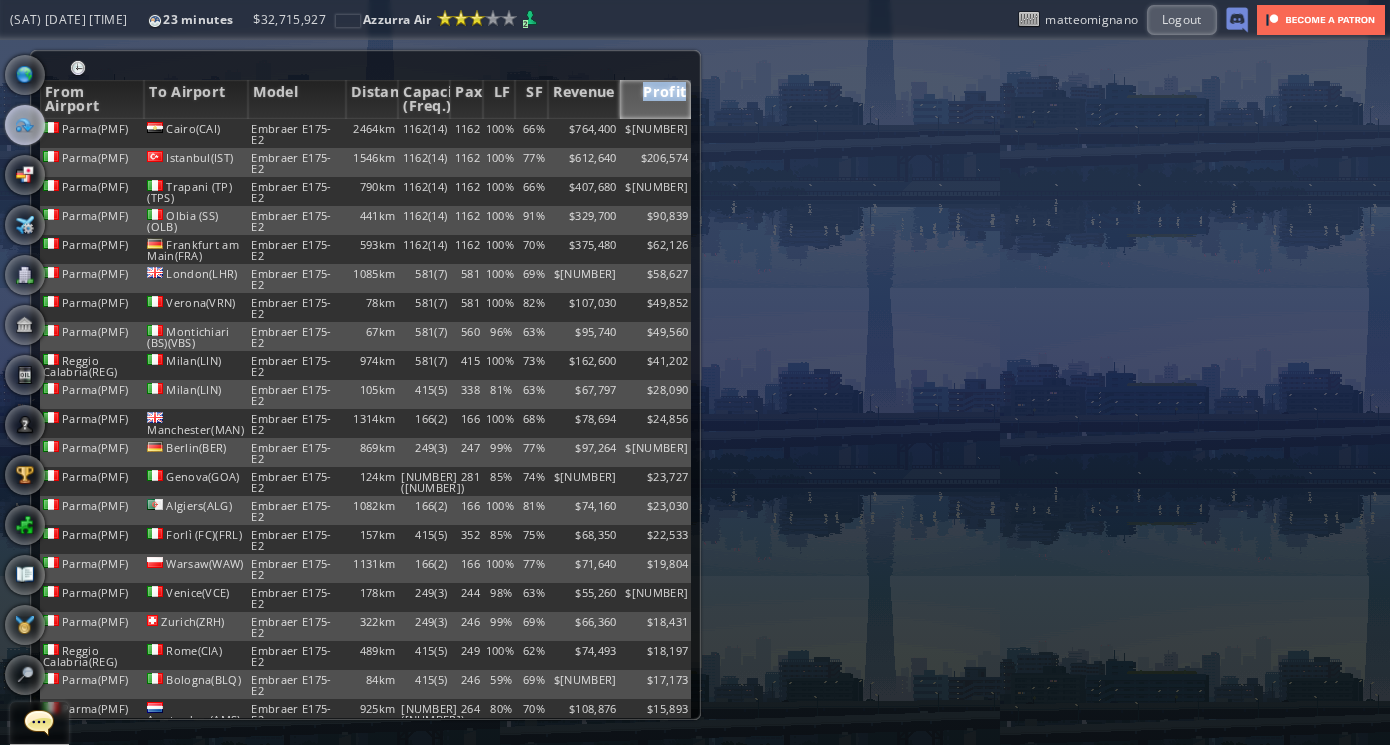 click on "Profit" at bounding box center (656, 99) 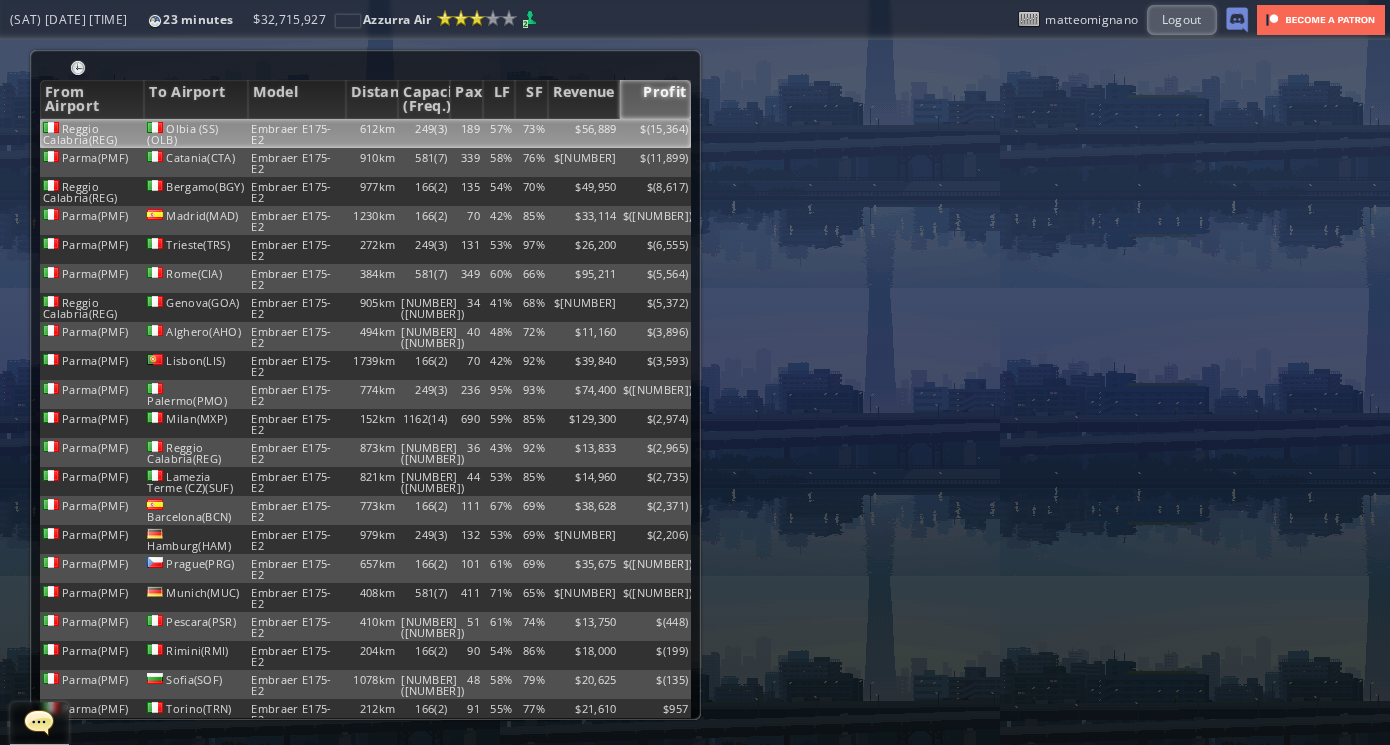 click on "$56,889" at bounding box center [584, 133] 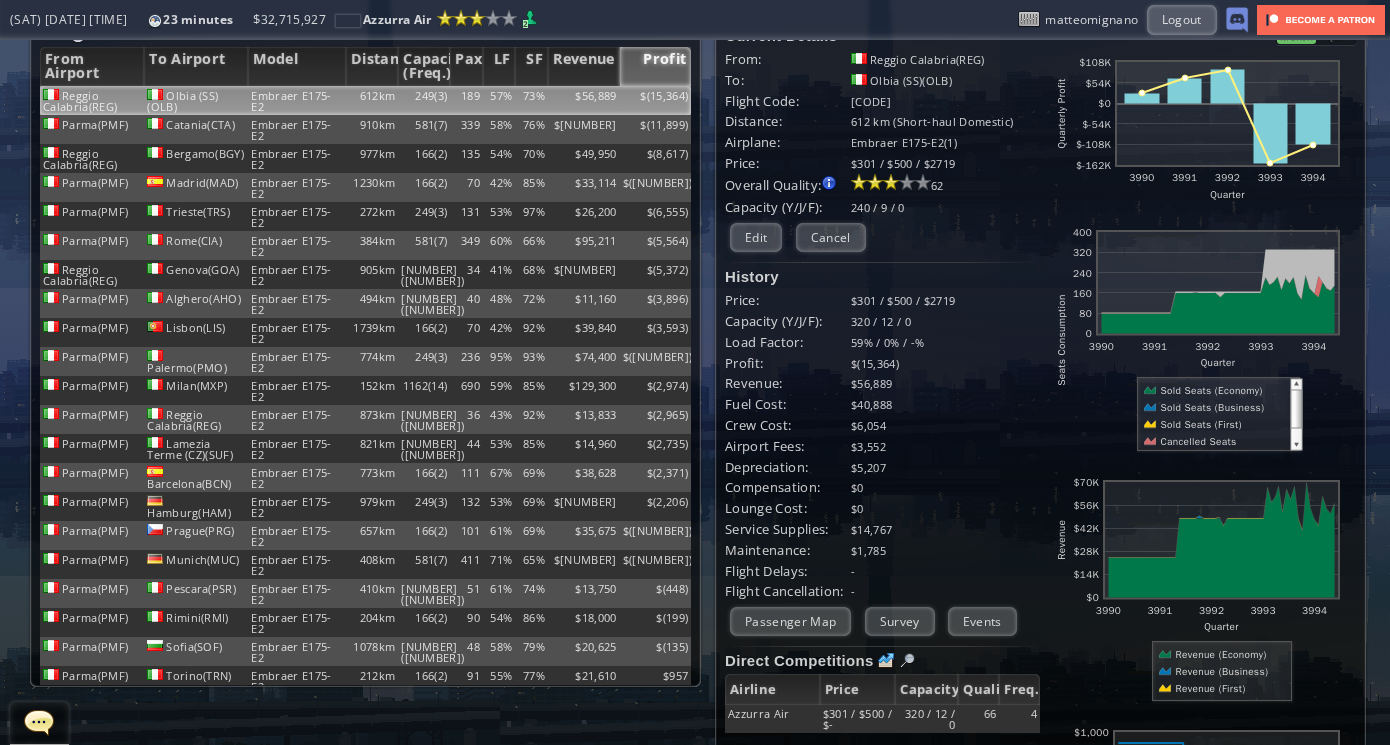 scroll, scrollTop: 38, scrollLeft: 0, axis: vertical 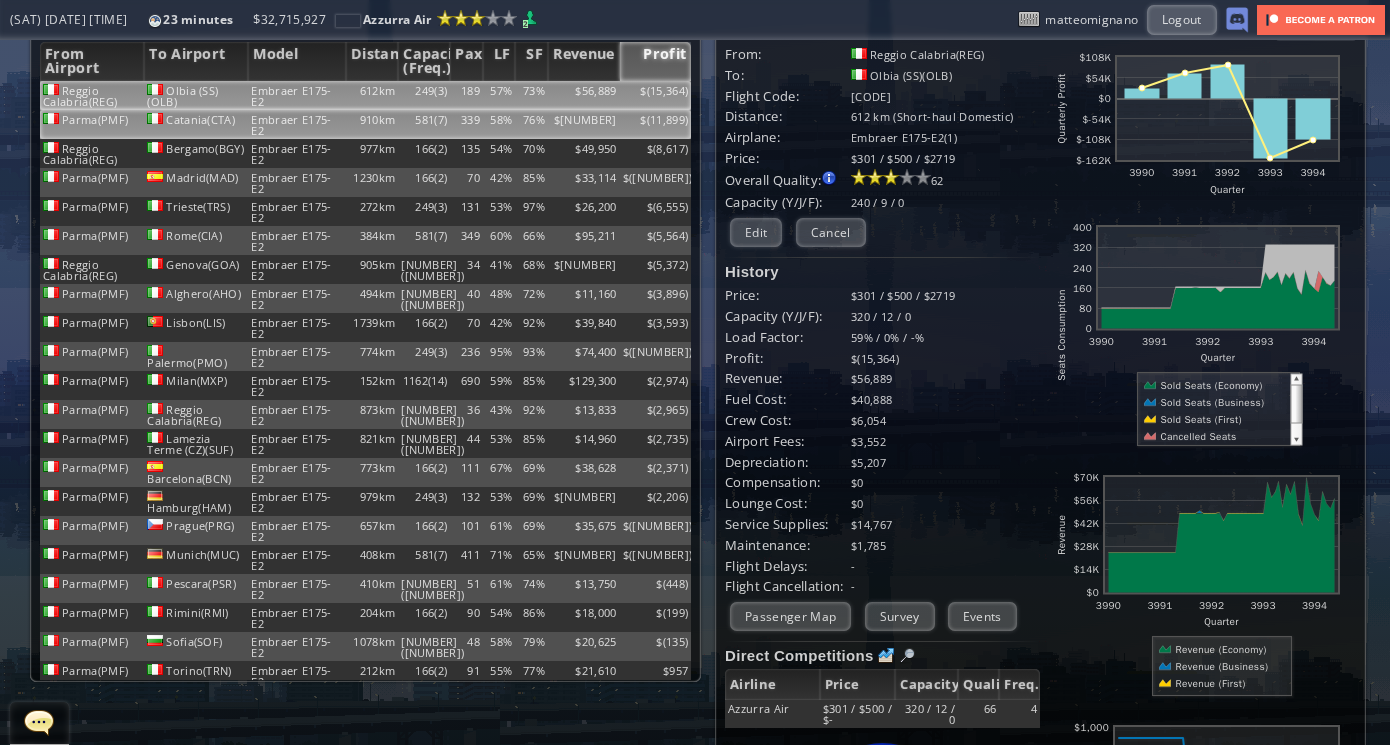 click on "$[NUMBER]" at bounding box center (584, 95) 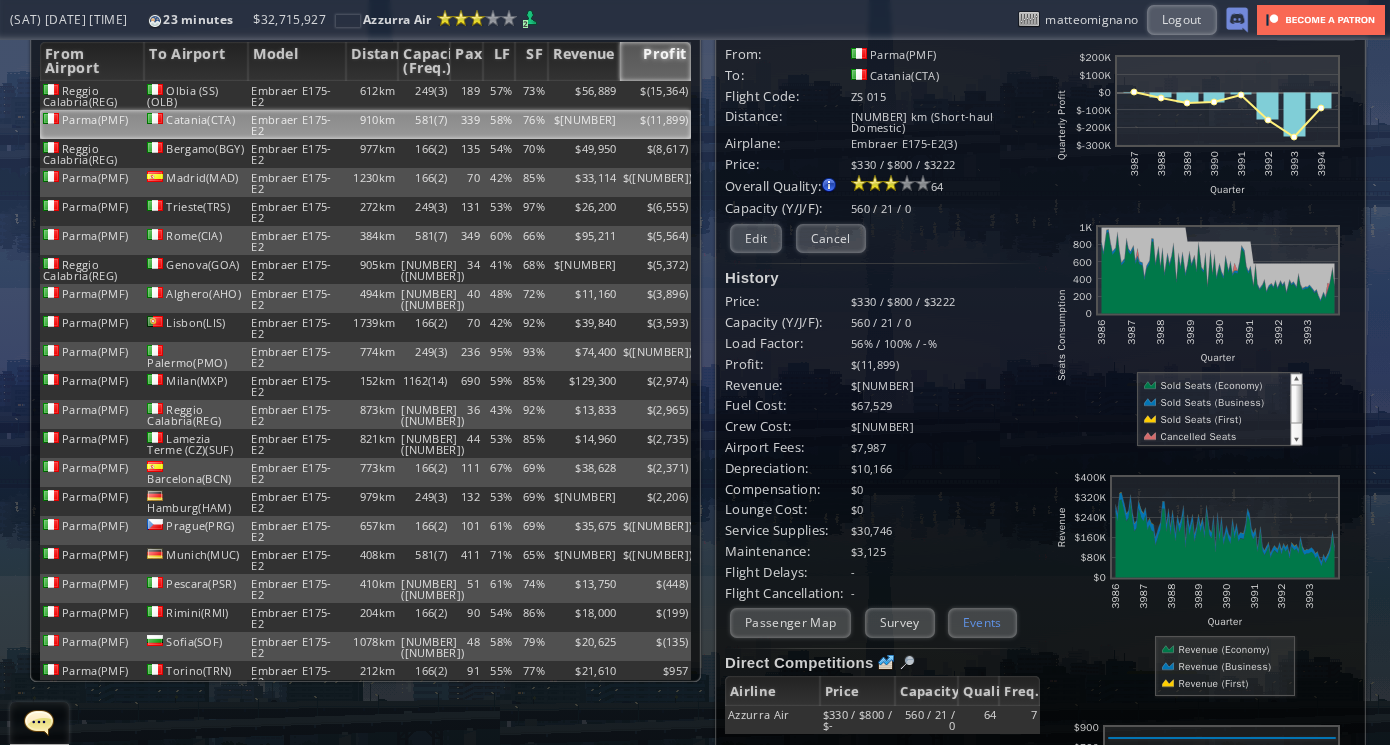 click on "Events" at bounding box center (982, 622) 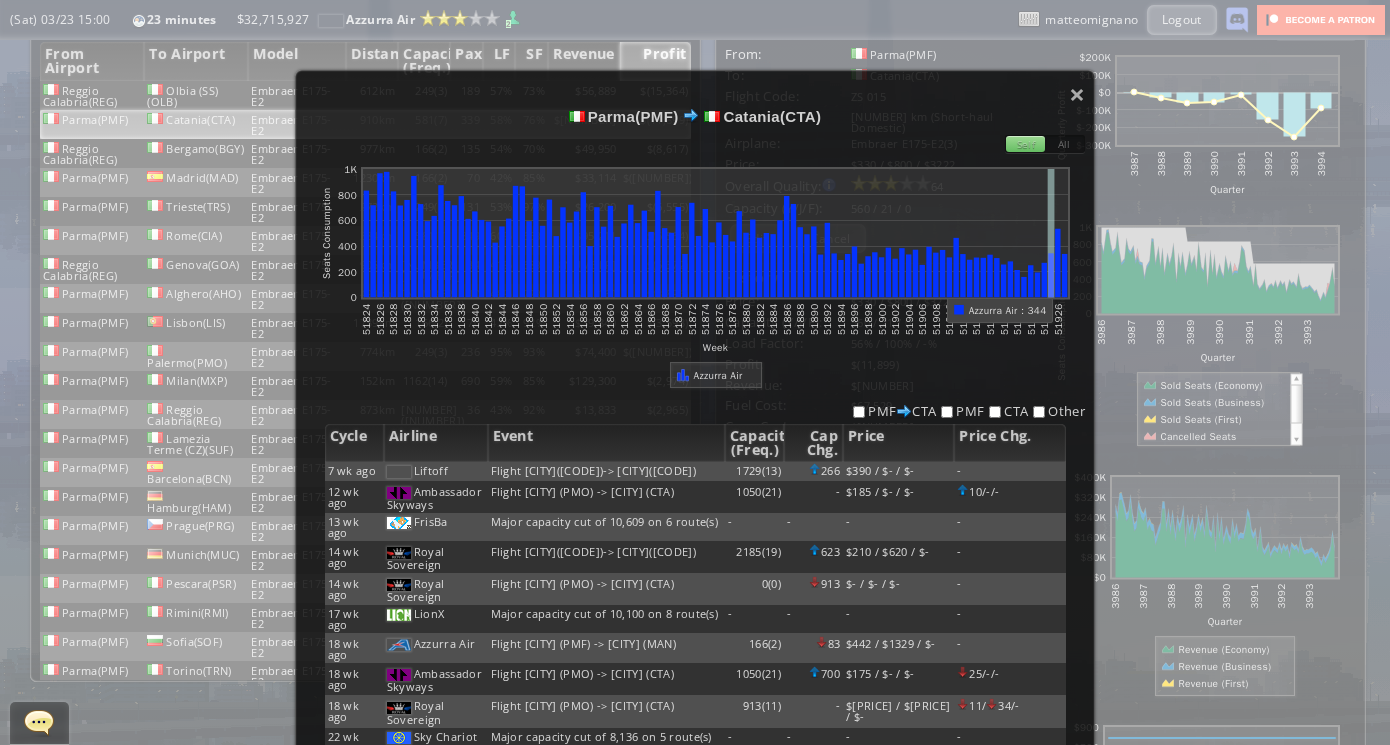 scroll, scrollTop: 0, scrollLeft: 0, axis: both 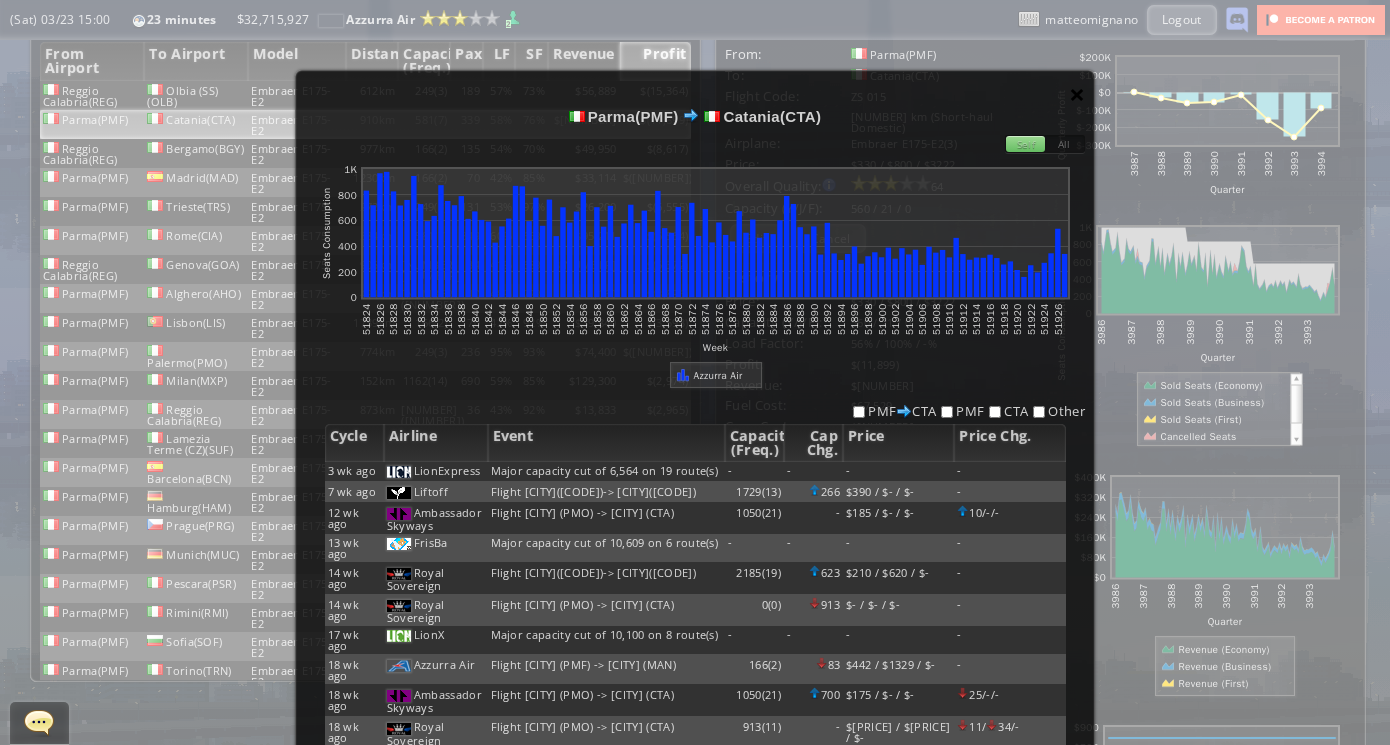 click on "×" at bounding box center (1077, 94) 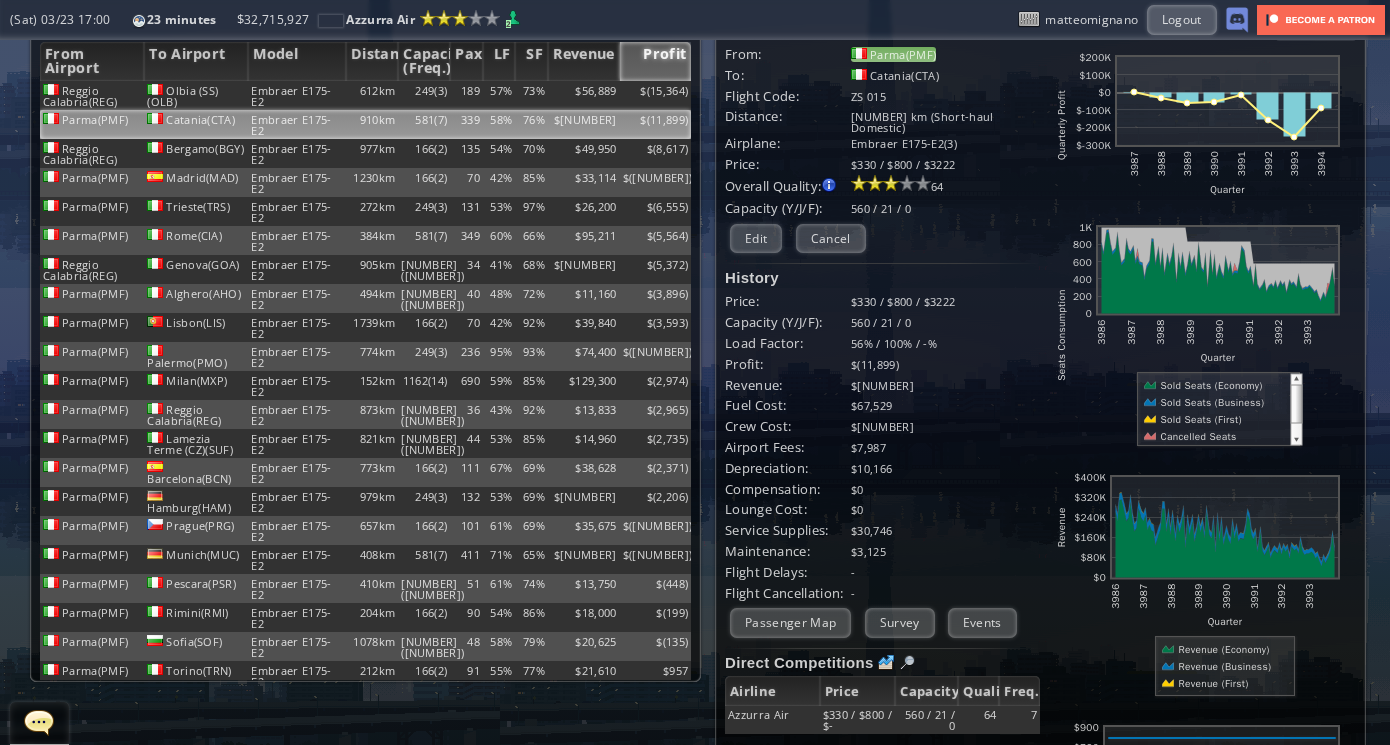 click on "Parma(PMF)" at bounding box center [893, 54] 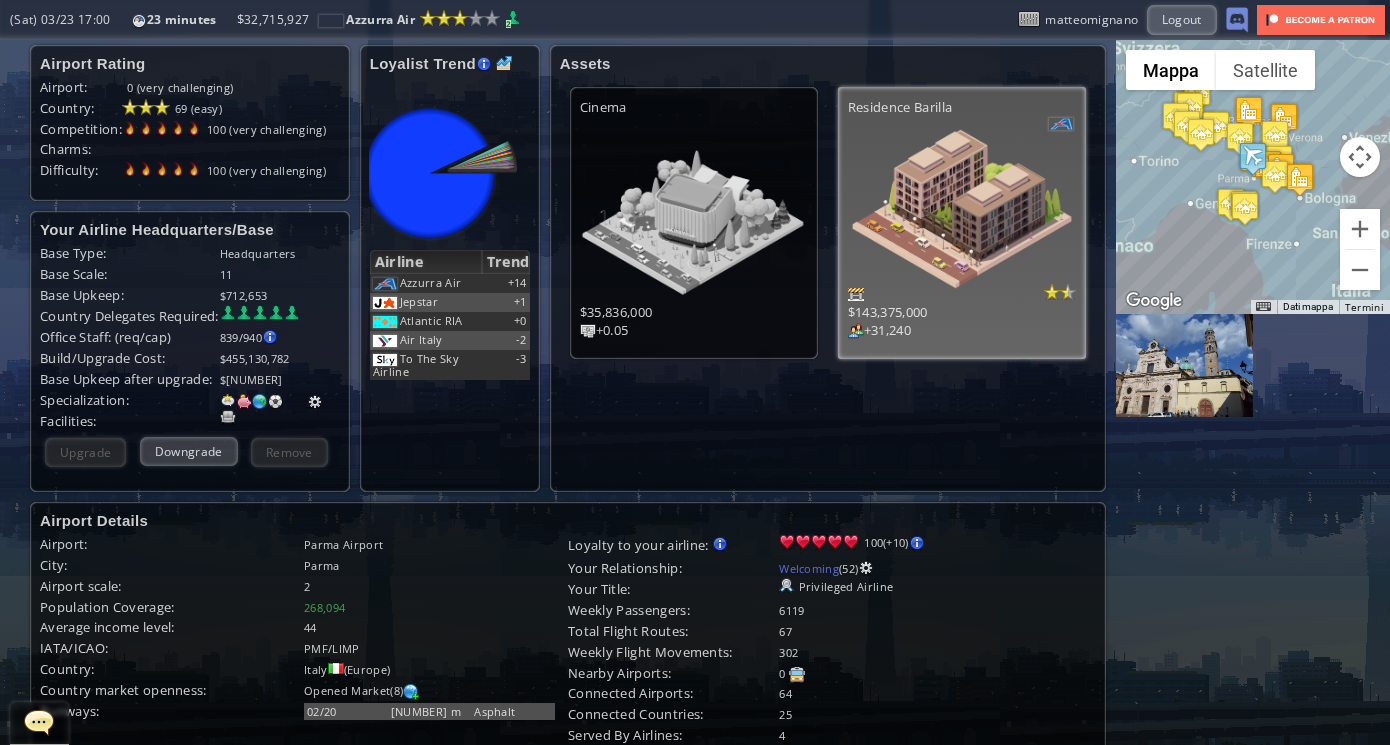 scroll, scrollTop: 0, scrollLeft: 0, axis: both 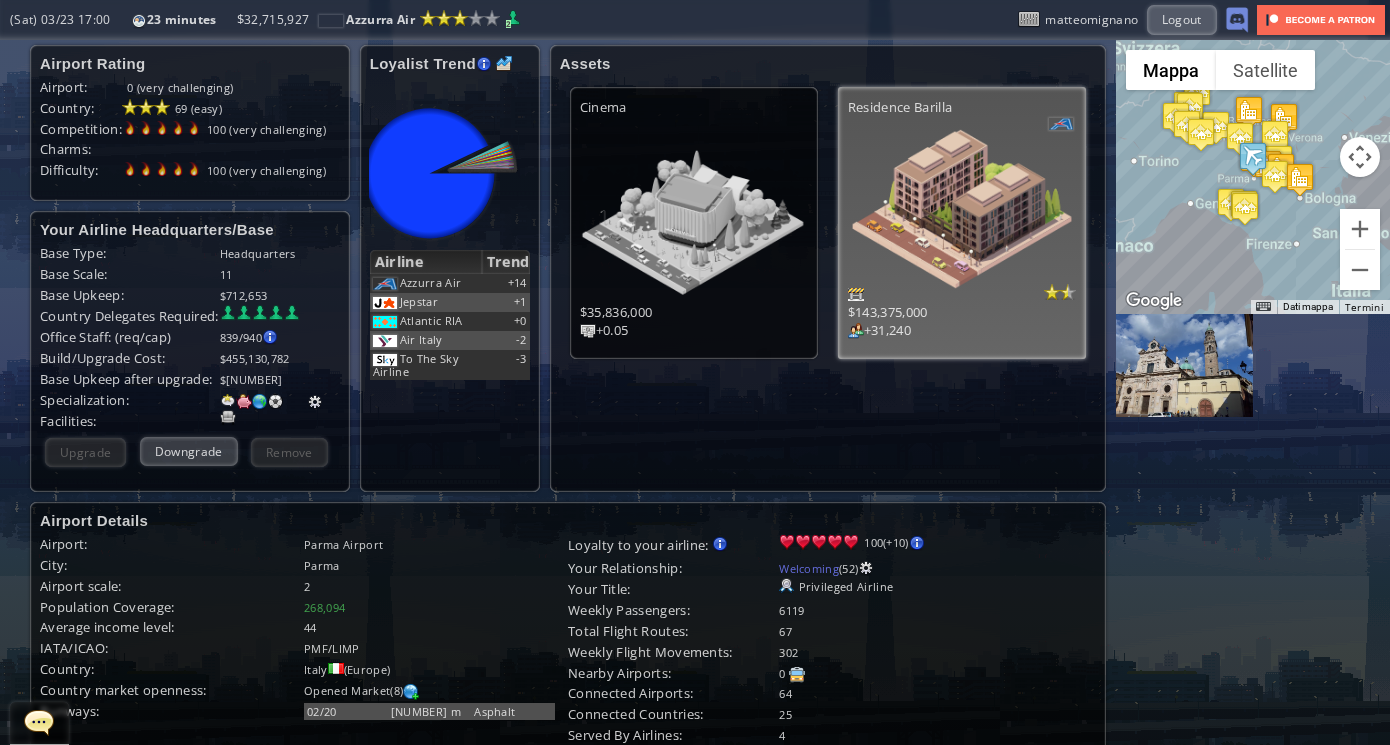 click at bounding box center (962, 209) 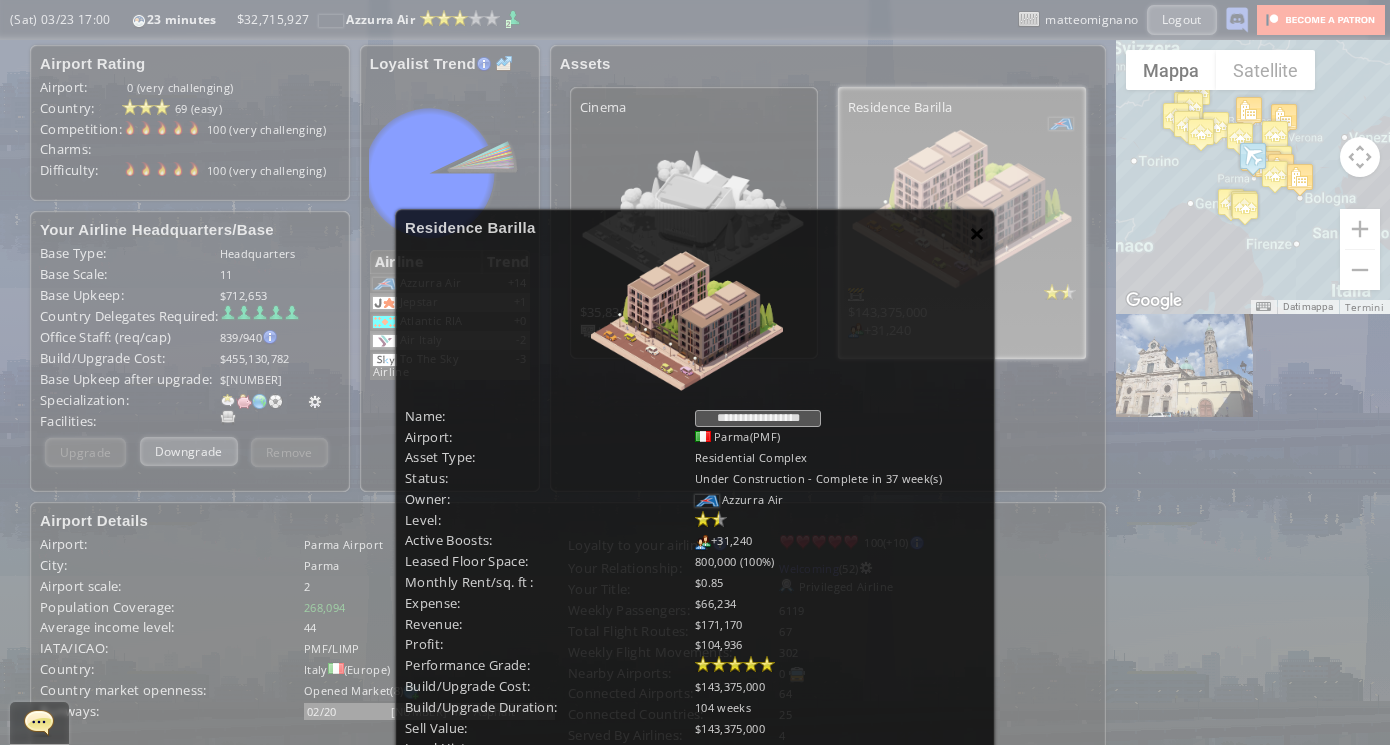 click on "×" at bounding box center [977, 233] 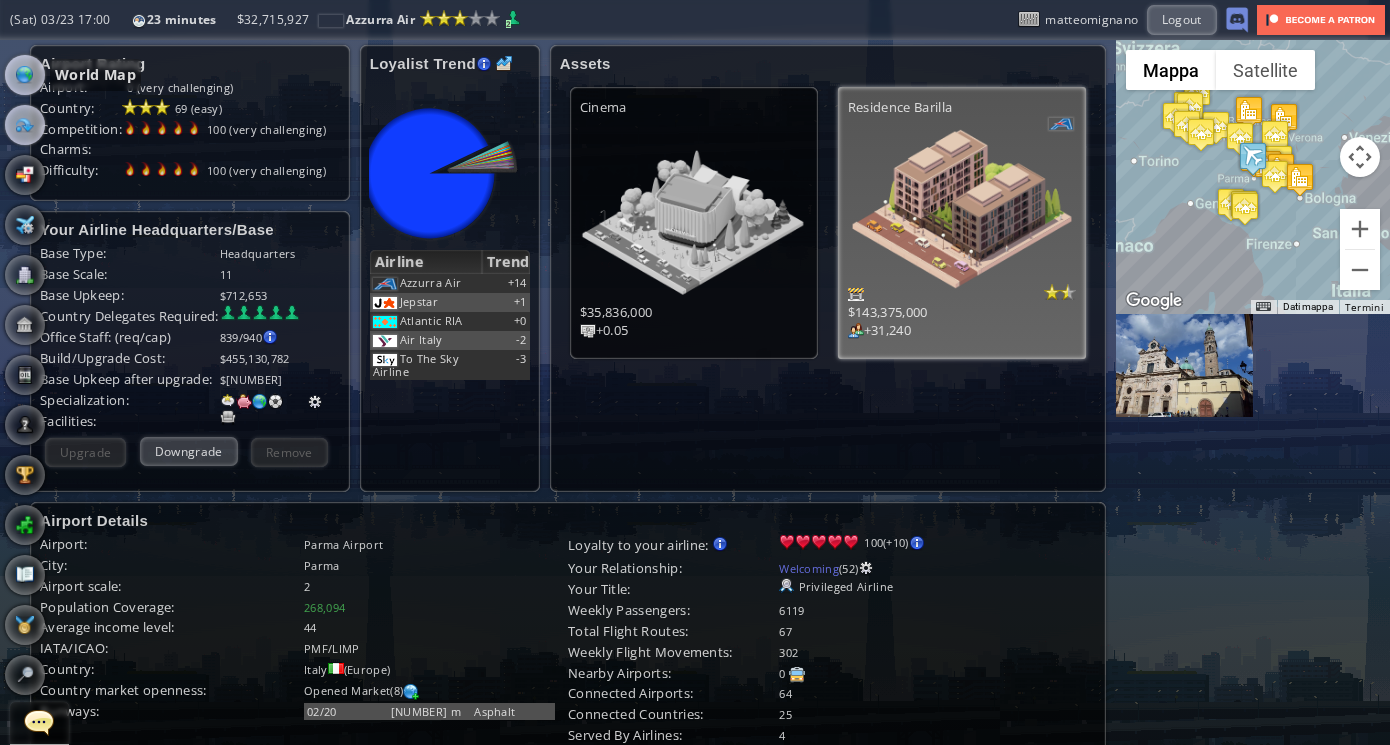 click at bounding box center [25, 75] 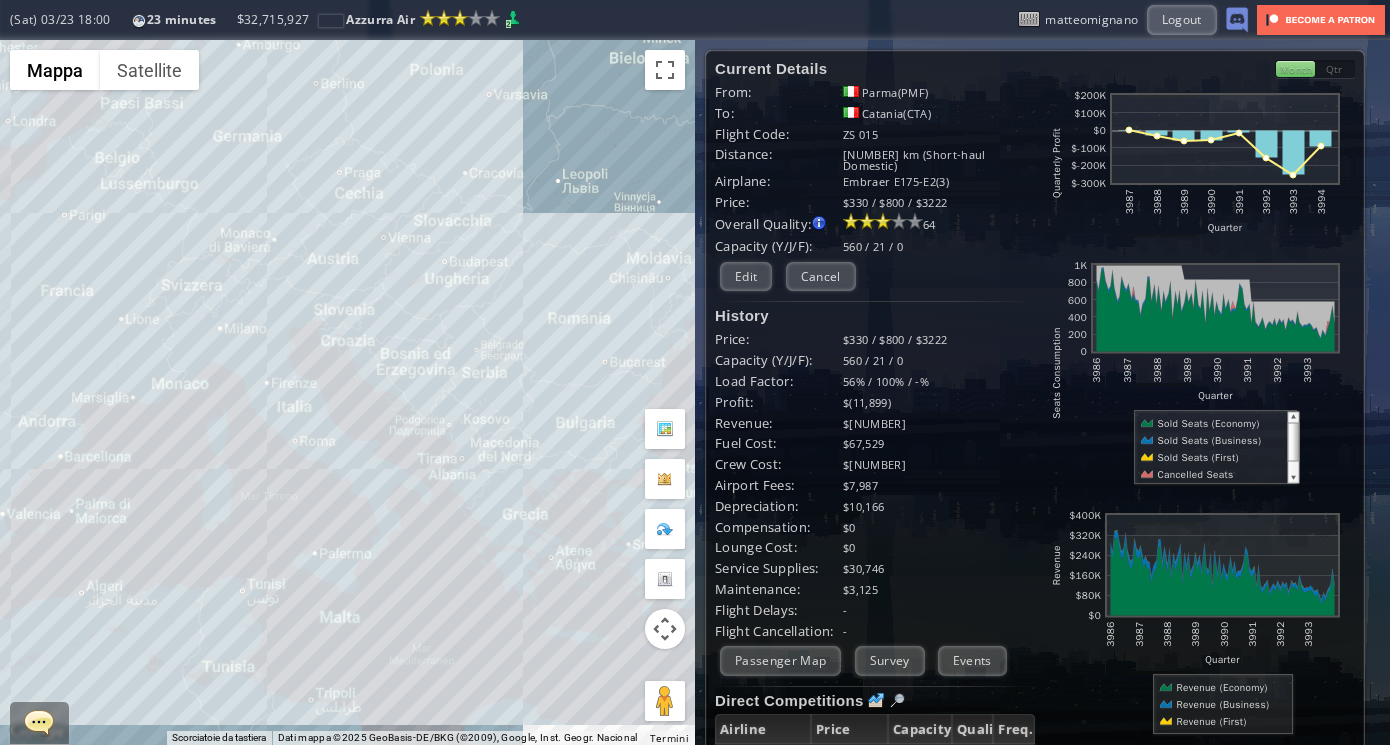 drag, startPoint x: 556, startPoint y: 531, endPoint x: 389, endPoint y: 435, distance: 192.62659 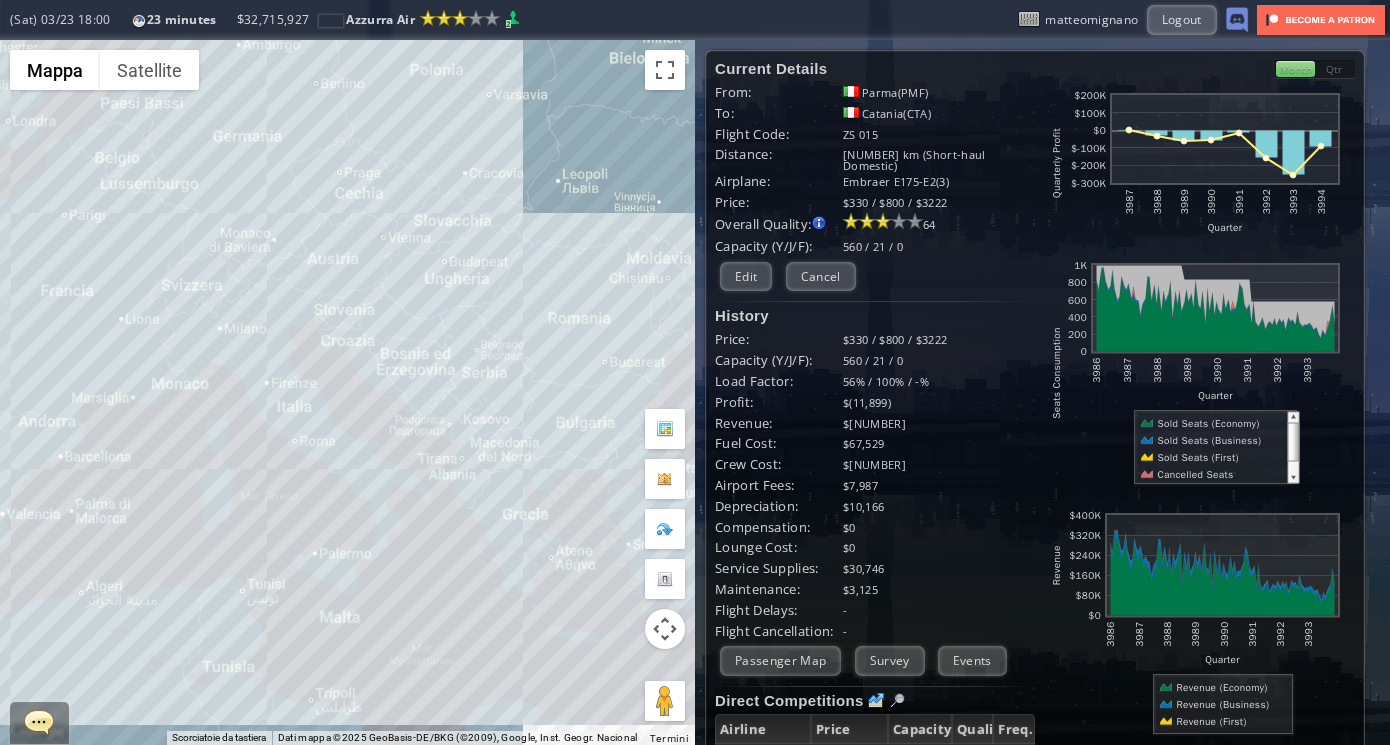 click on "Per navigare, premi i tasti Freccia." at bounding box center (347, 392) 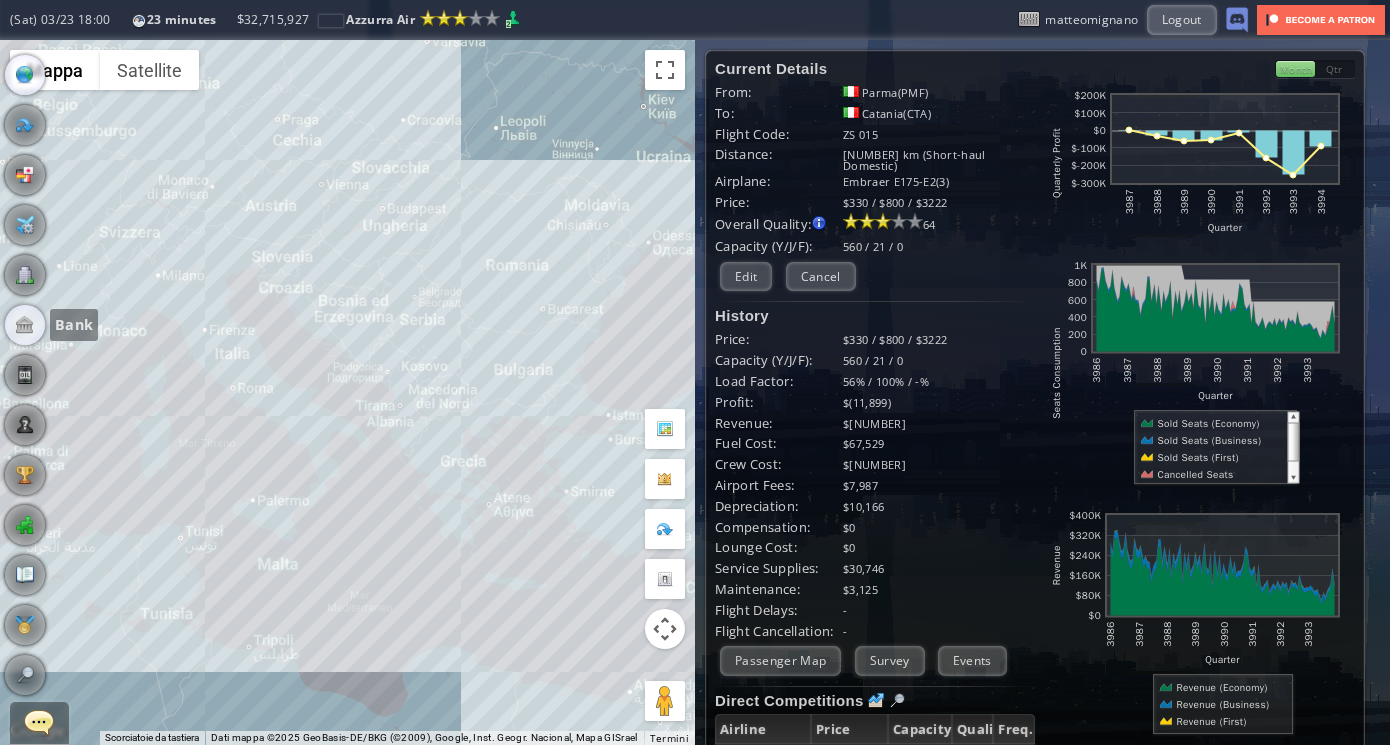 click at bounding box center (25, 325) 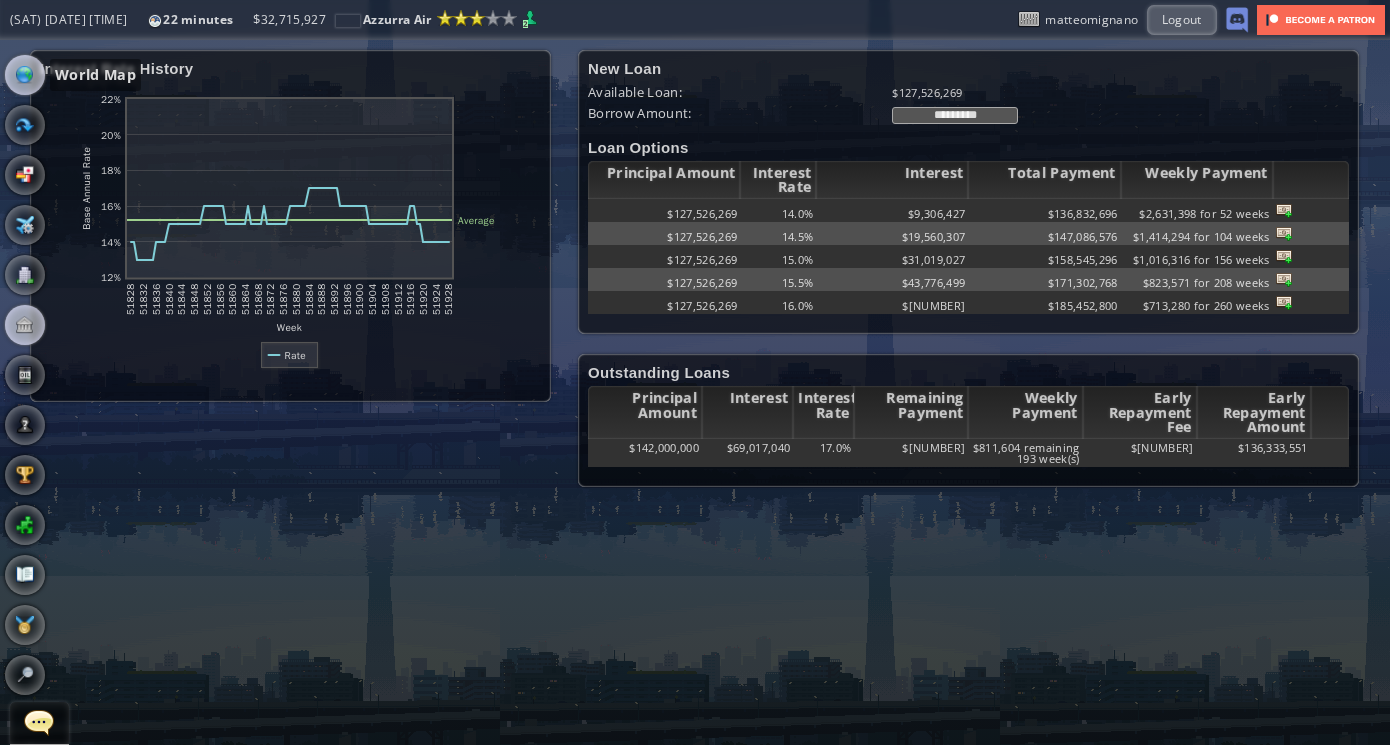 click at bounding box center [25, 75] 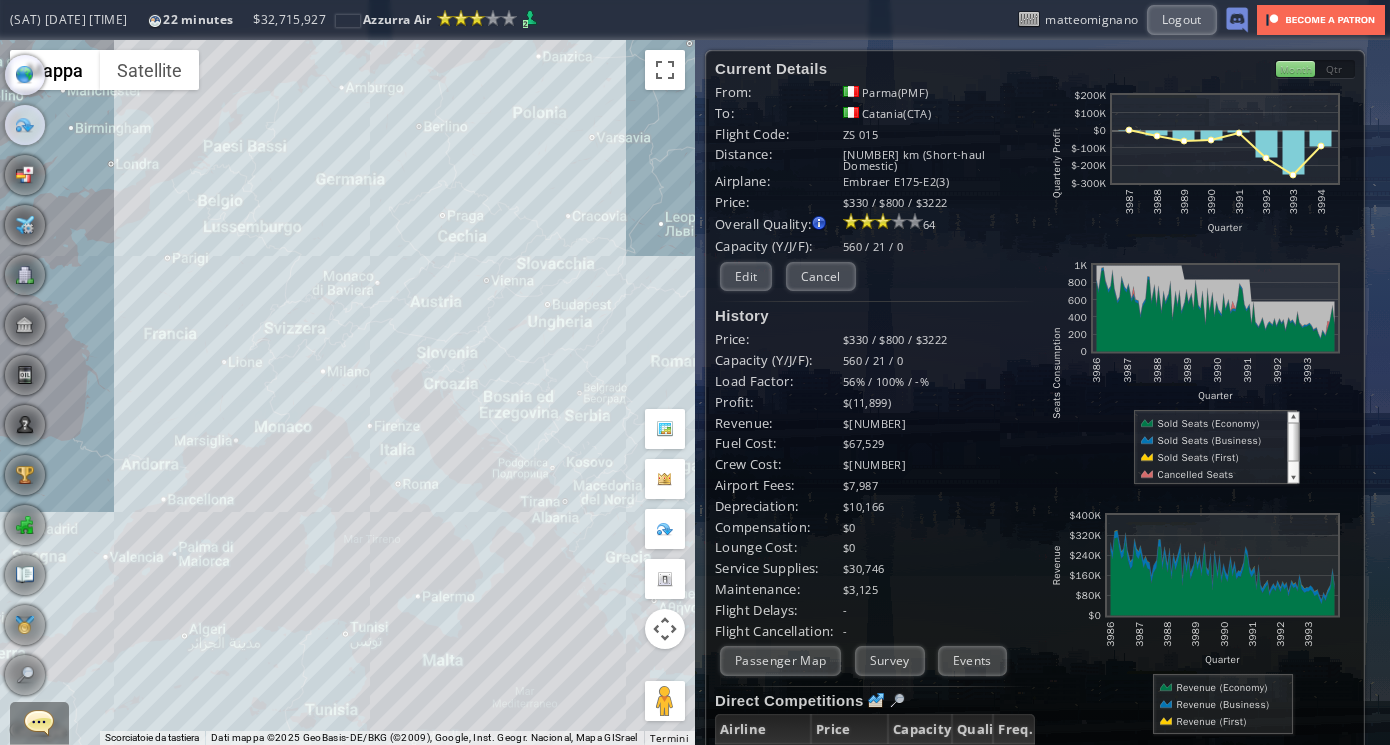 click at bounding box center [25, 125] 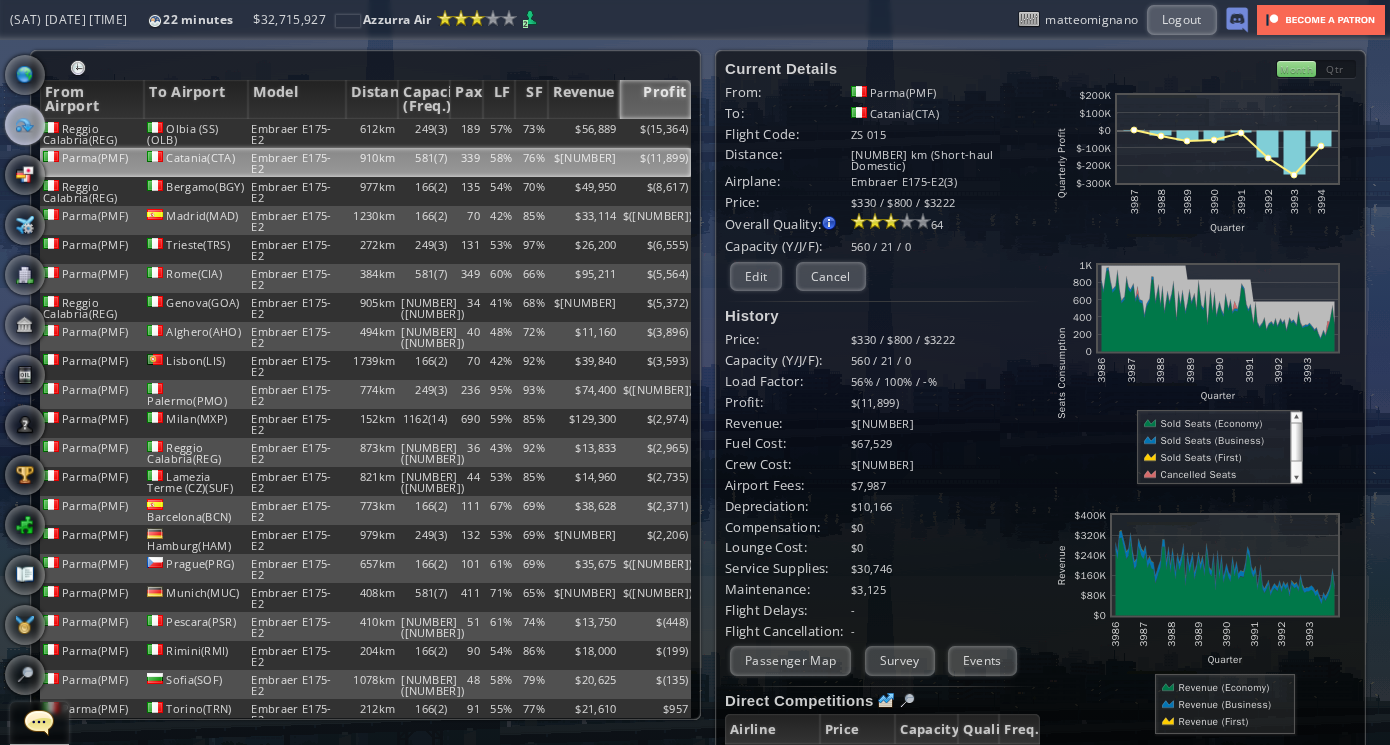 click on "Profit" at bounding box center (656, 99) 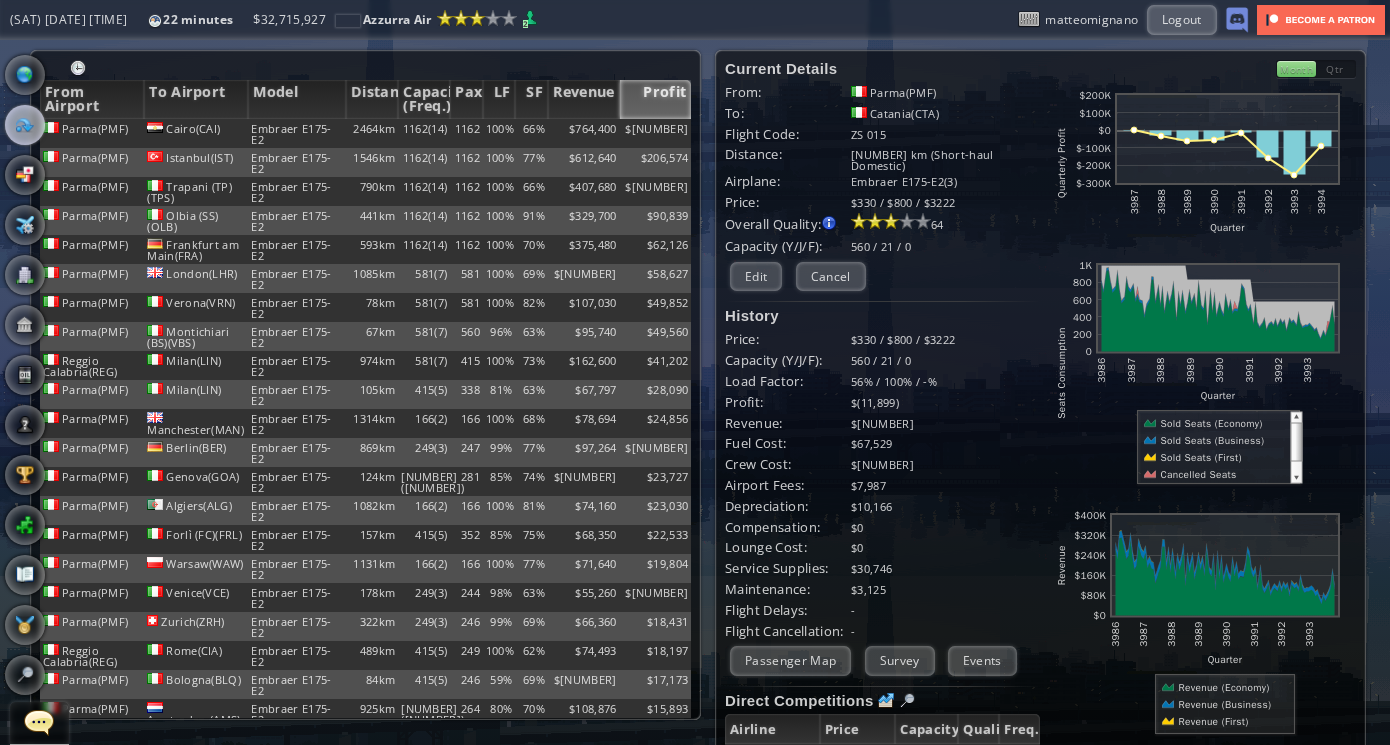 click on "Profit" at bounding box center [656, 99] 